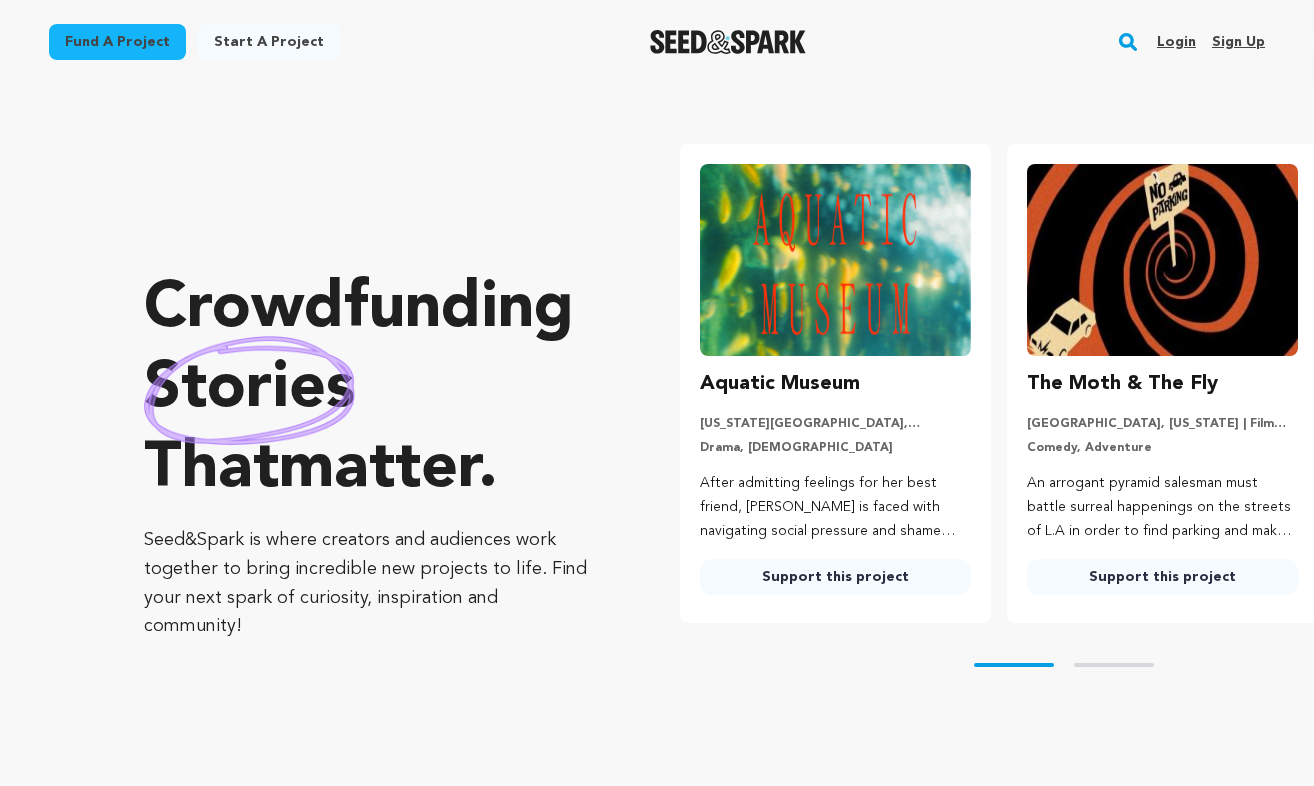 scroll, scrollTop: 0, scrollLeft: 0, axis: both 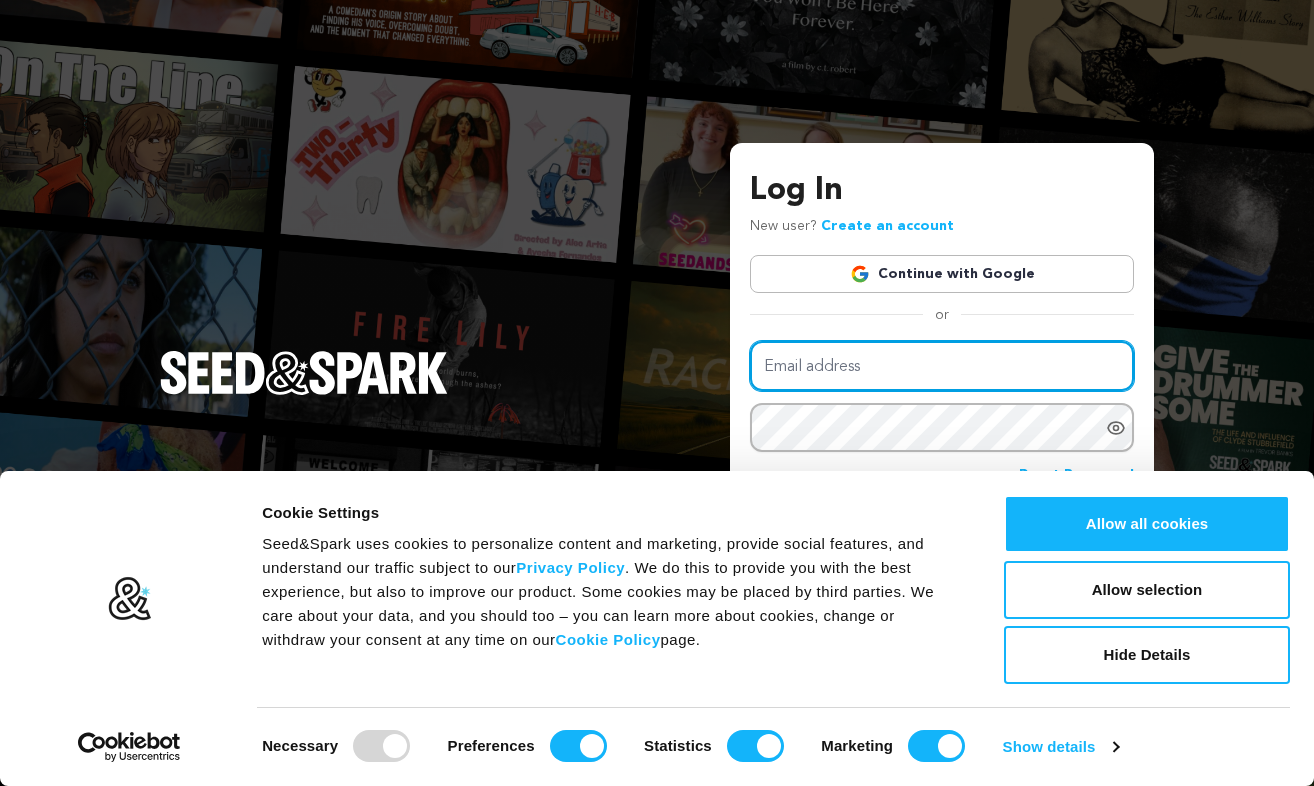type on "marleyluvsfilms@icloud.com" 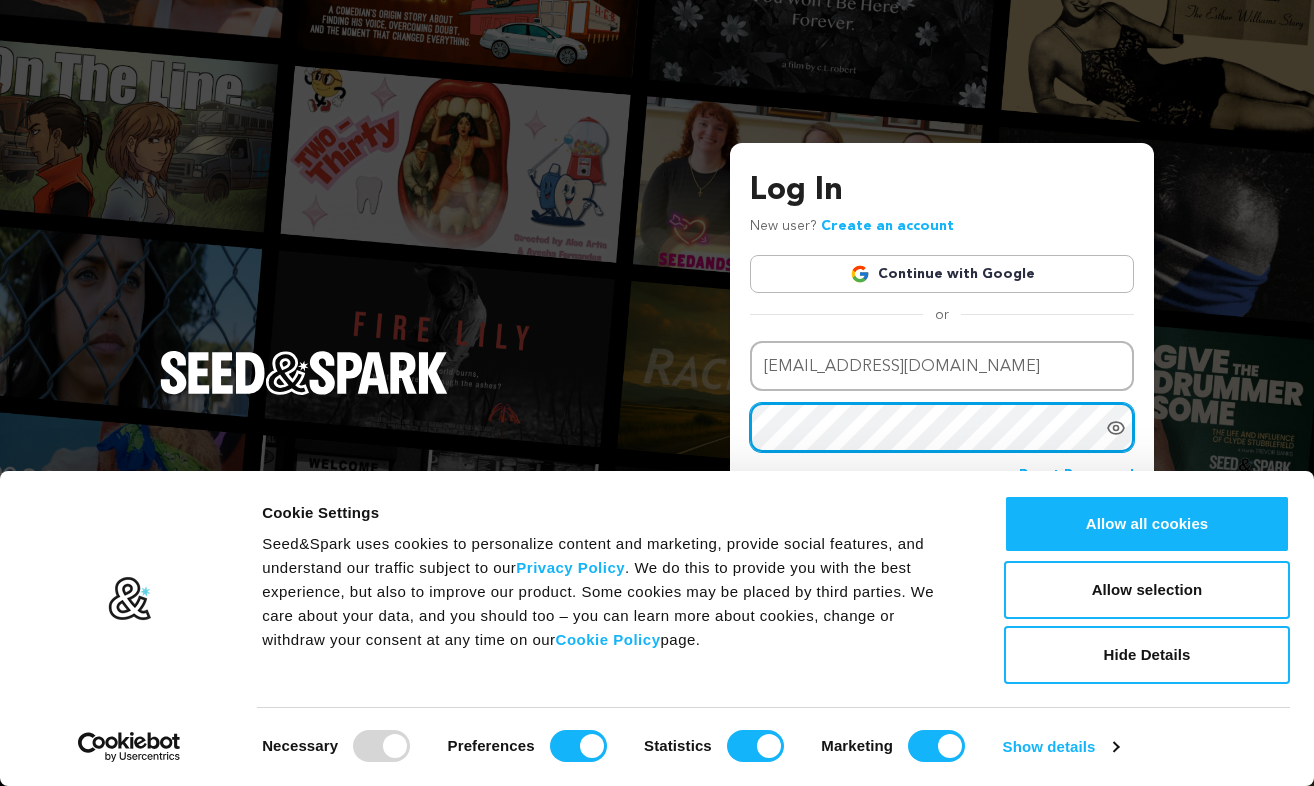 click on "Login" at bounding box center (1098, 593) 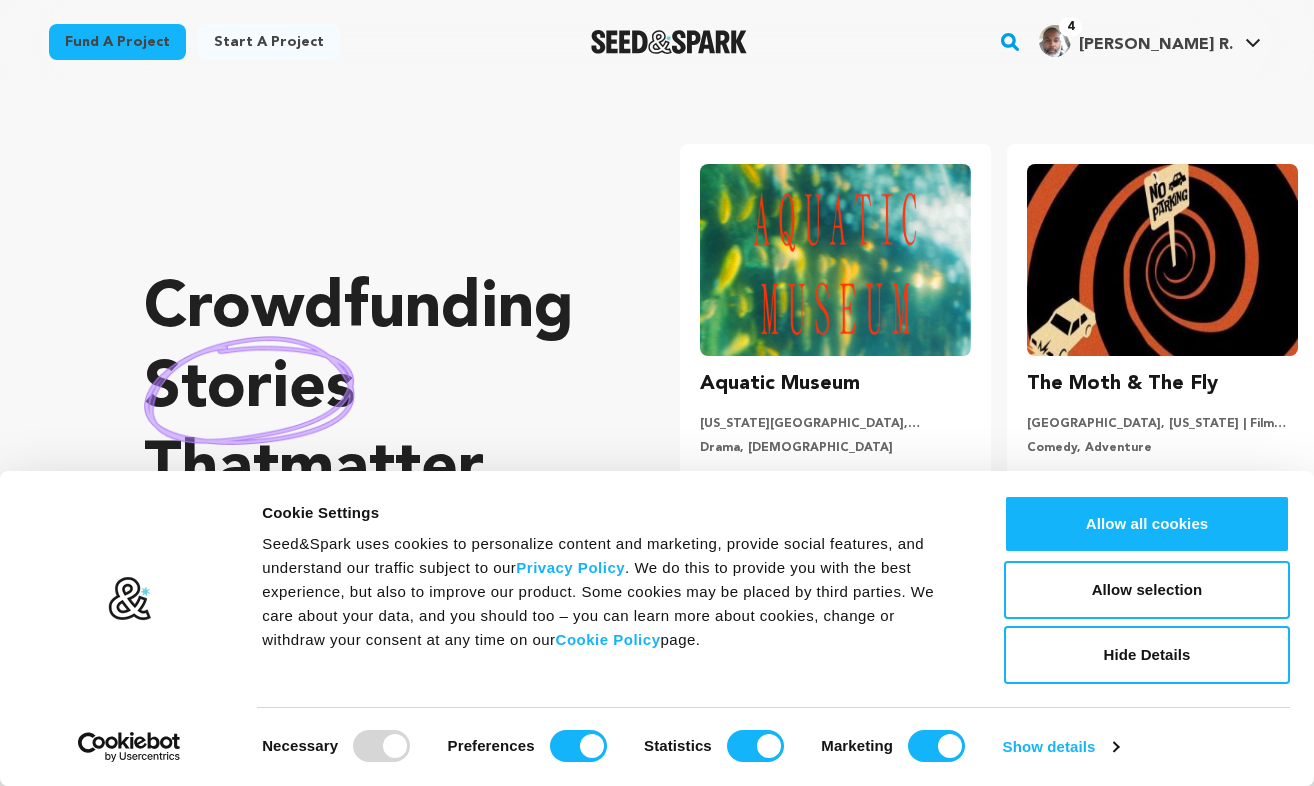 scroll, scrollTop: 0, scrollLeft: 0, axis: both 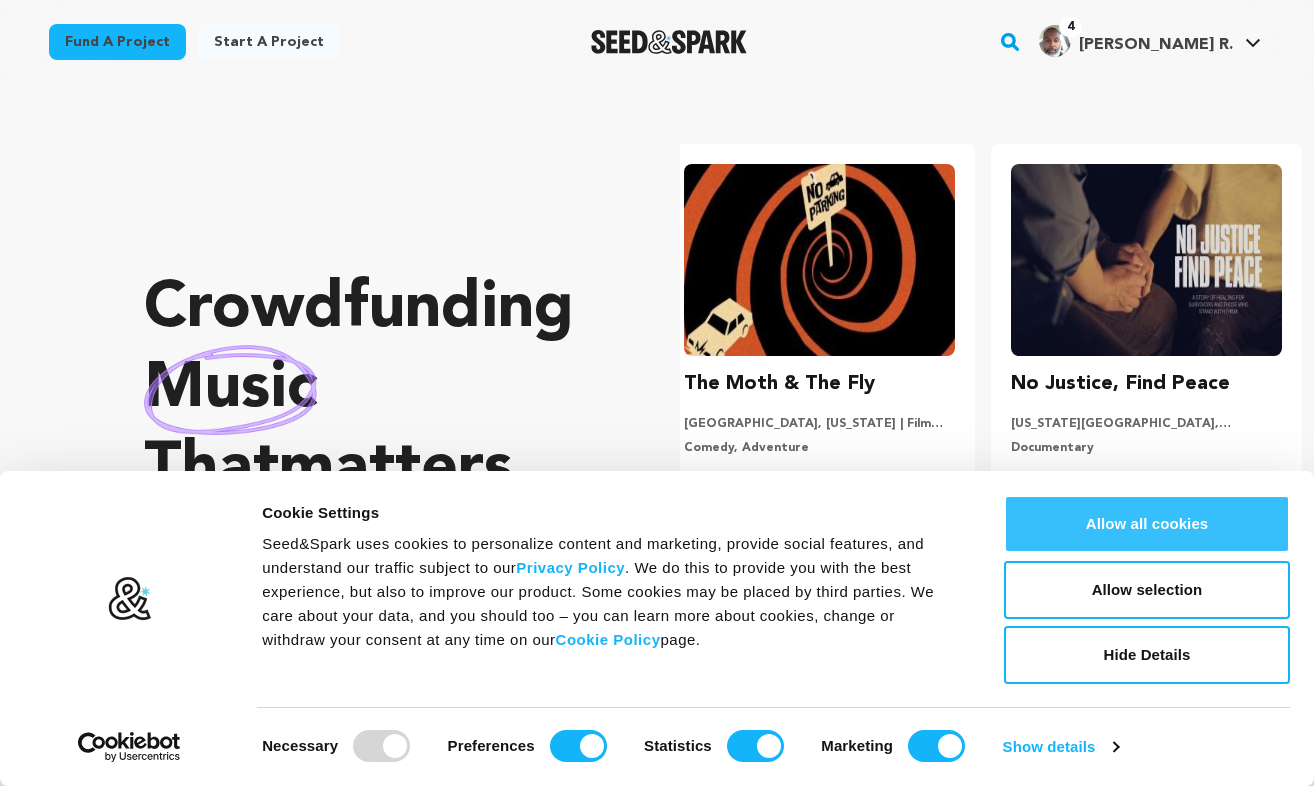 click on "Allow all cookies" at bounding box center (1147, 524) 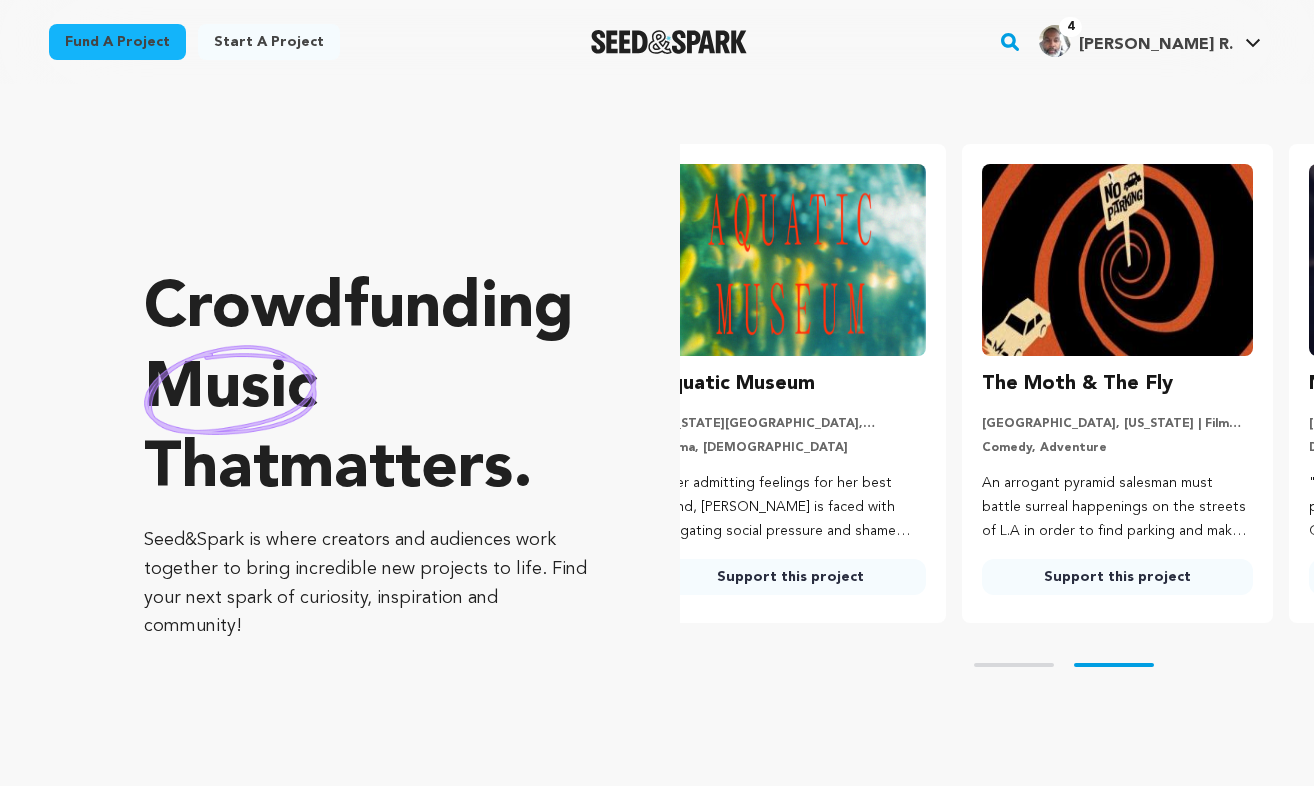 scroll, scrollTop: 0, scrollLeft: 0, axis: both 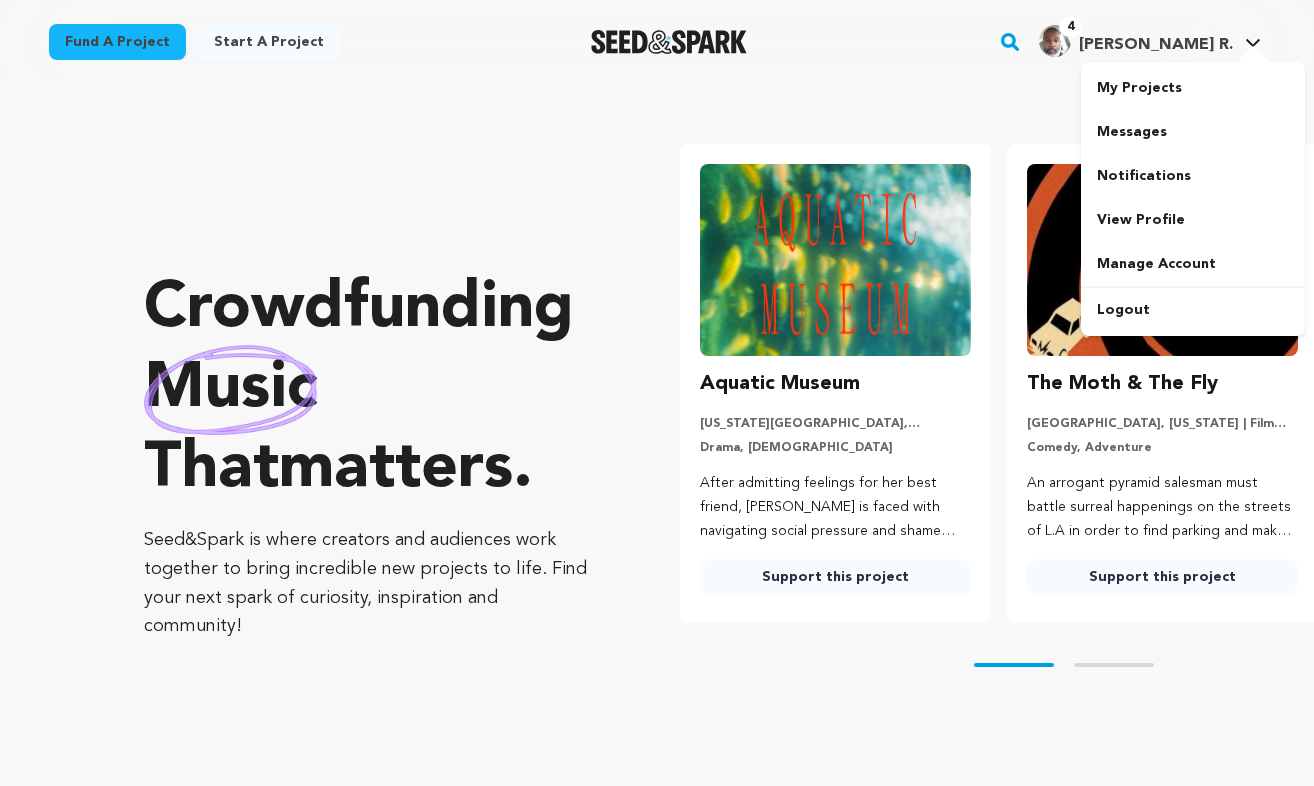 click on "4" at bounding box center [1070, 27] 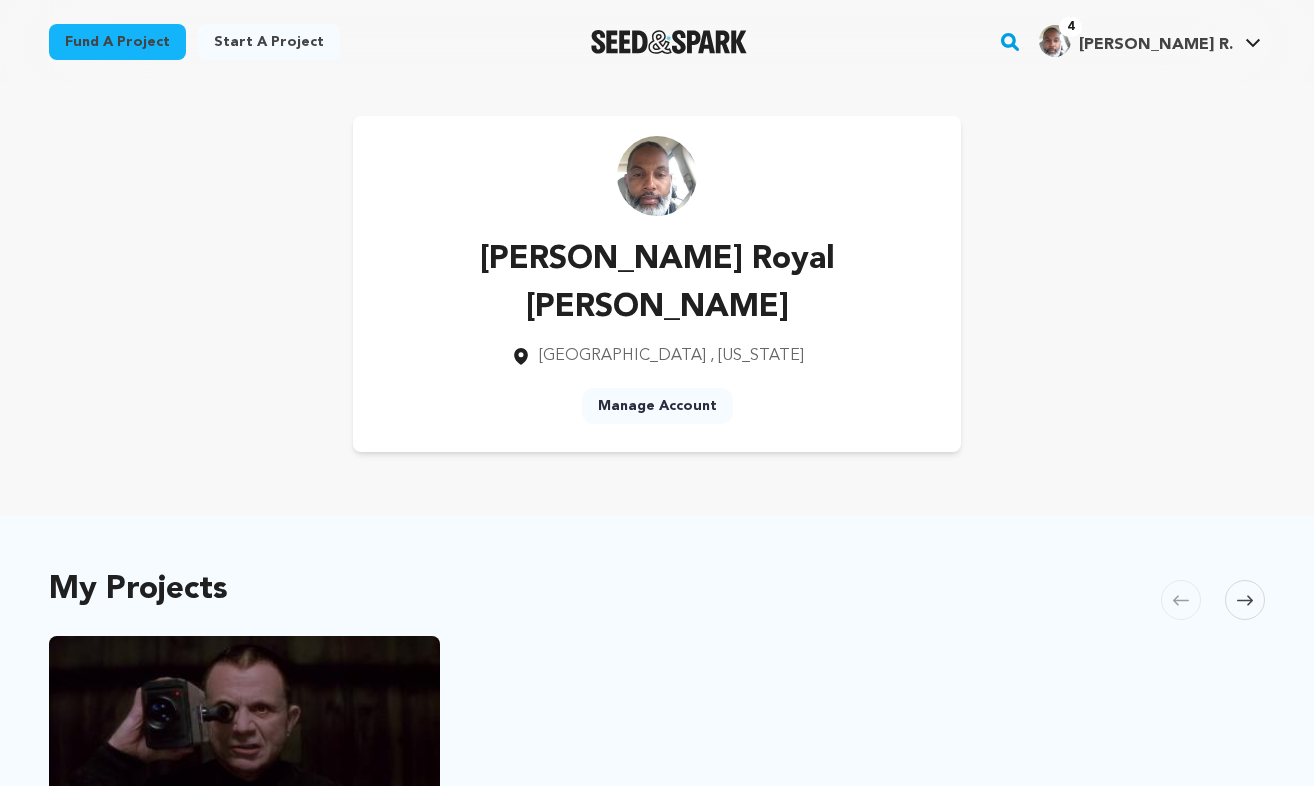 scroll, scrollTop: 0, scrollLeft: 0, axis: both 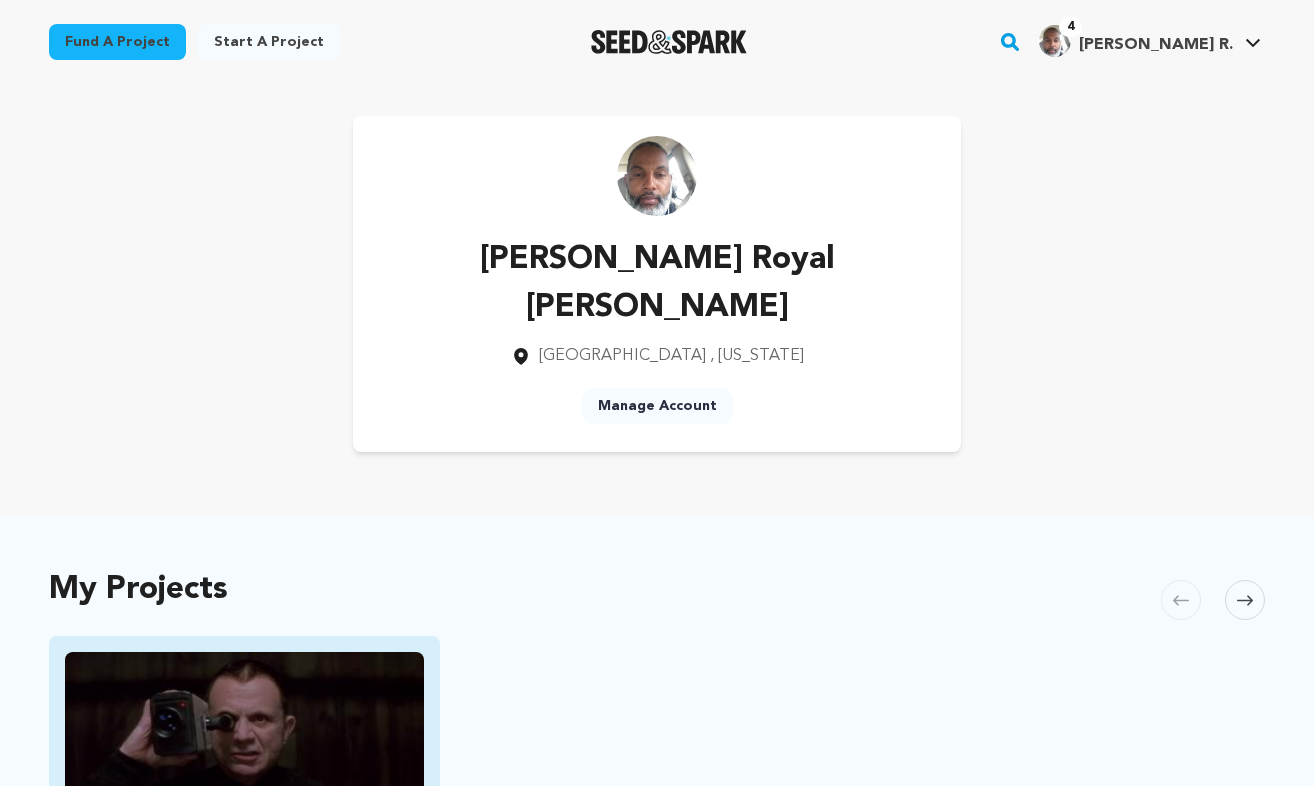 click at bounding box center [244, 752] 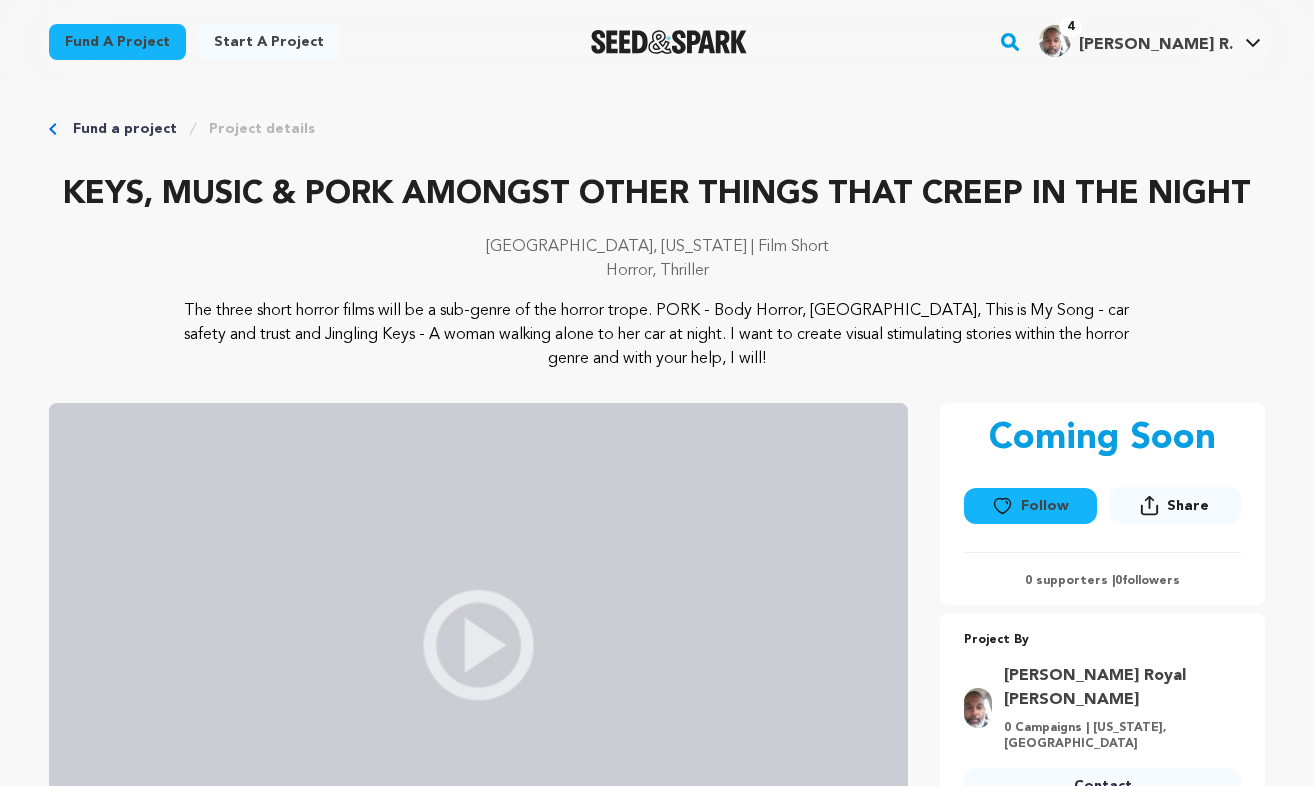 scroll, scrollTop: 2, scrollLeft: 0, axis: vertical 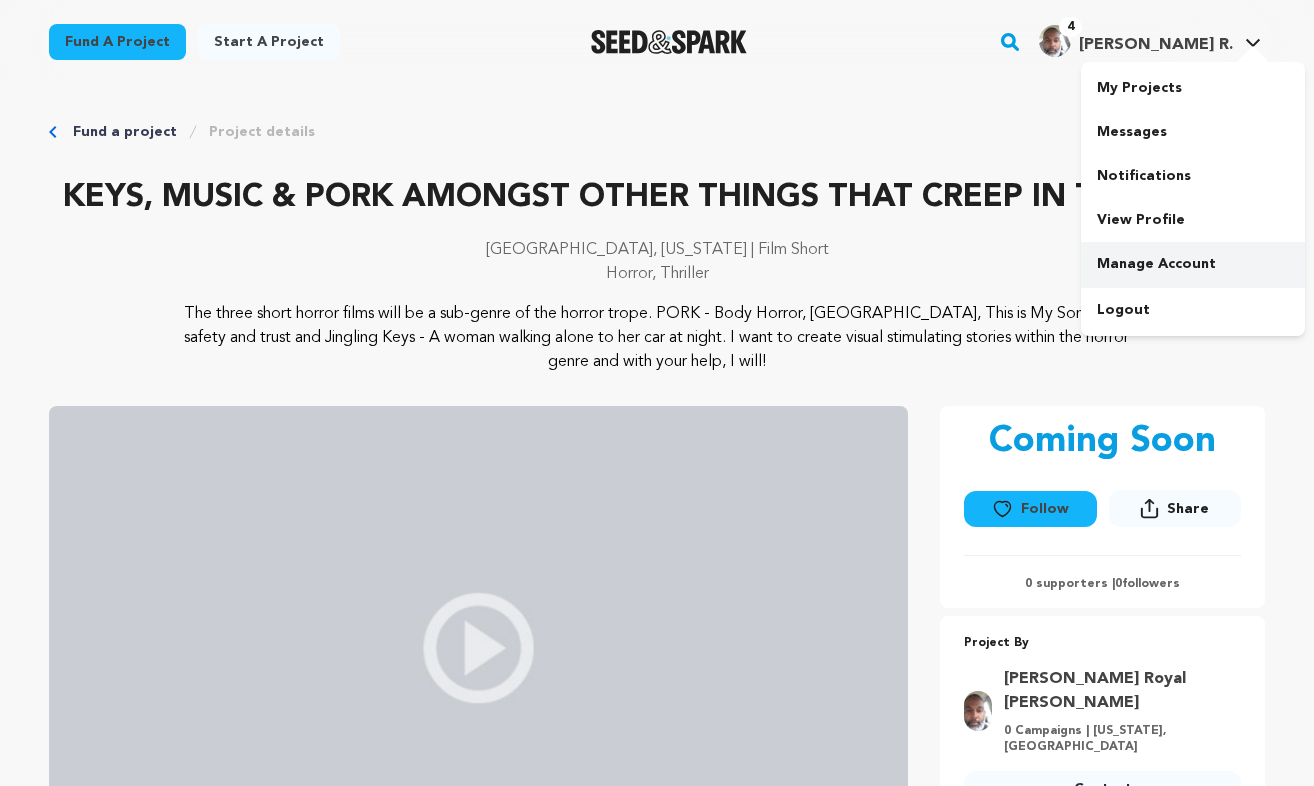 click on "Manage Account" at bounding box center (1193, 264) 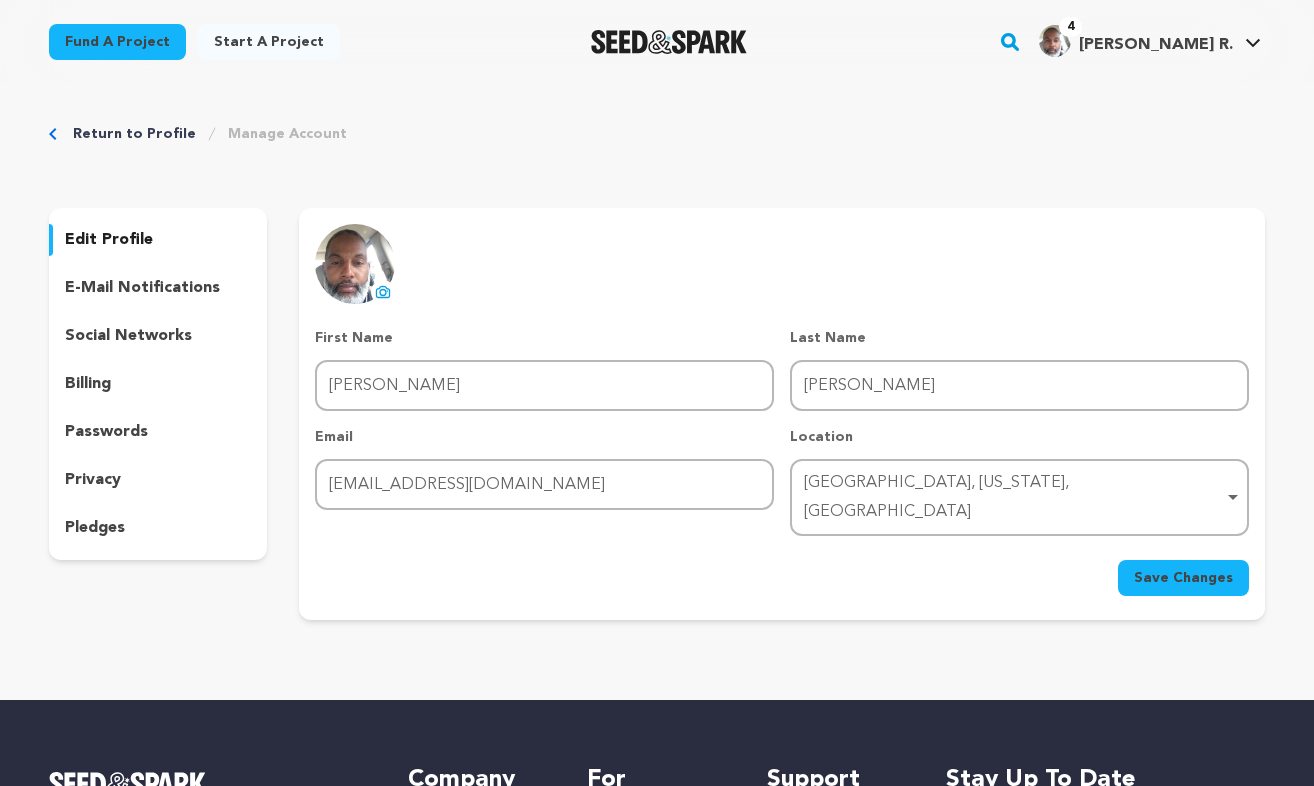 scroll, scrollTop: 0, scrollLeft: 0, axis: both 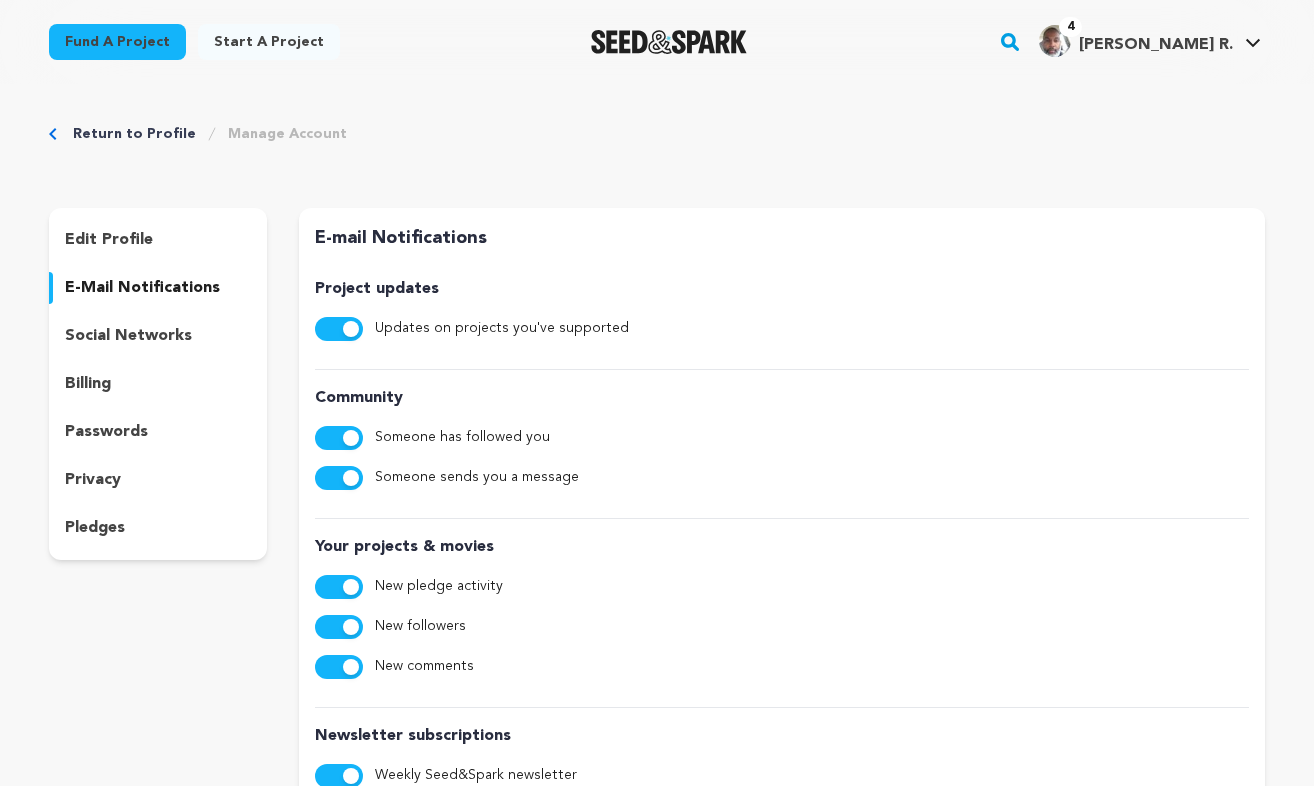 click on "social networks" at bounding box center [128, 336] 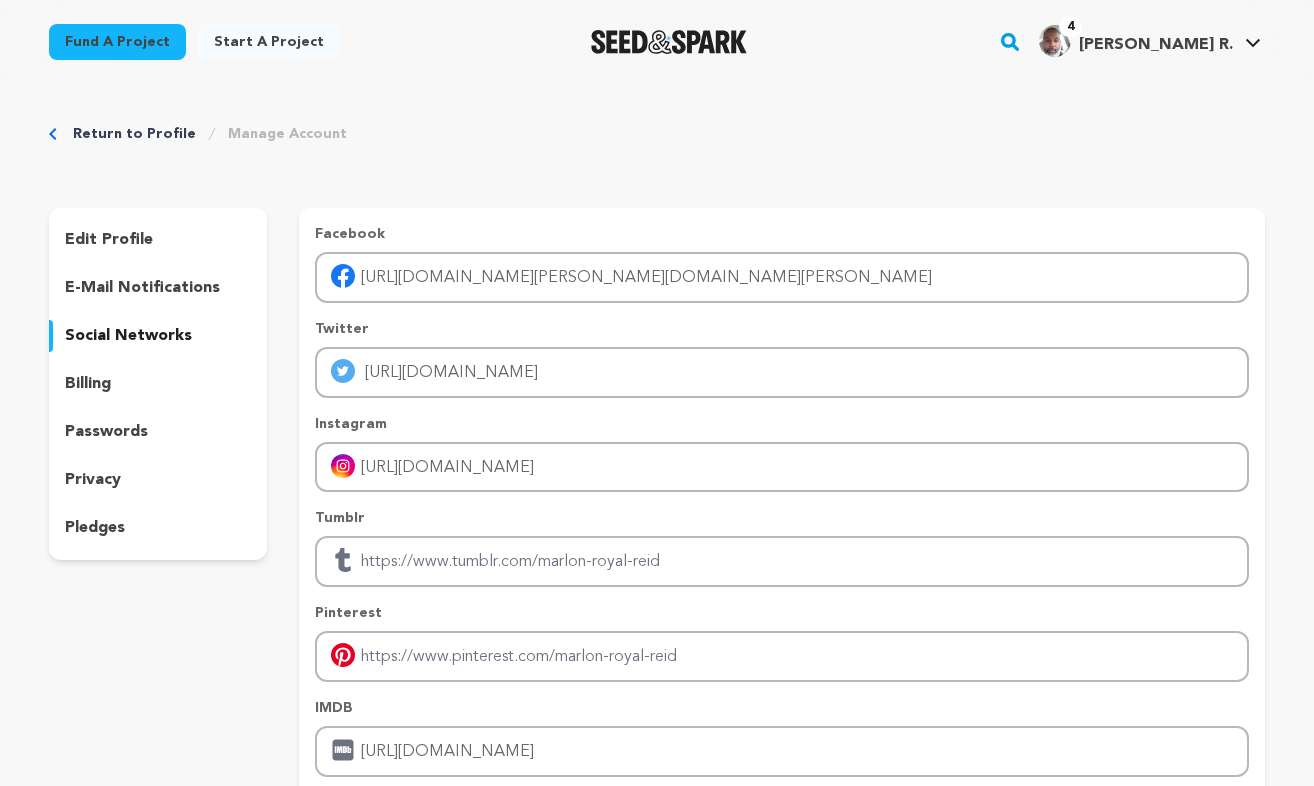 click on "billing" at bounding box center (158, 384) 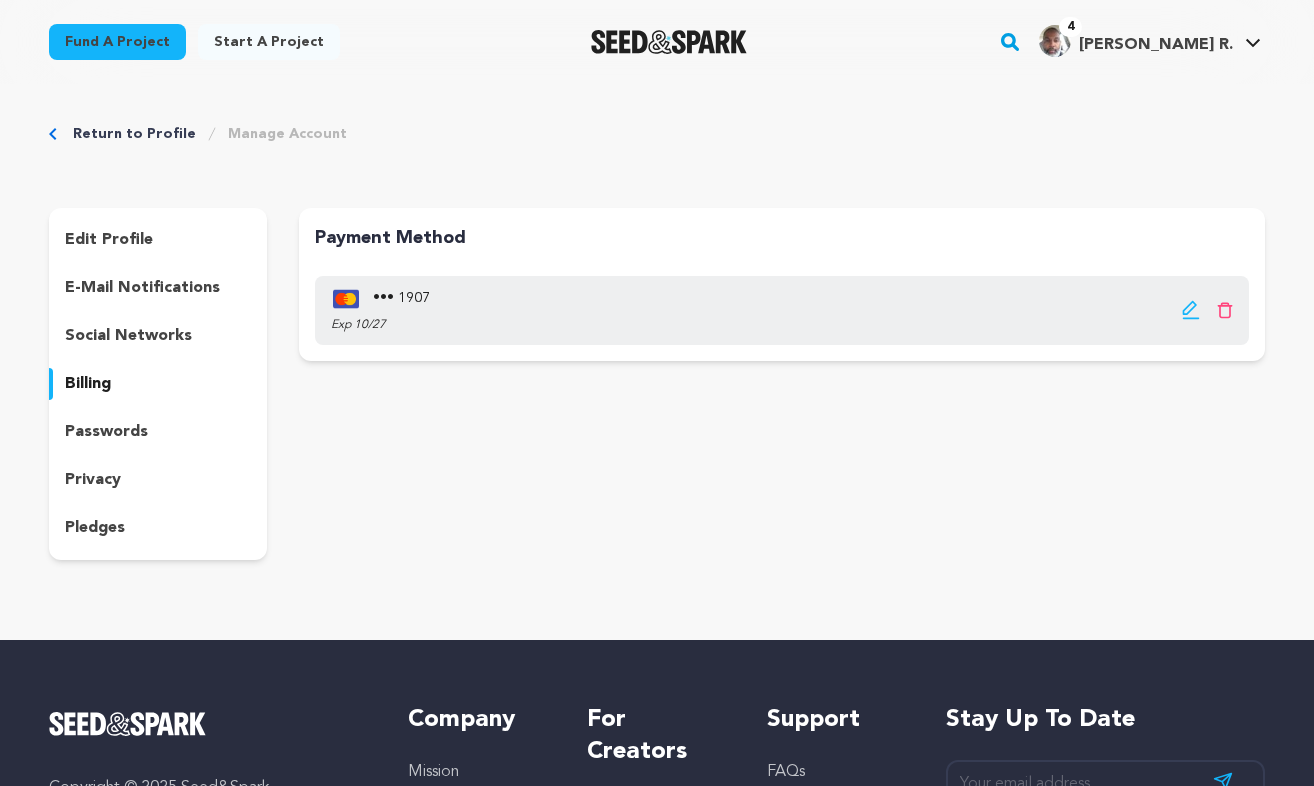 click on "passwords" at bounding box center [106, 432] 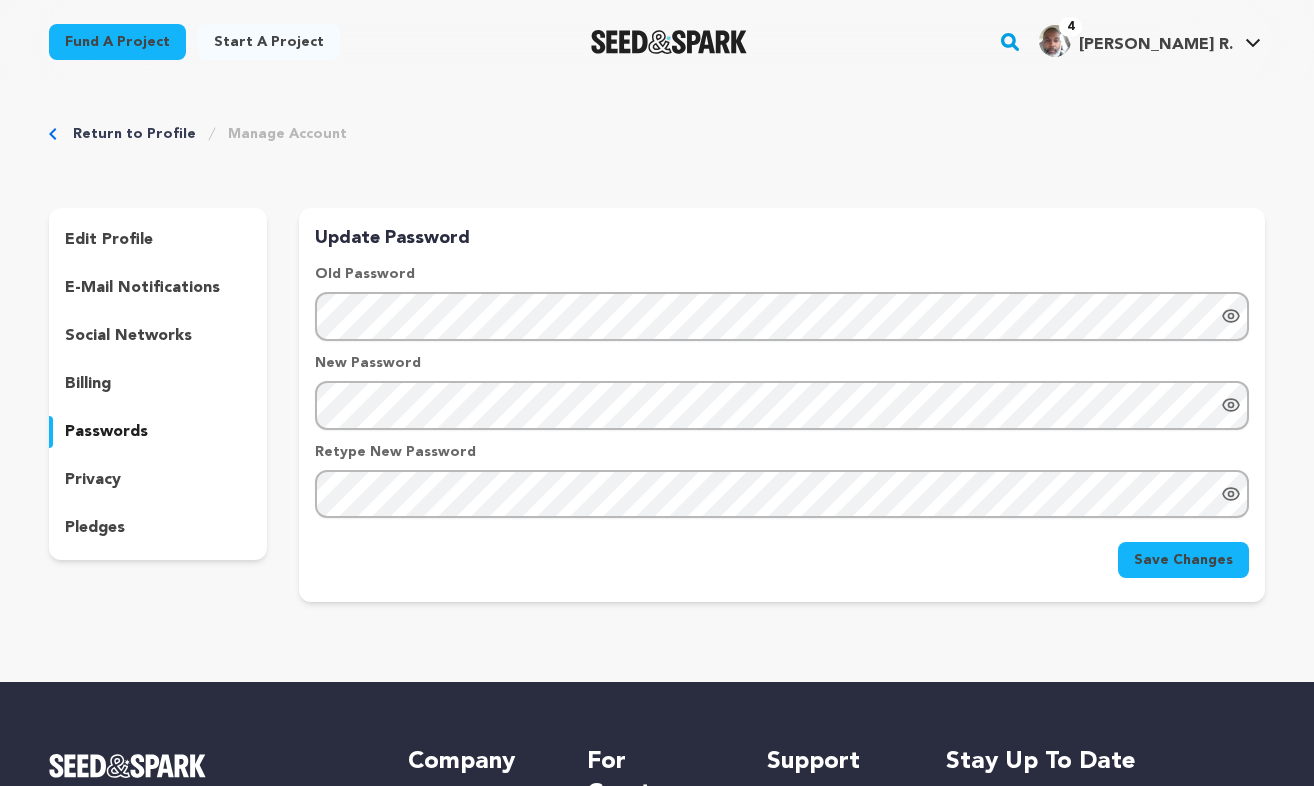 click on "privacy" at bounding box center (93, 480) 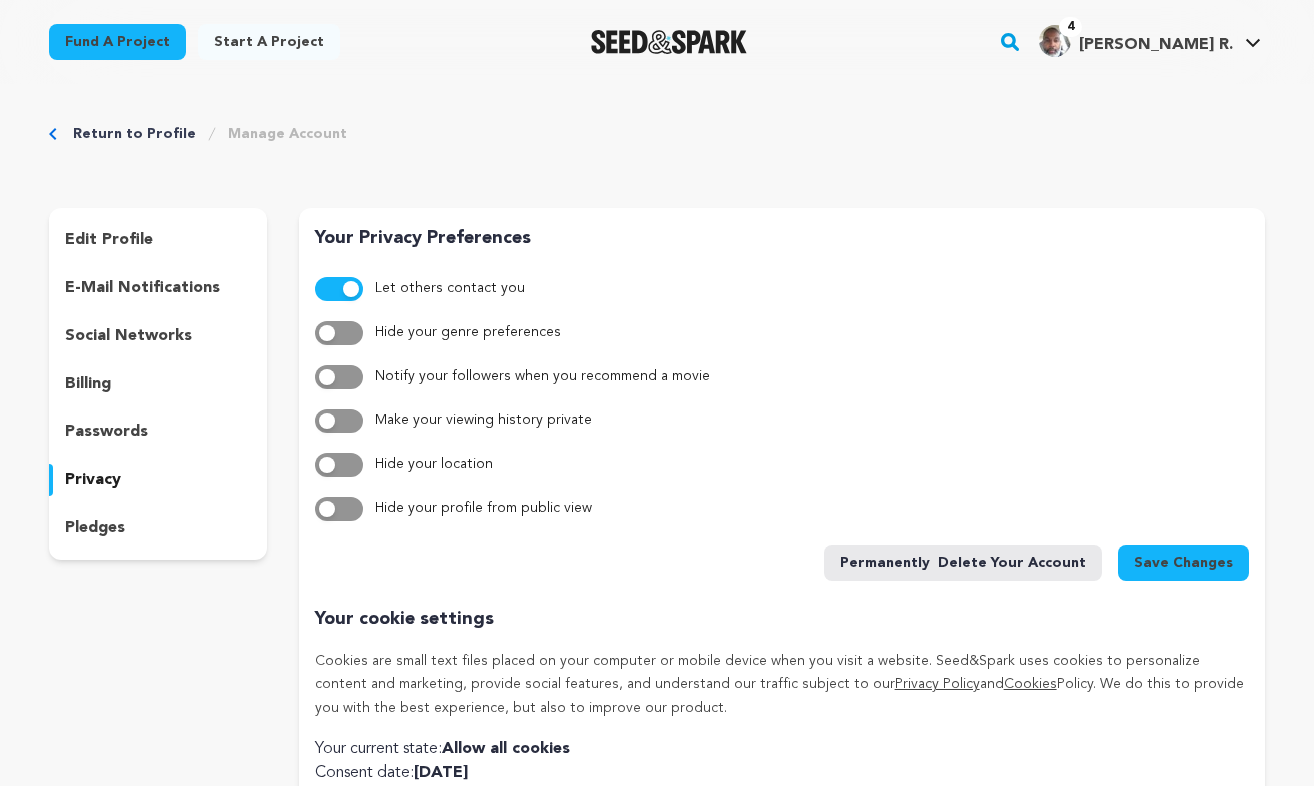 click on "pledges" at bounding box center (95, 528) 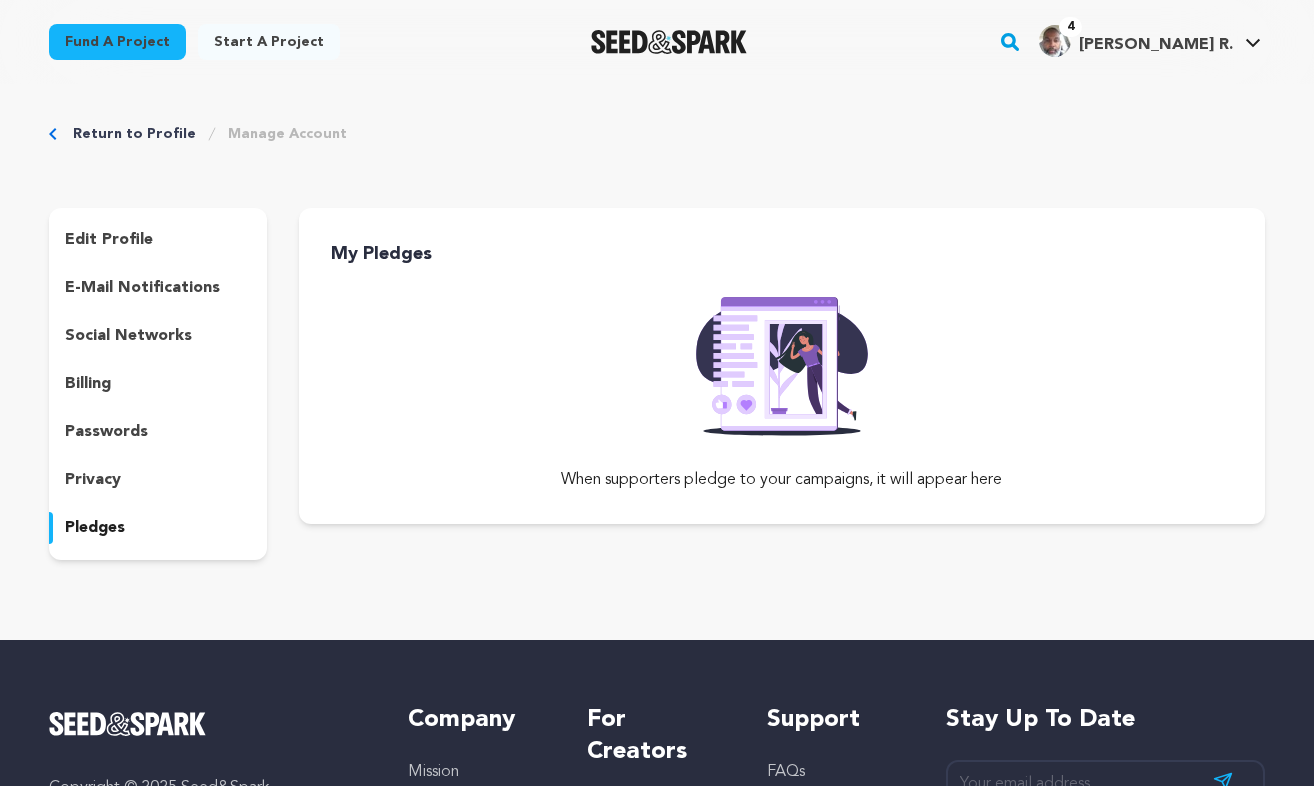 click on "Manage Account" at bounding box center [287, 134] 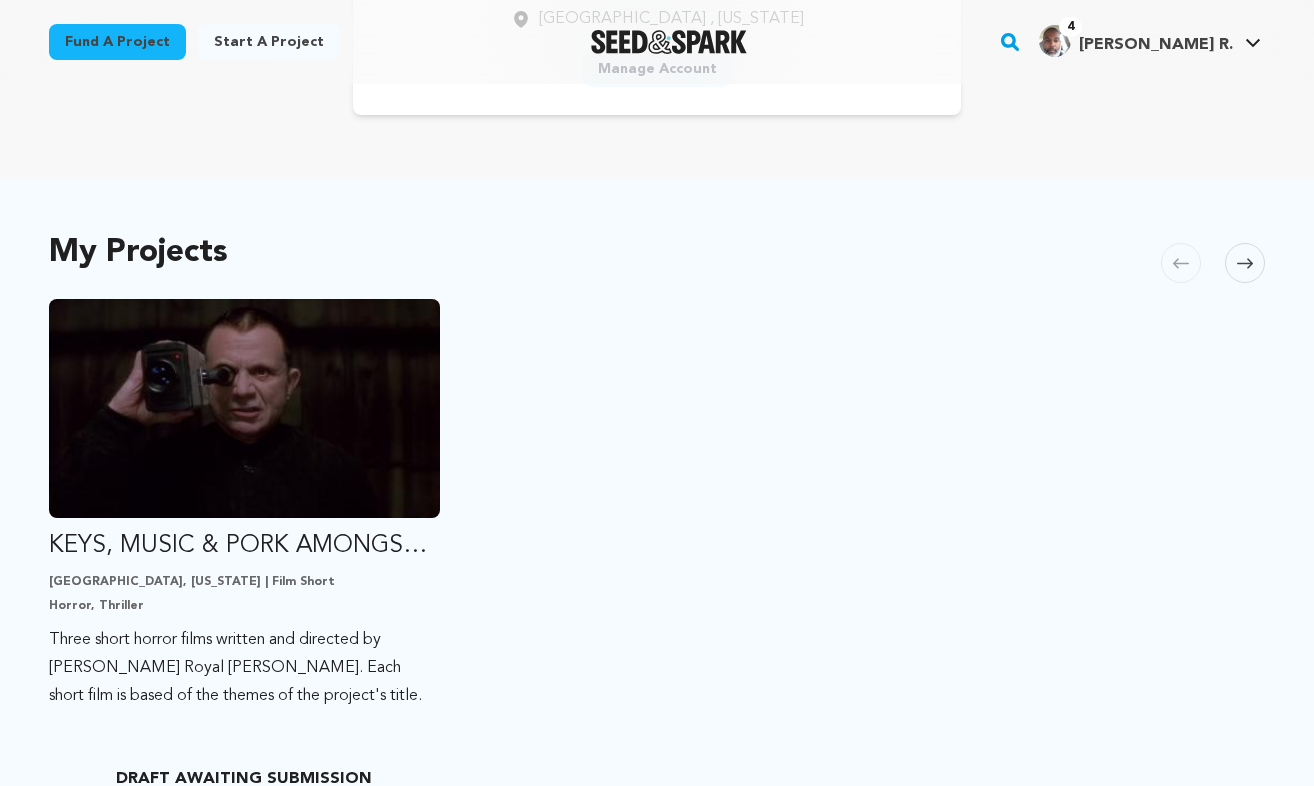 scroll, scrollTop: 403, scrollLeft: 0, axis: vertical 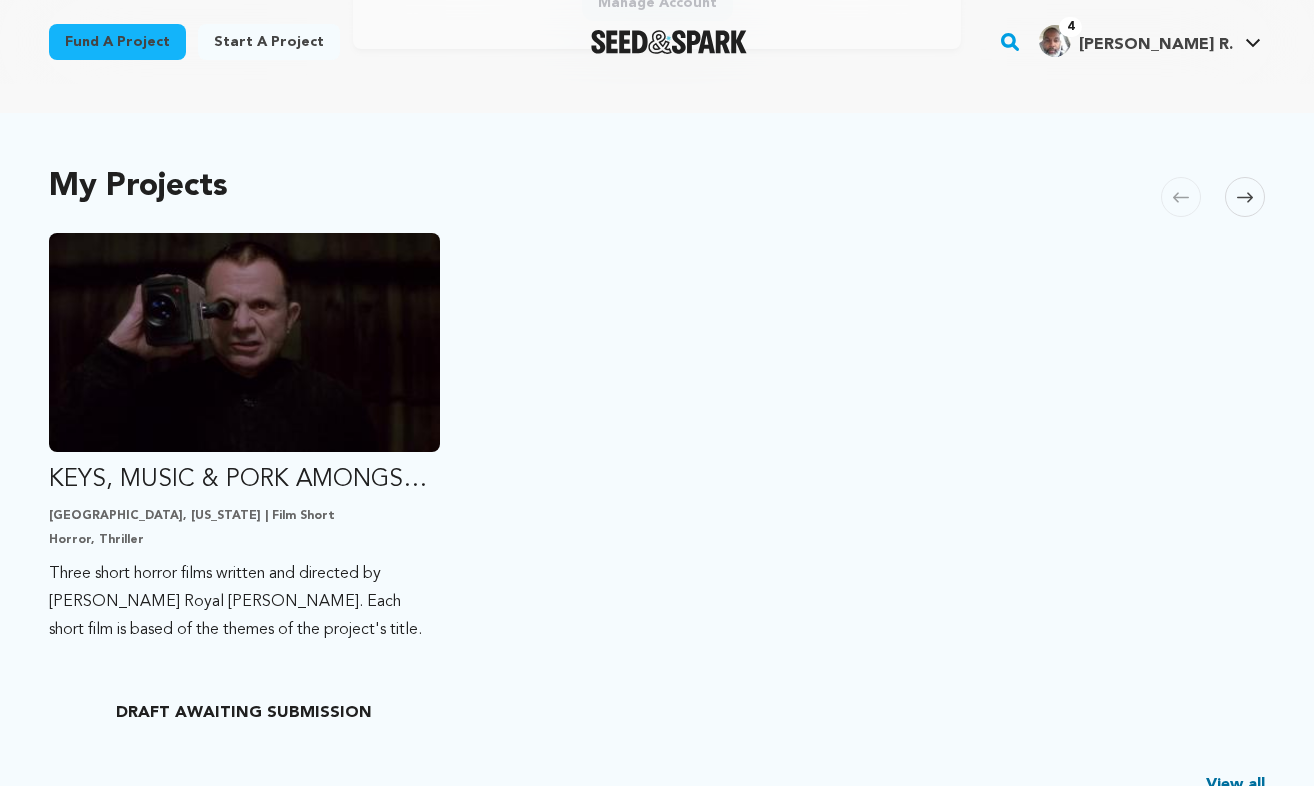 click on "View all" at bounding box center (1235, 785) 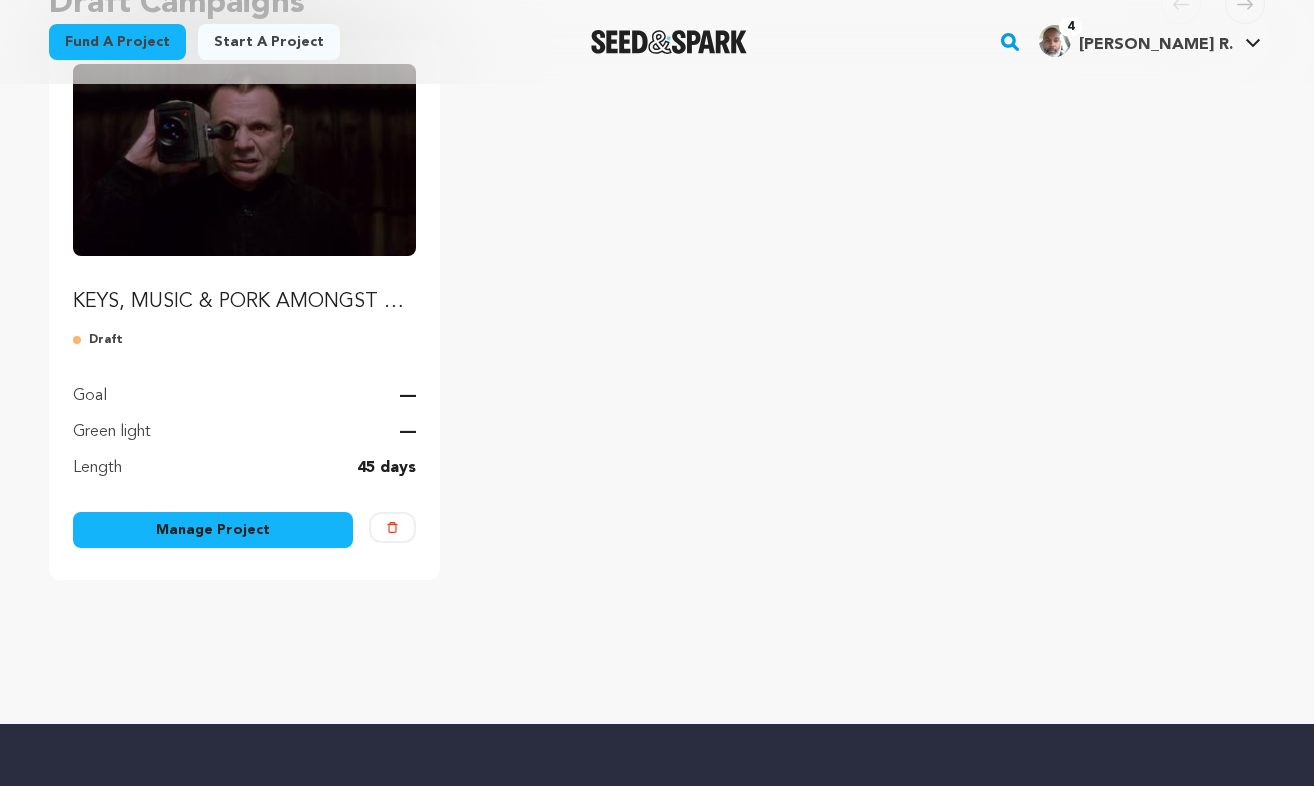 scroll, scrollTop: 256, scrollLeft: 0, axis: vertical 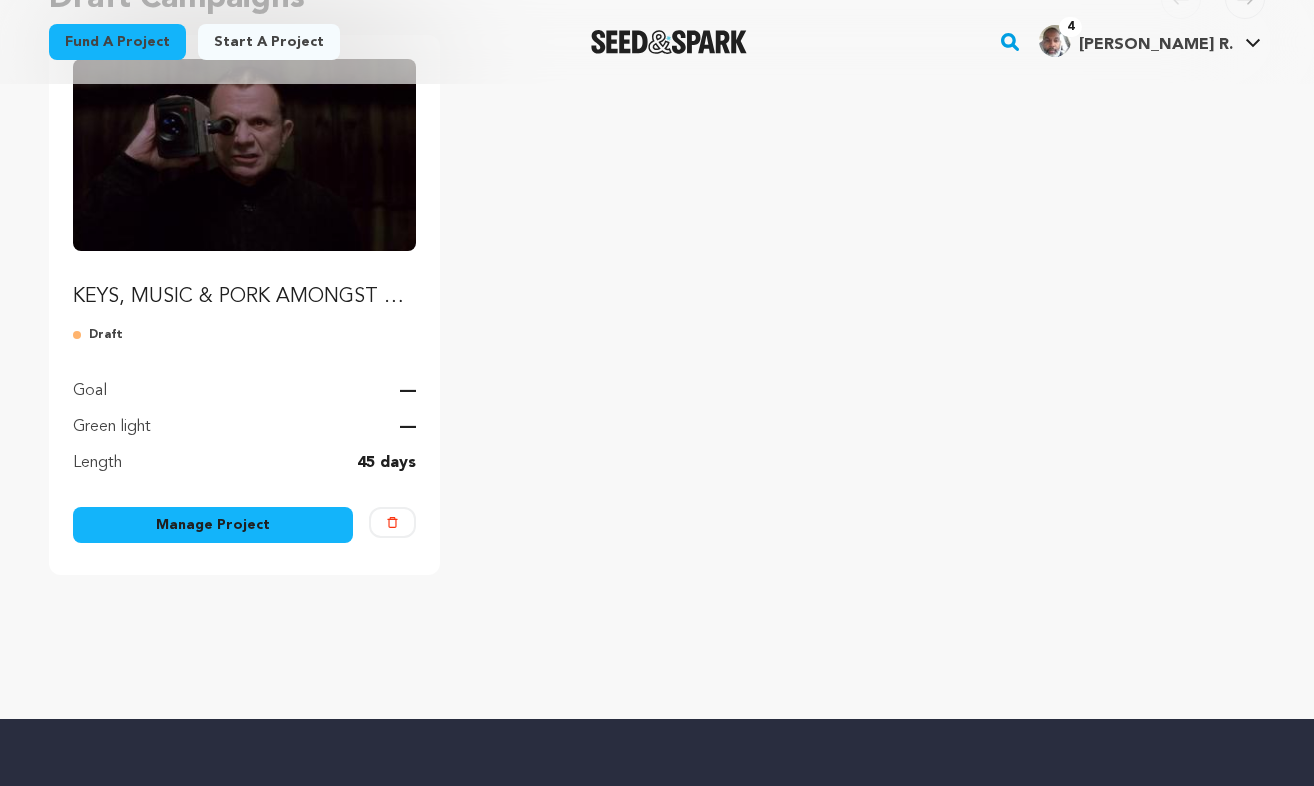 click at bounding box center (392, 522) 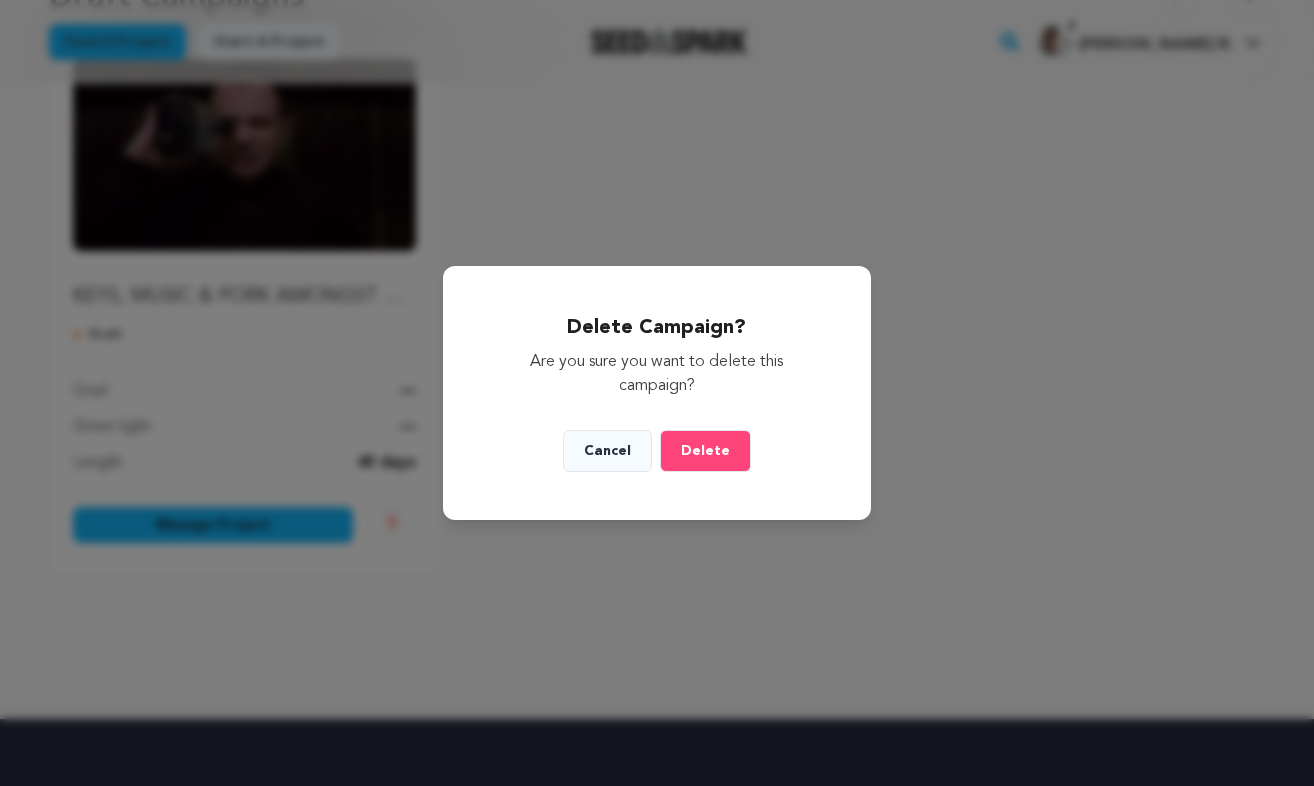 click on "Delete" at bounding box center [705, 451] 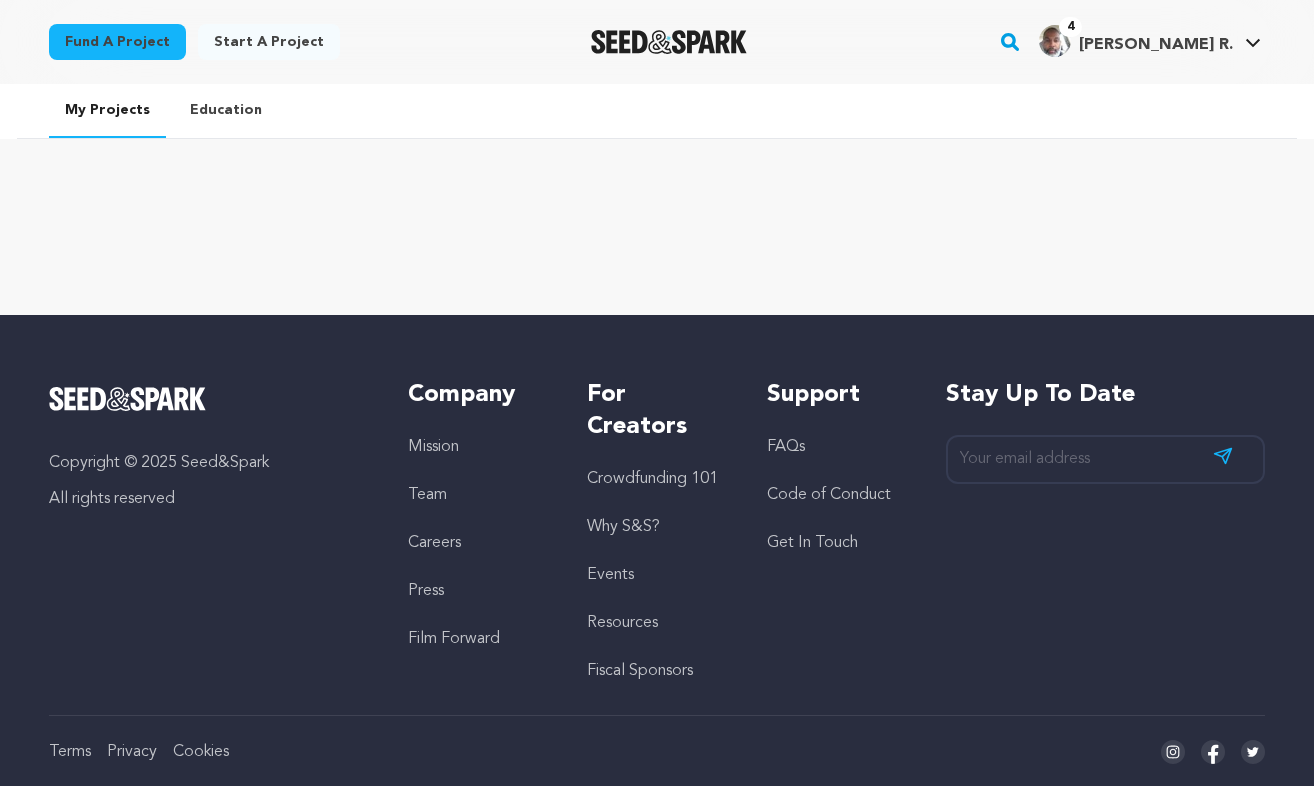 scroll, scrollTop: 42, scrollLeft: 0, axis: vertical 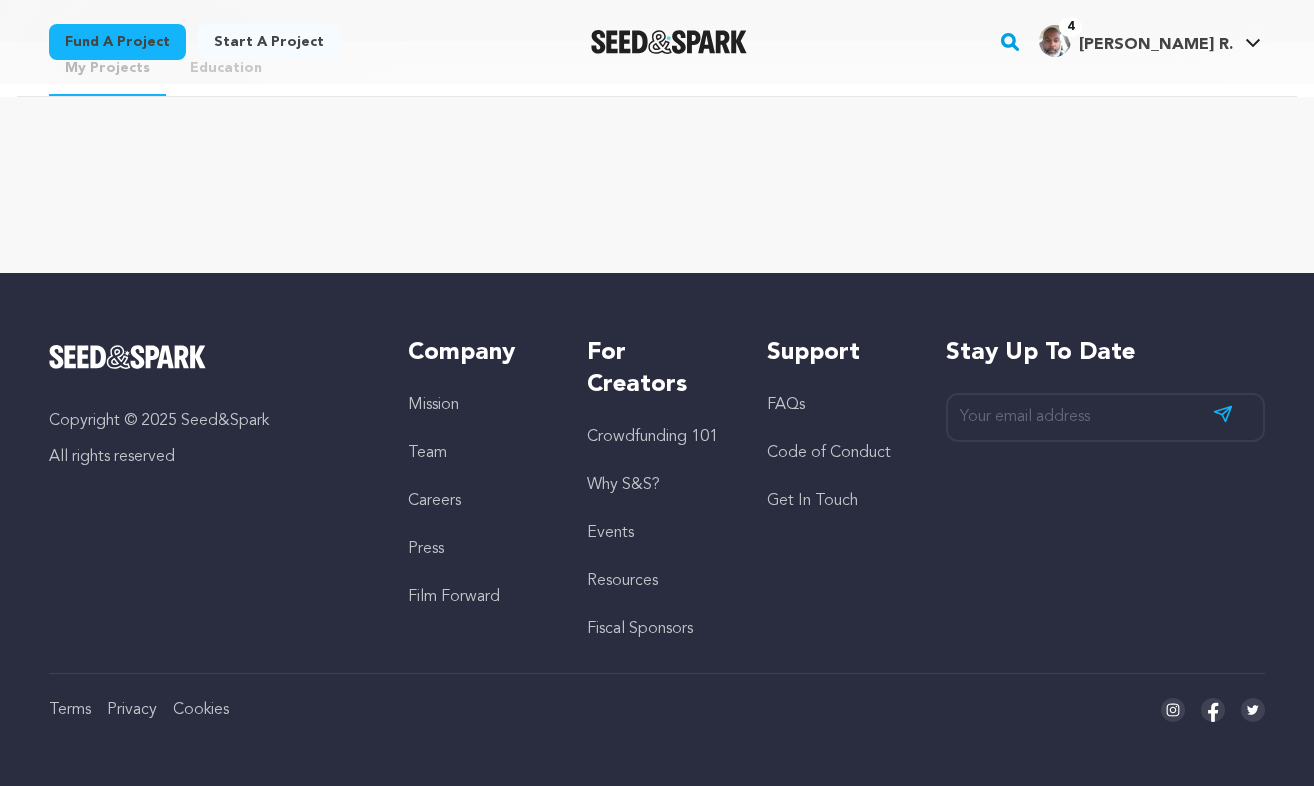 click on "Start a project" at bounding box center [269, 42] 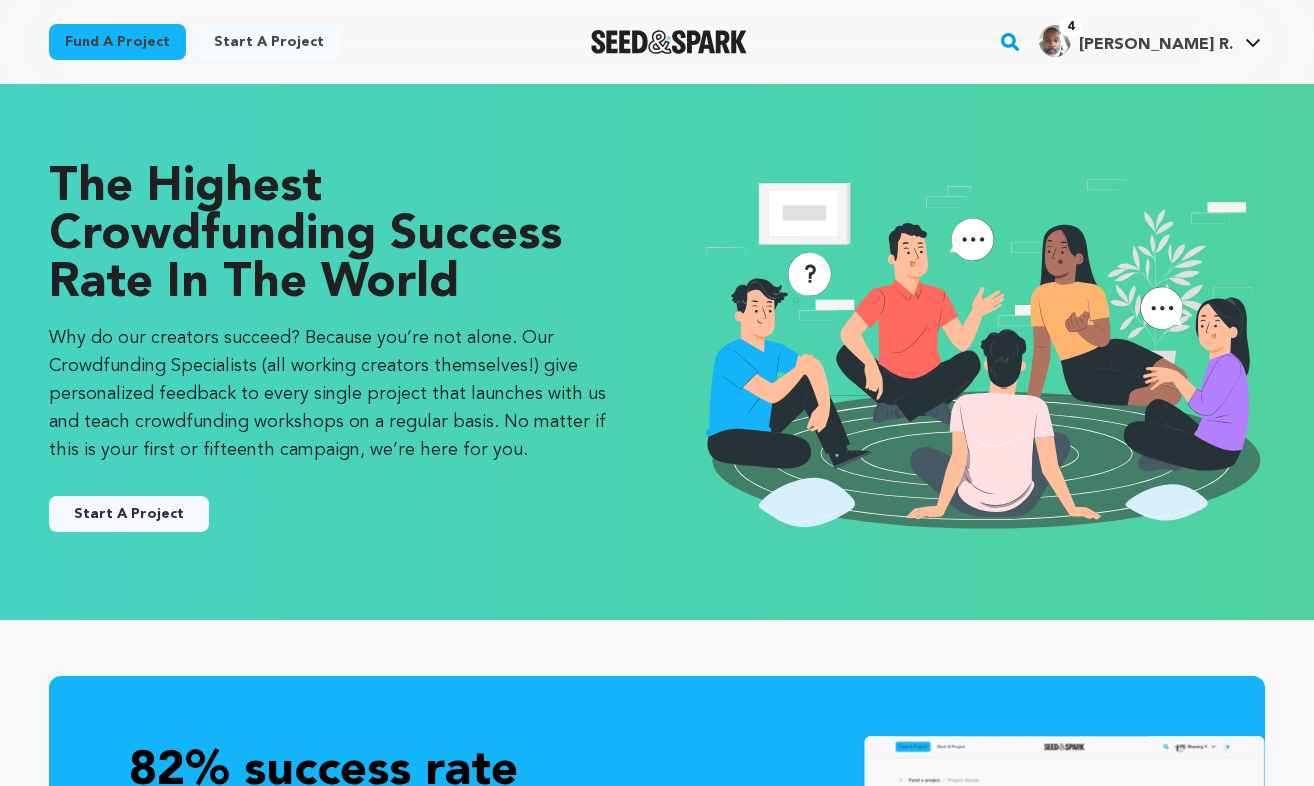 scroll, scrollTop: 0, scrollLeft: 0, axis: both 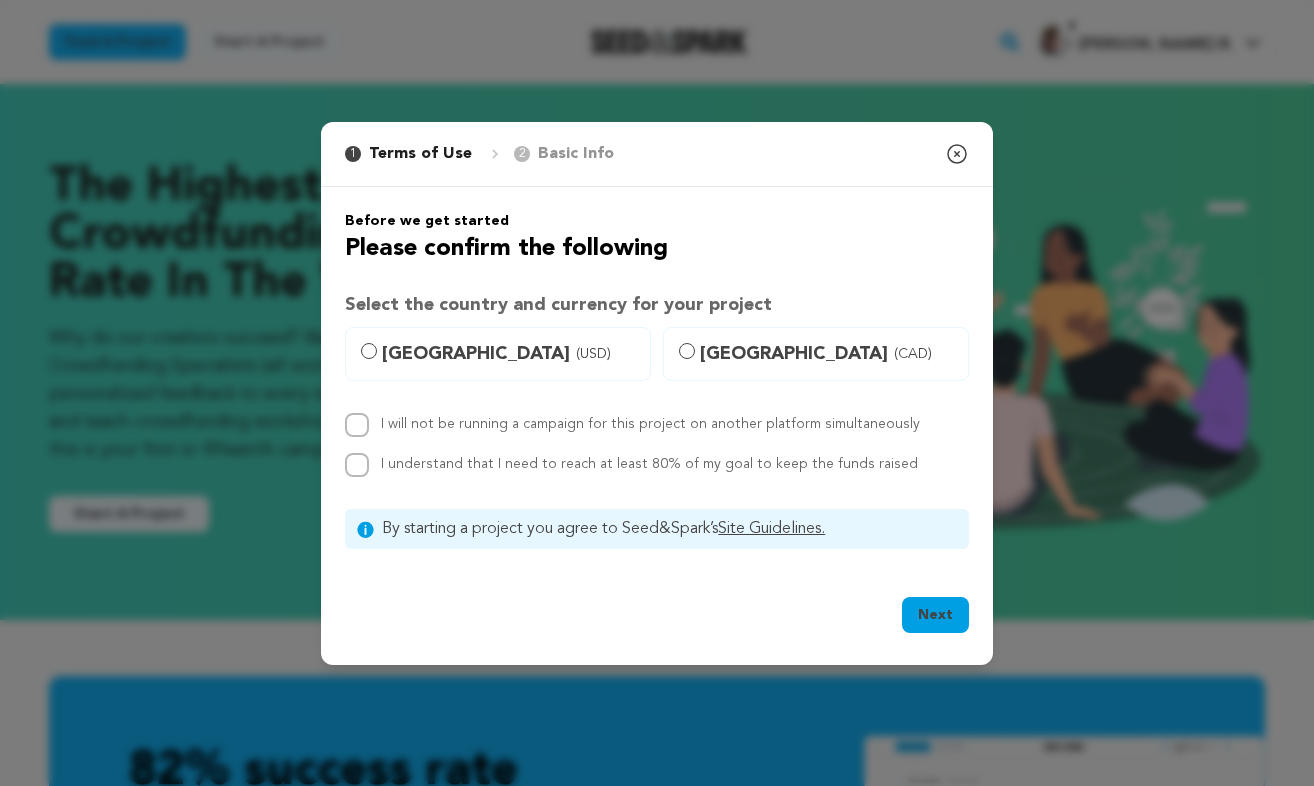 click on "United States
(USD)" at bounding box center (369, 351) 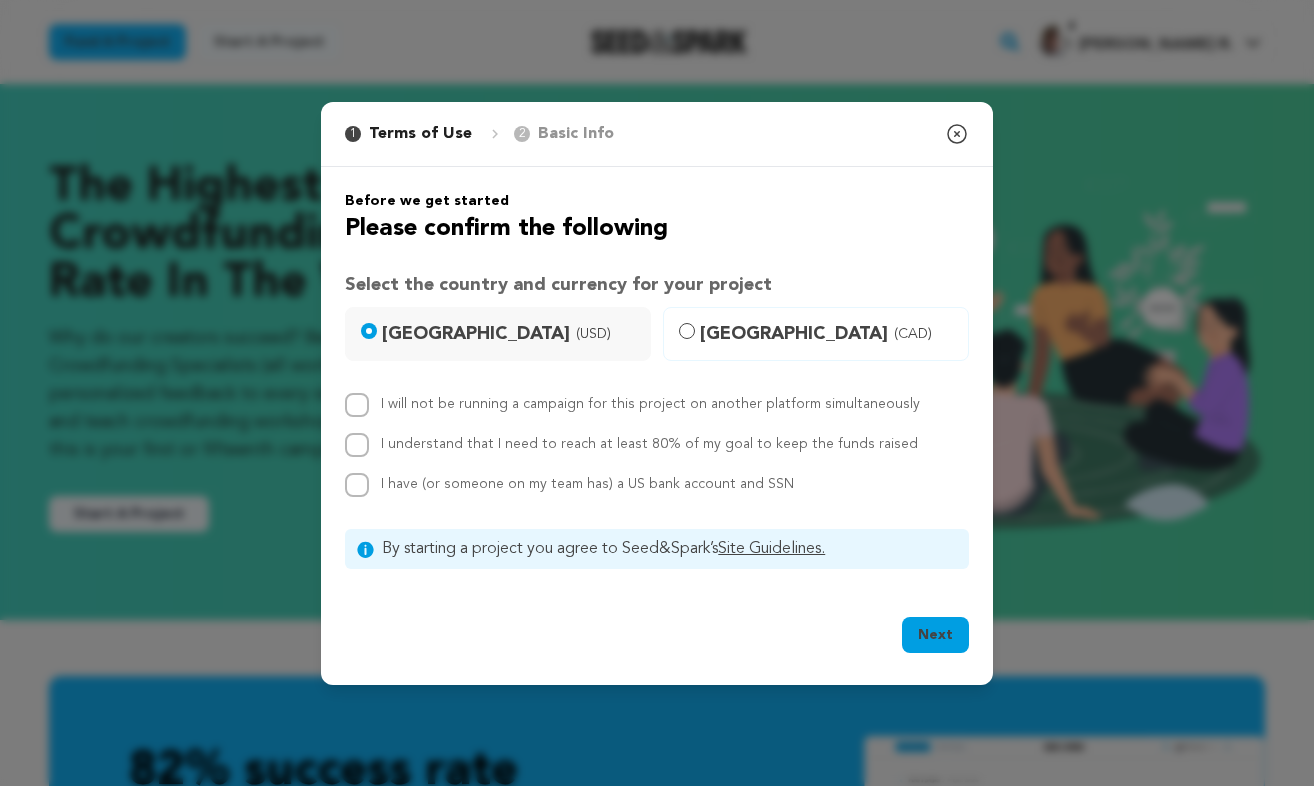 click on "I understand that I need to reach at least 80% of my goal to keep the
funds raised" at bounding box center (357, 445) 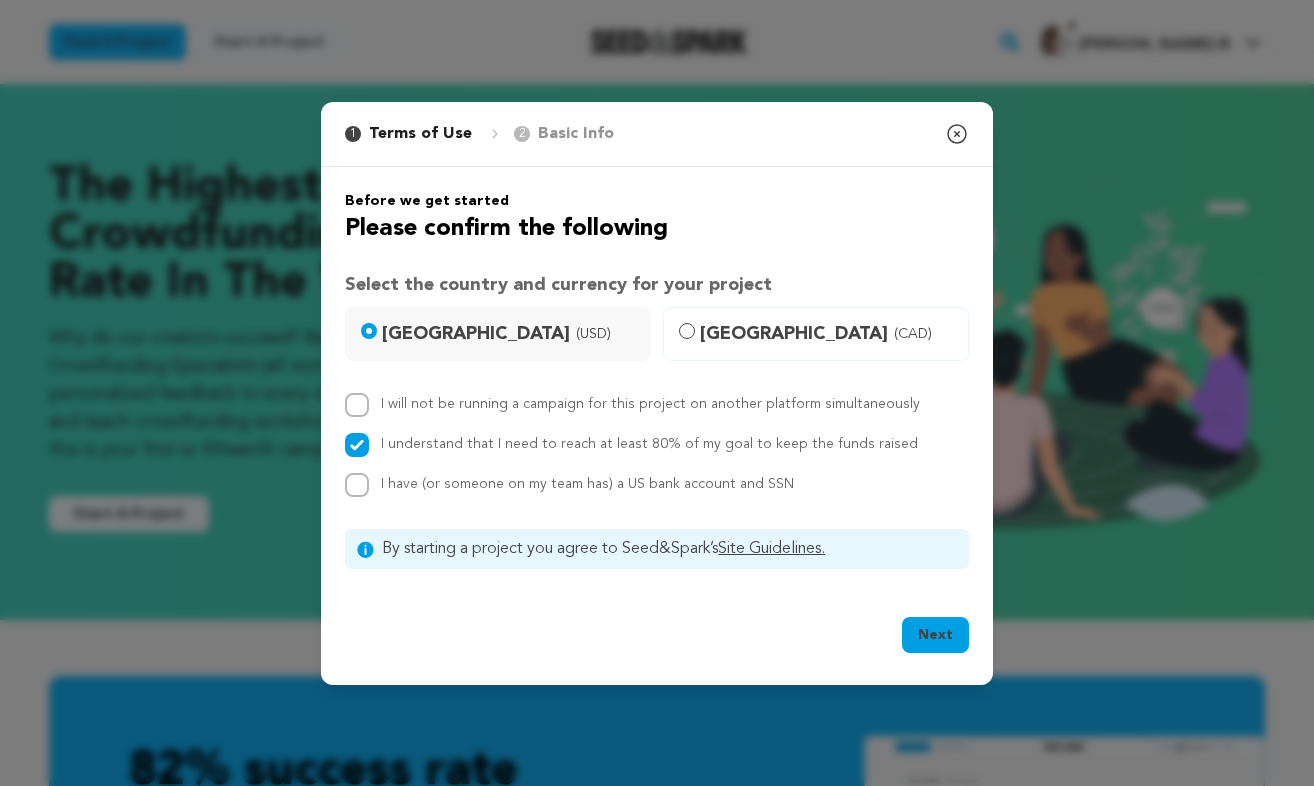 click on "I have (or someone on my team has) a US bank account and SSN" at bounding box center (357, 485) 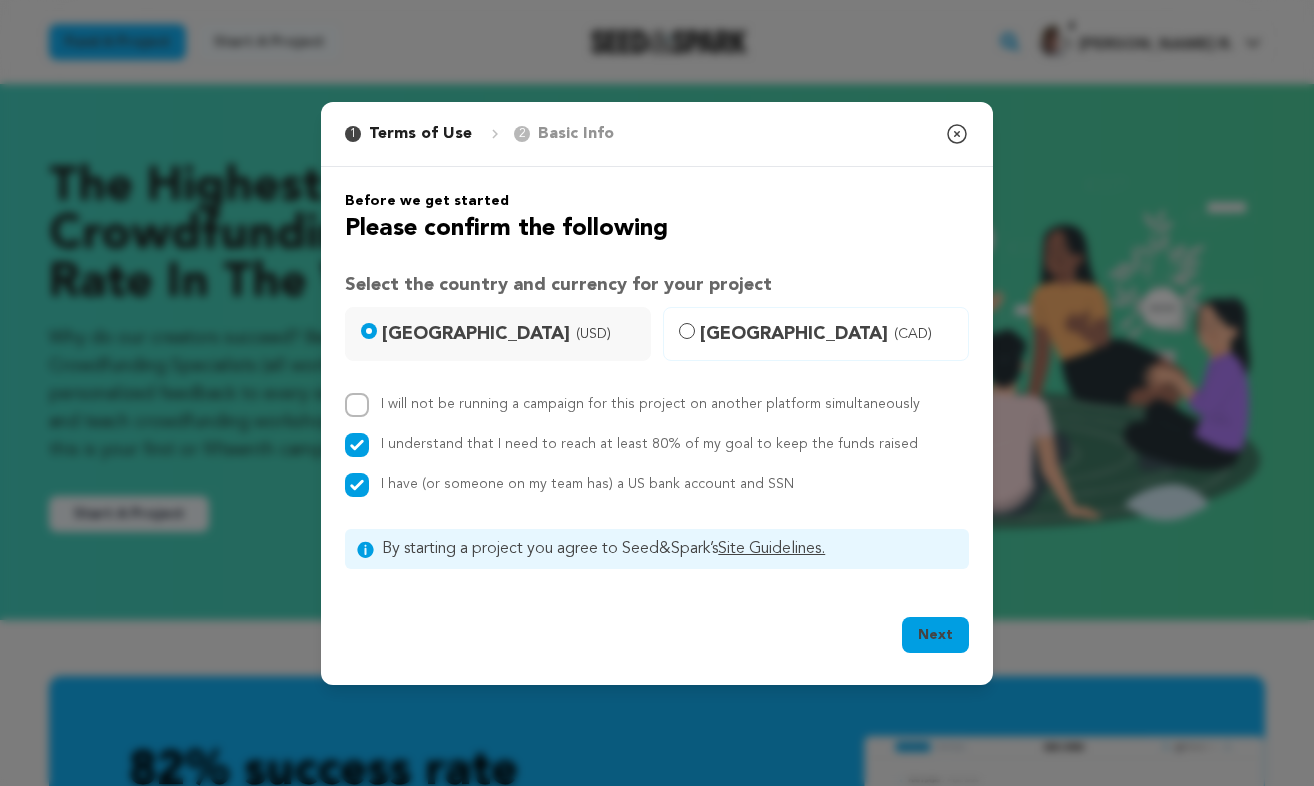click on "Next" at bounding box center (935, 635) 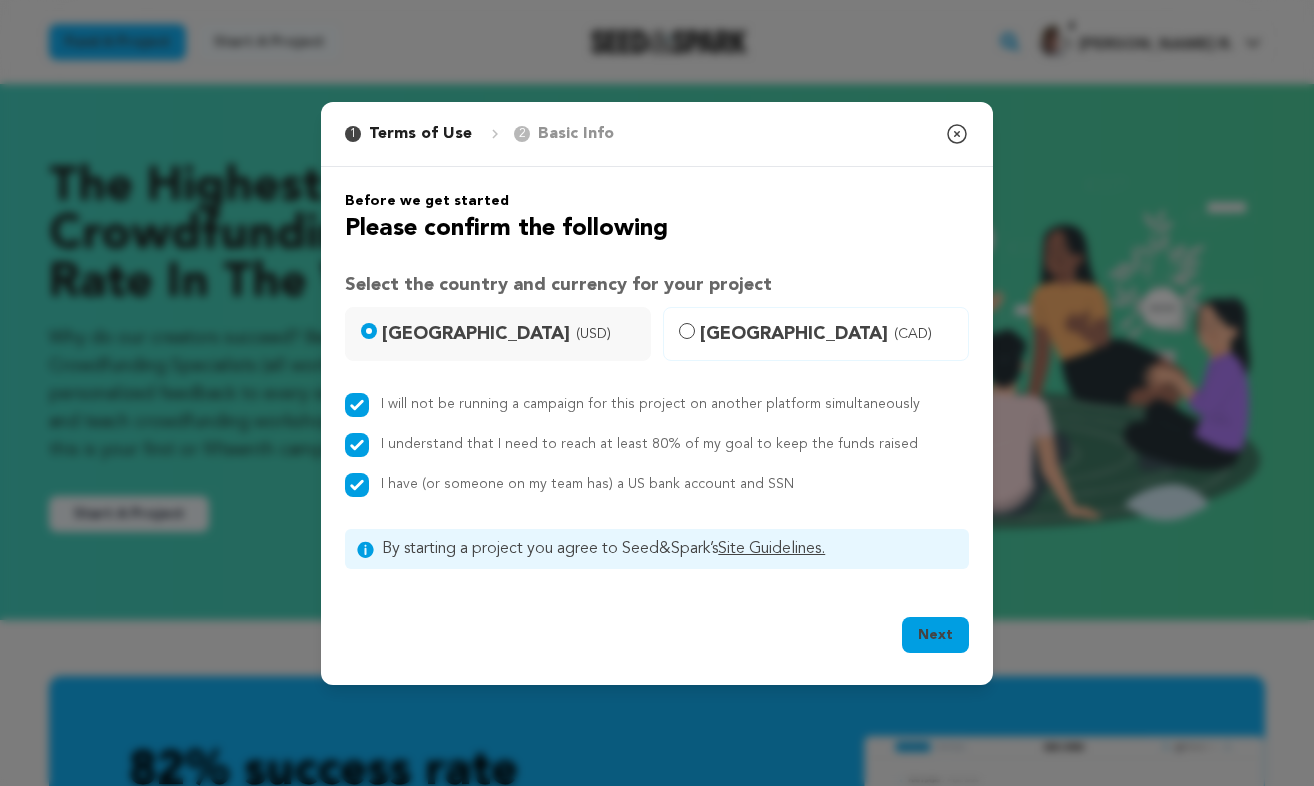 click on "Next" at bounding box center [935, 635] 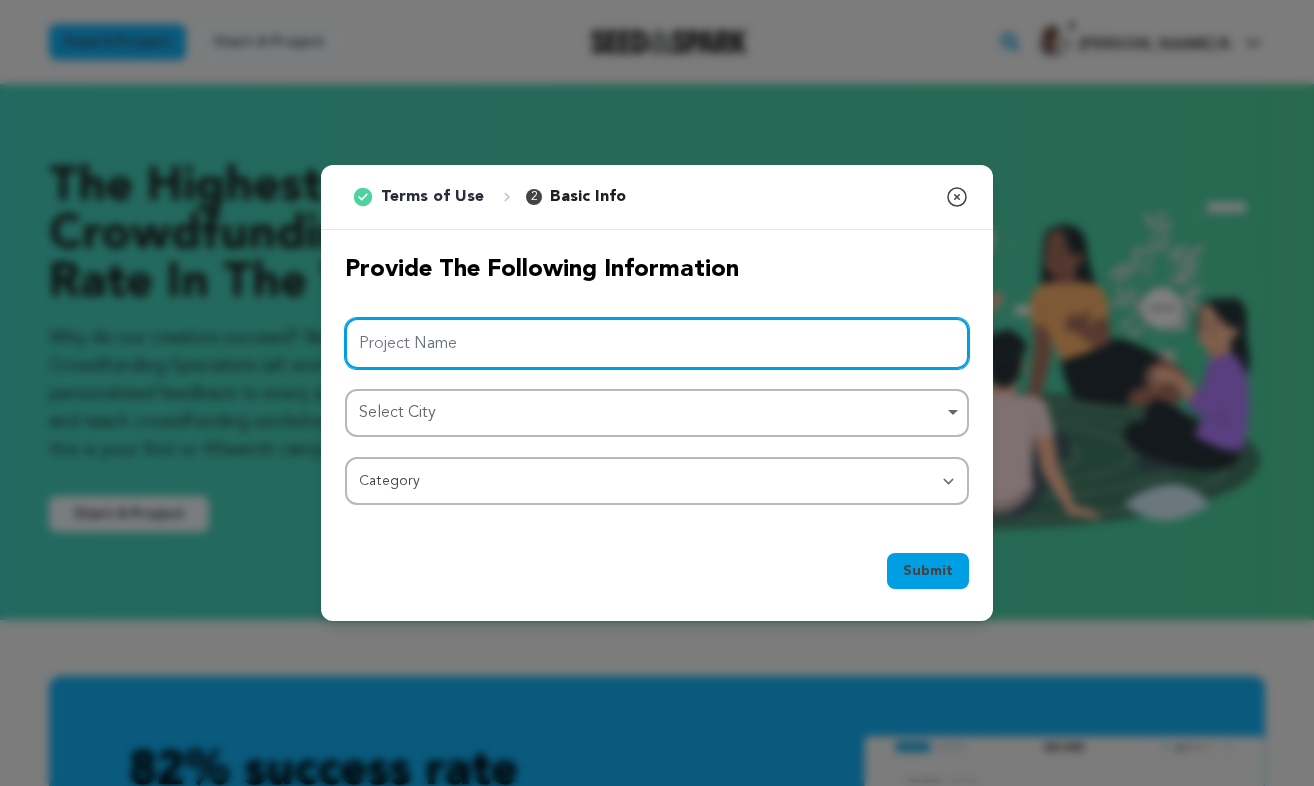 click on "Select City Remove item" at bounding box center (657, 413) 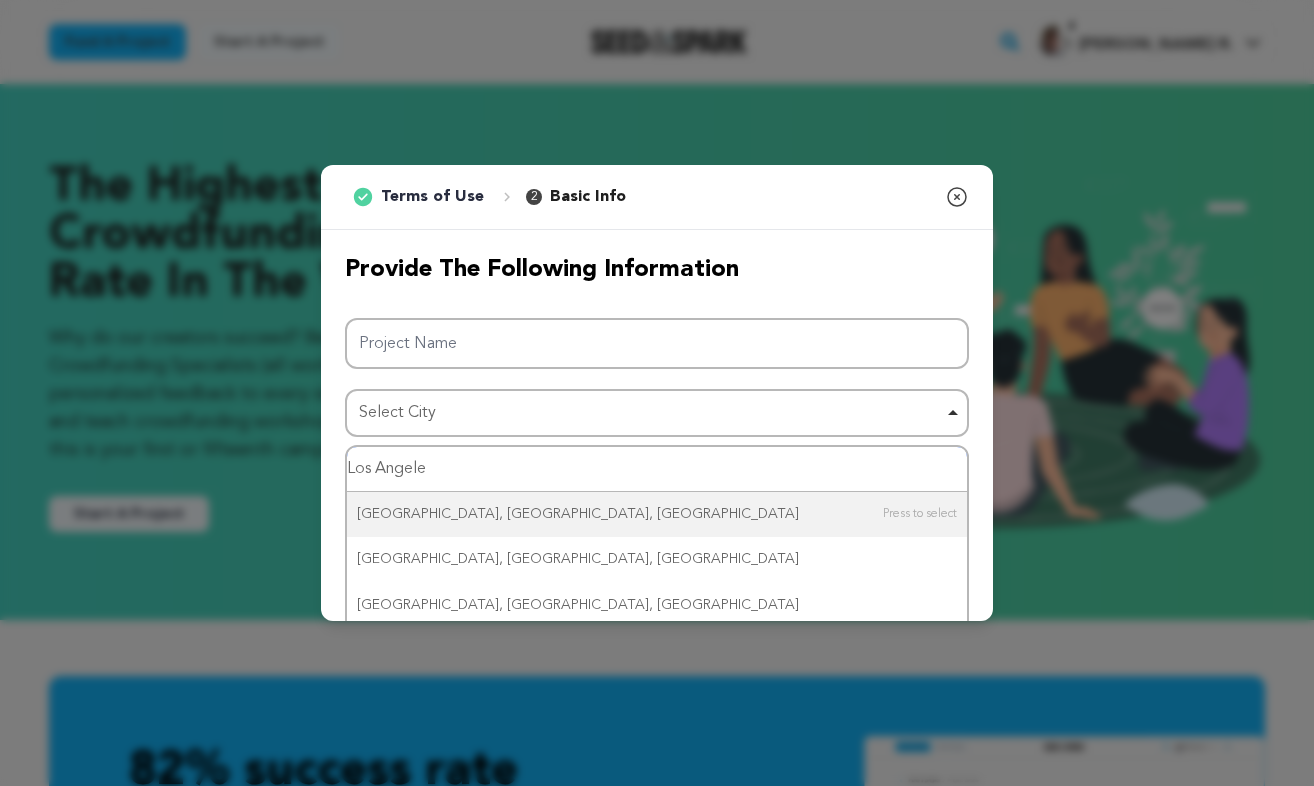type on "Los Angeles" 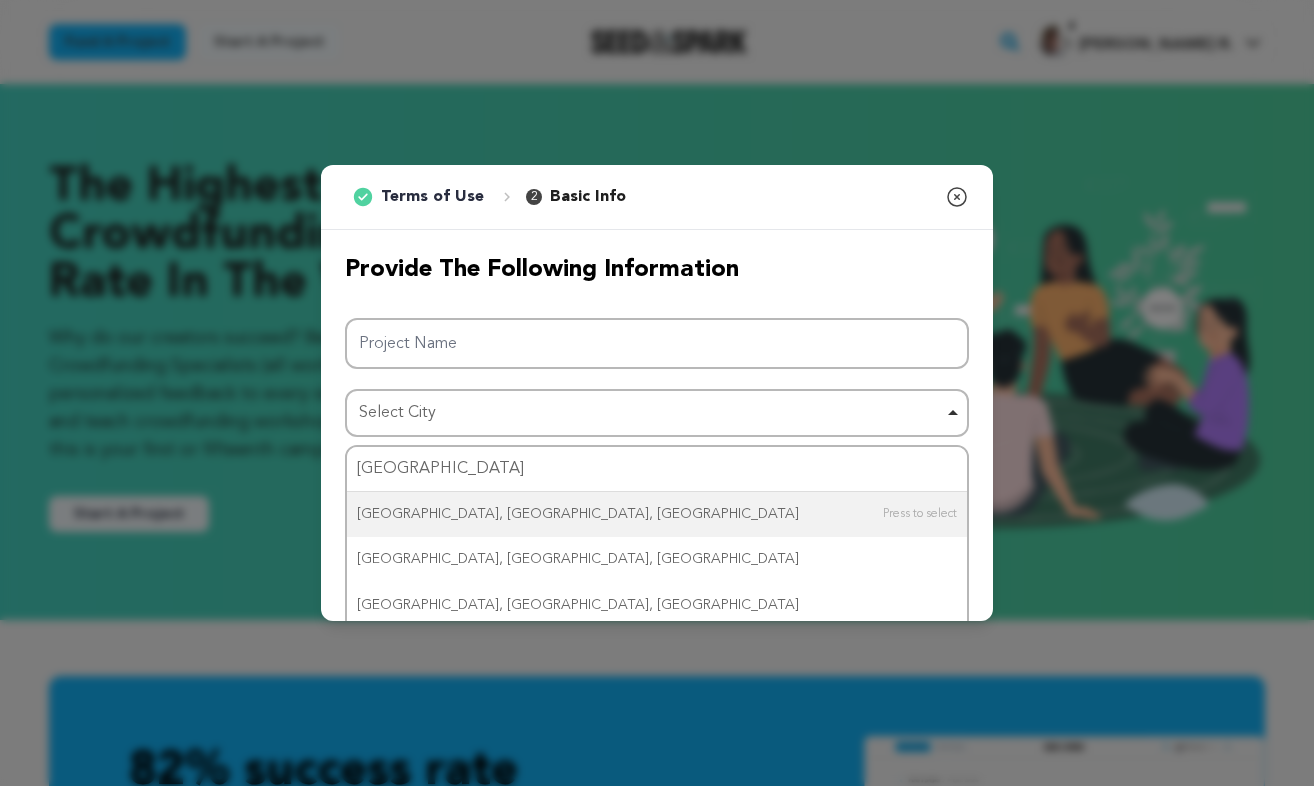 type 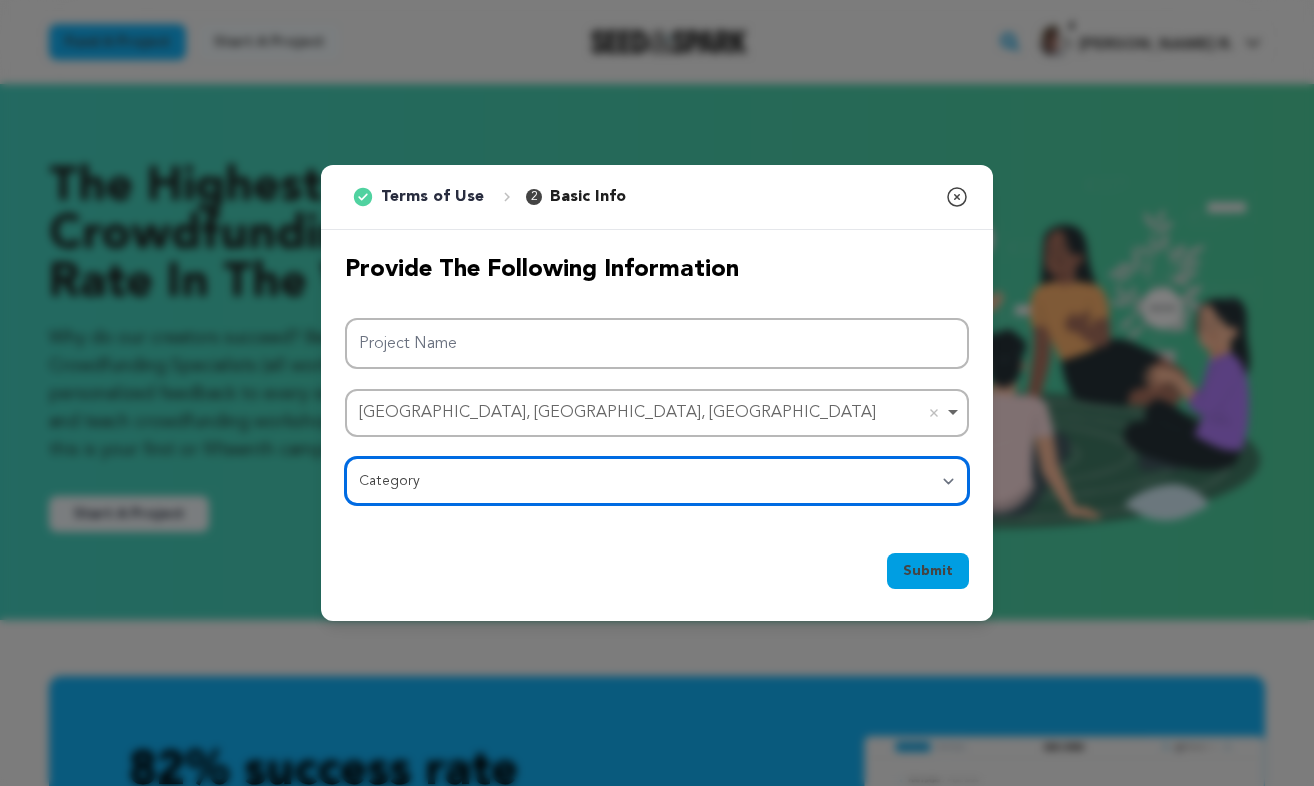 select on "383" 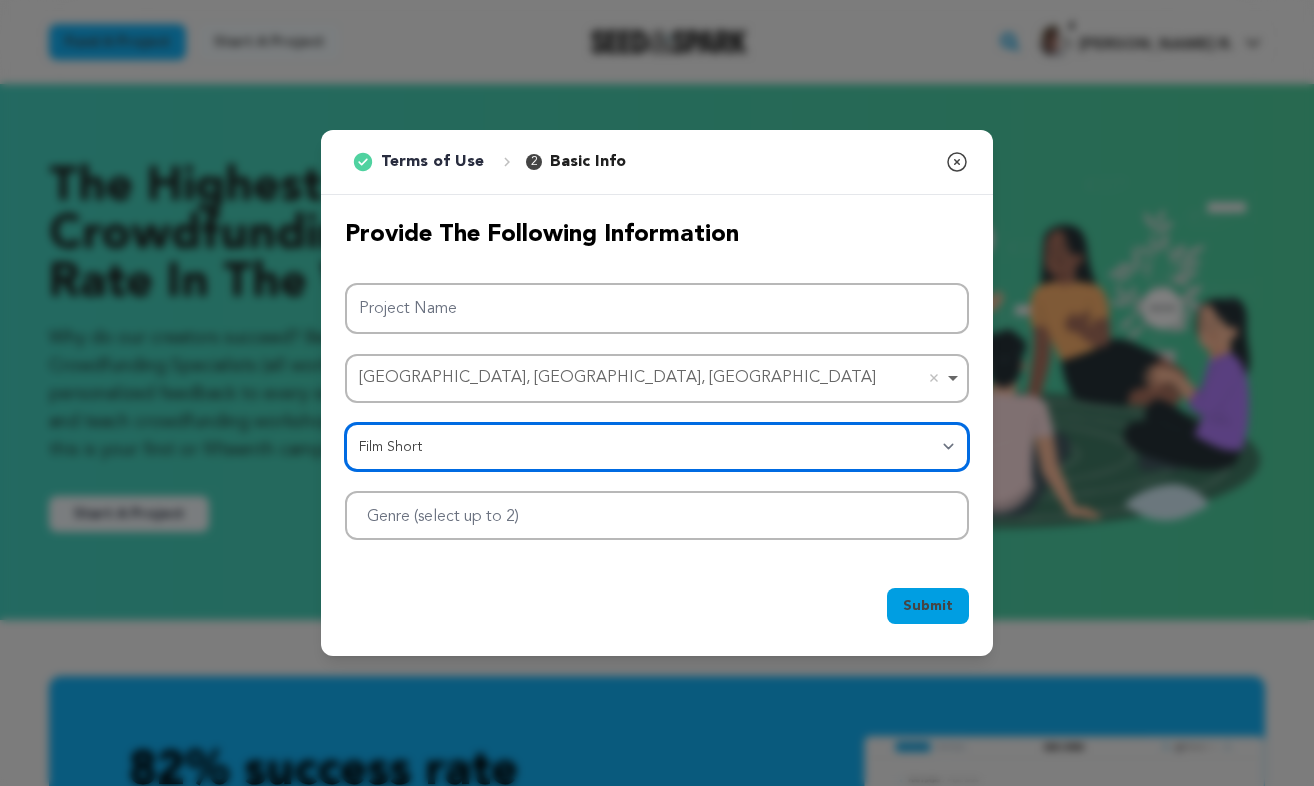 click at bounding box center [657, 515] 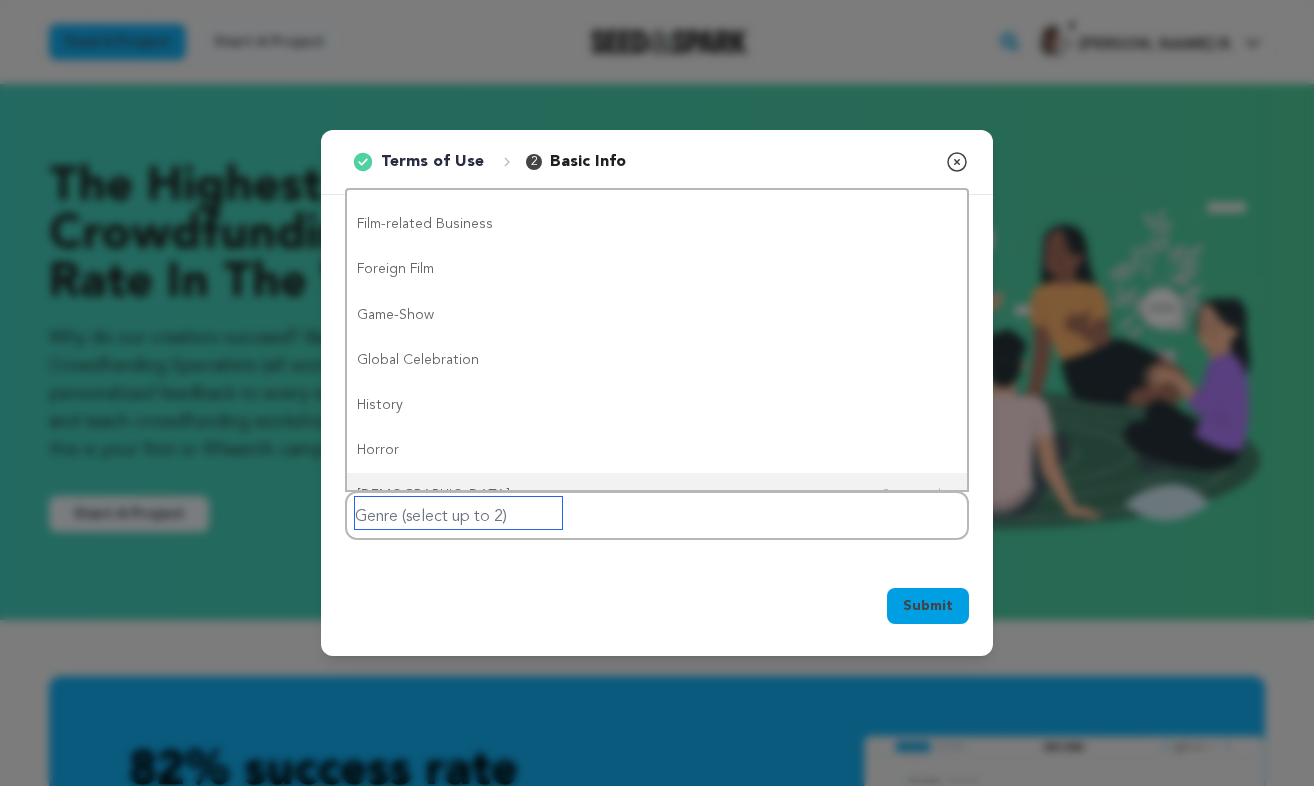 scroll, scrollTop: 601, scrollLeft: 0, axis: vertical 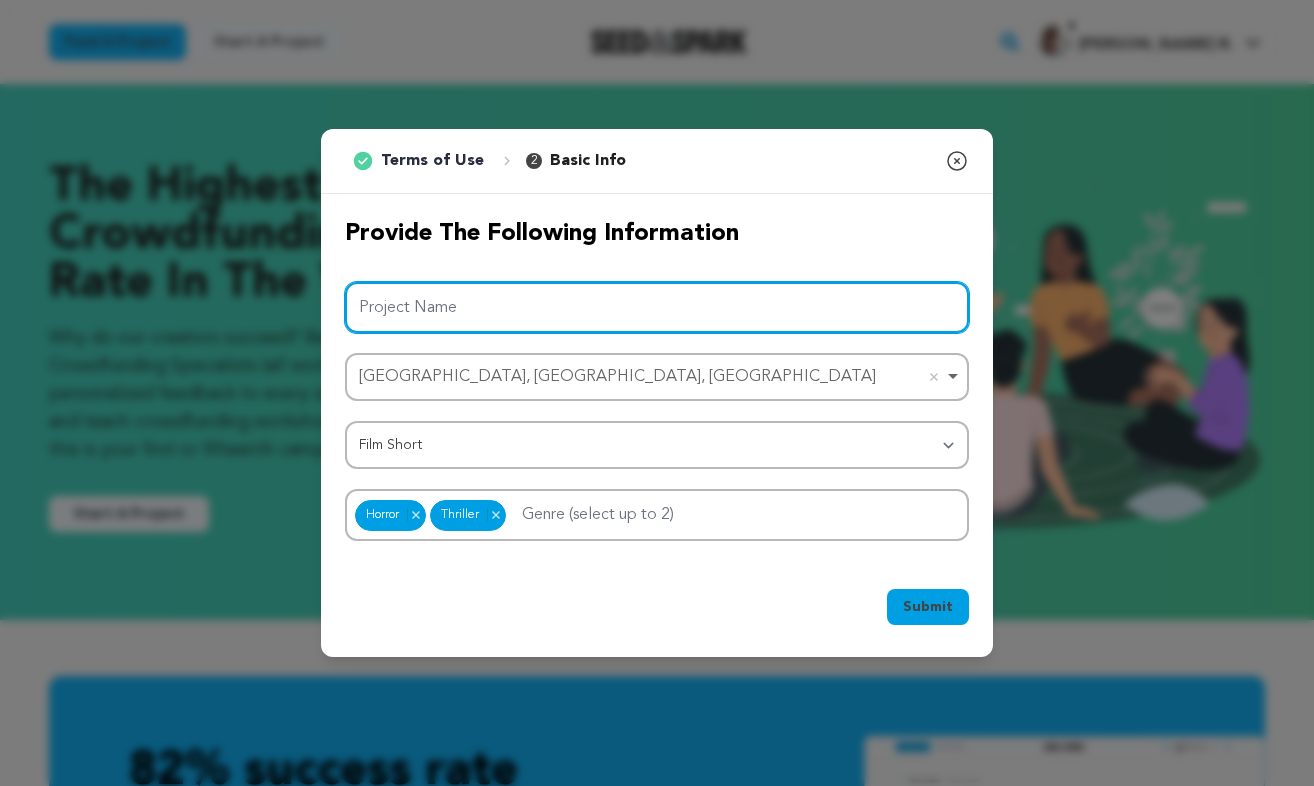 click on "Project Name" at bounding box center [657, 307] 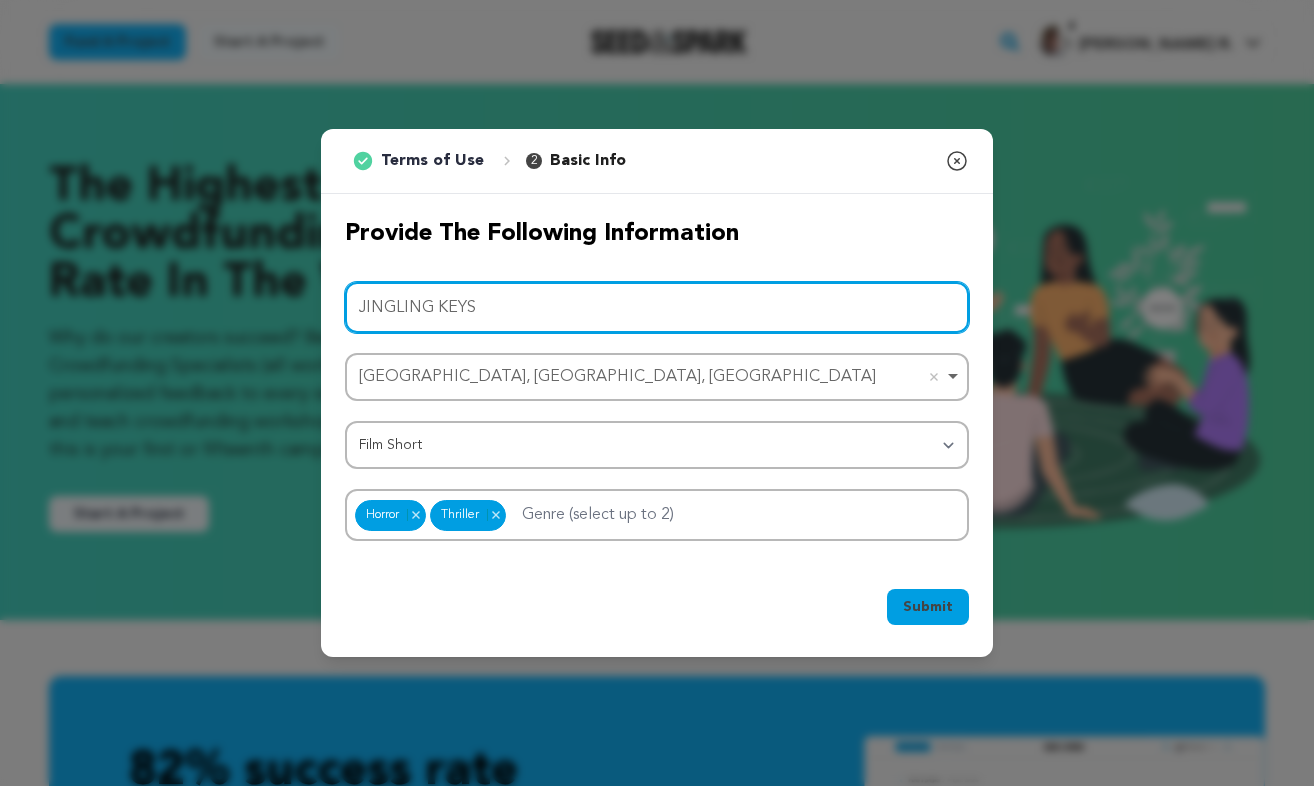 type on "JINGLING KEYS" 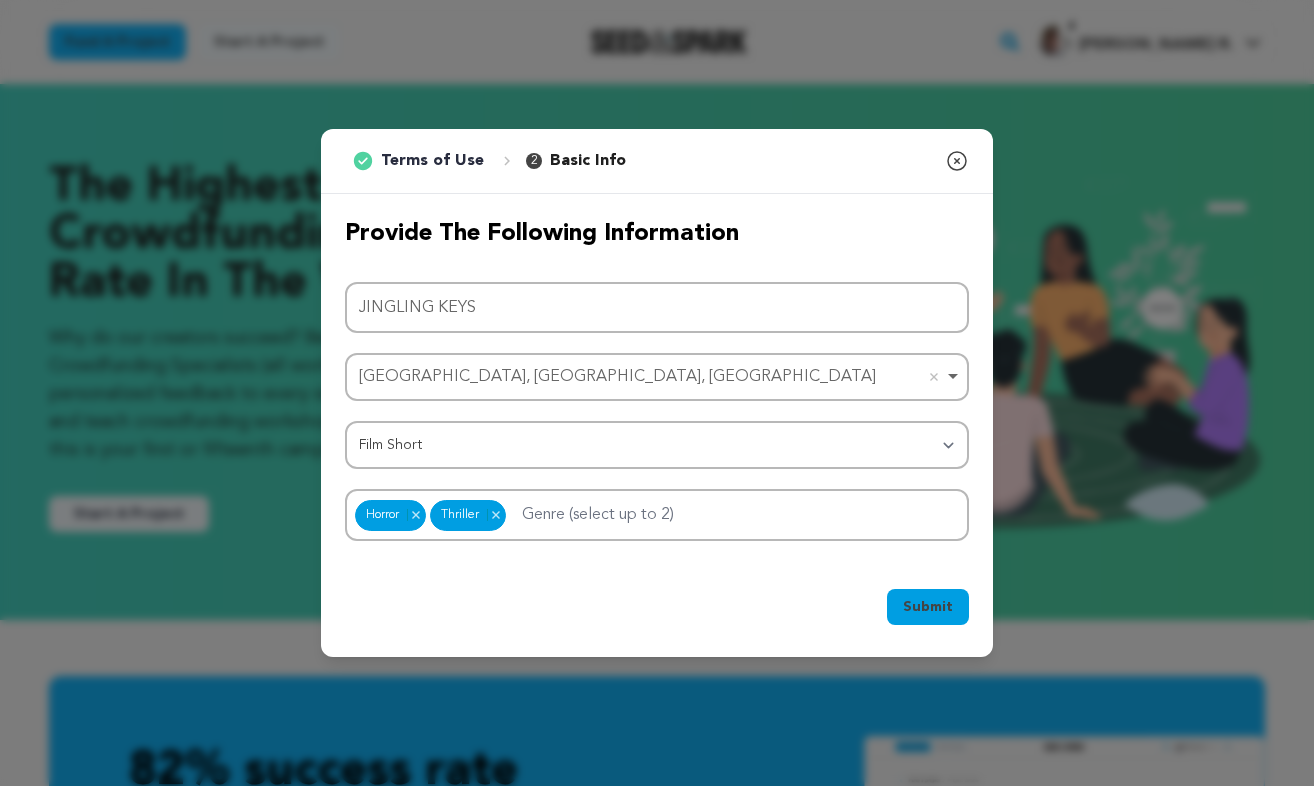 click on "Submit" at bounding box center [928, 607] 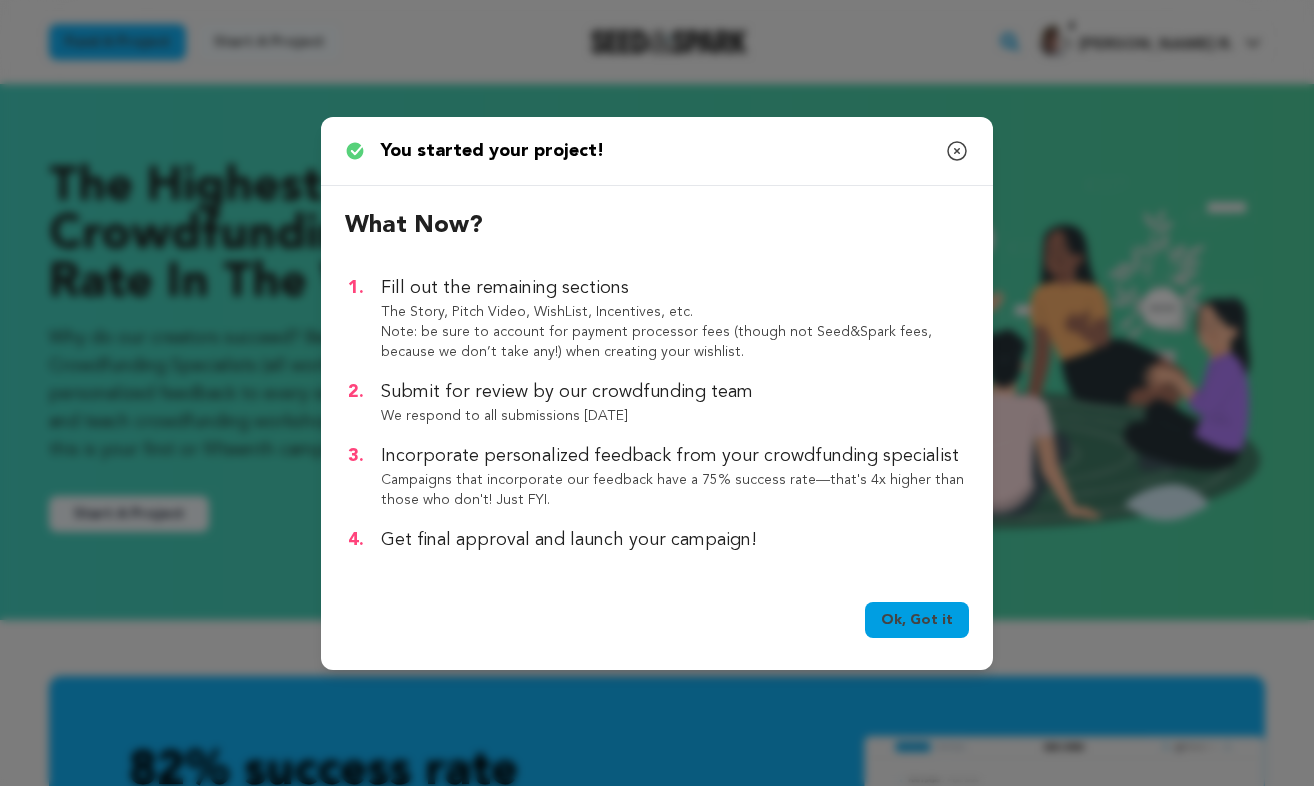 click on "Ok, Got it" at bounding box center [917, 620] 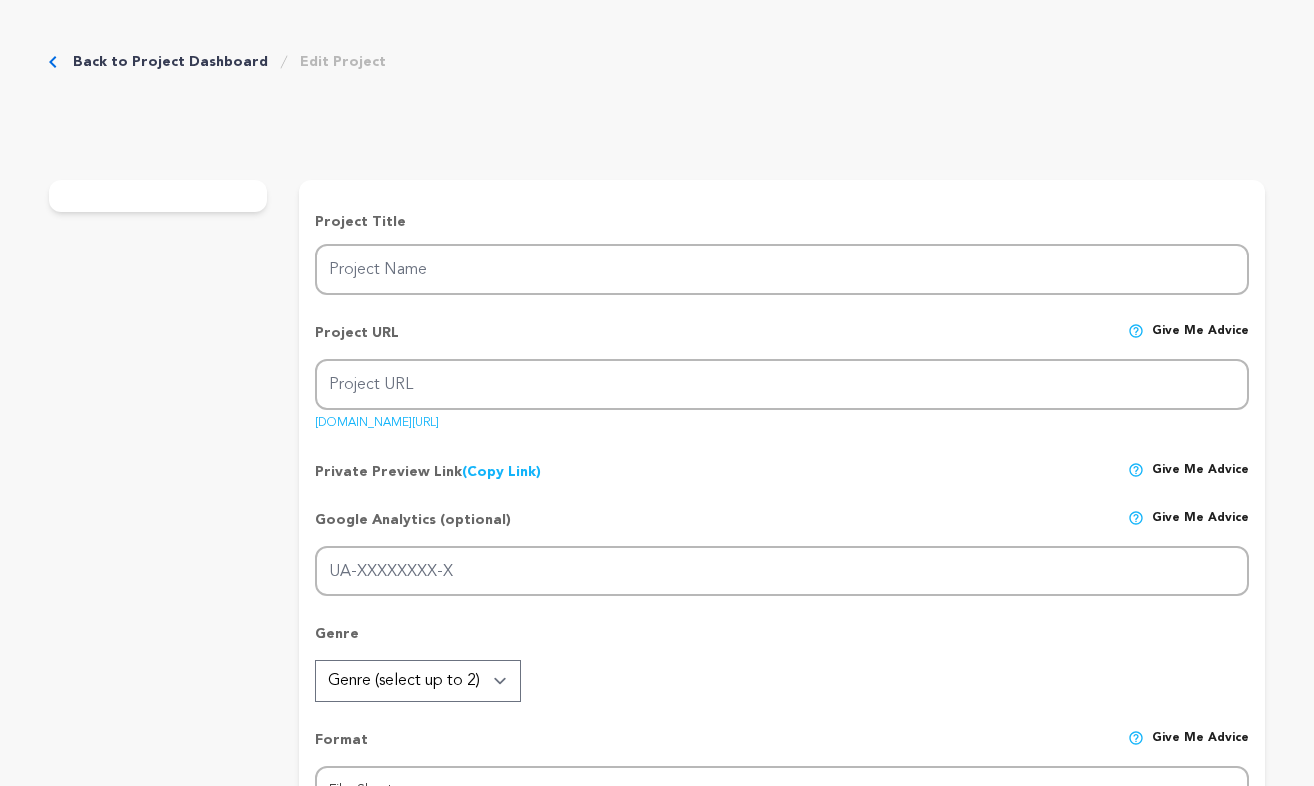 scroll, scrollTop: 0, scrollLeft: 0, axis: both 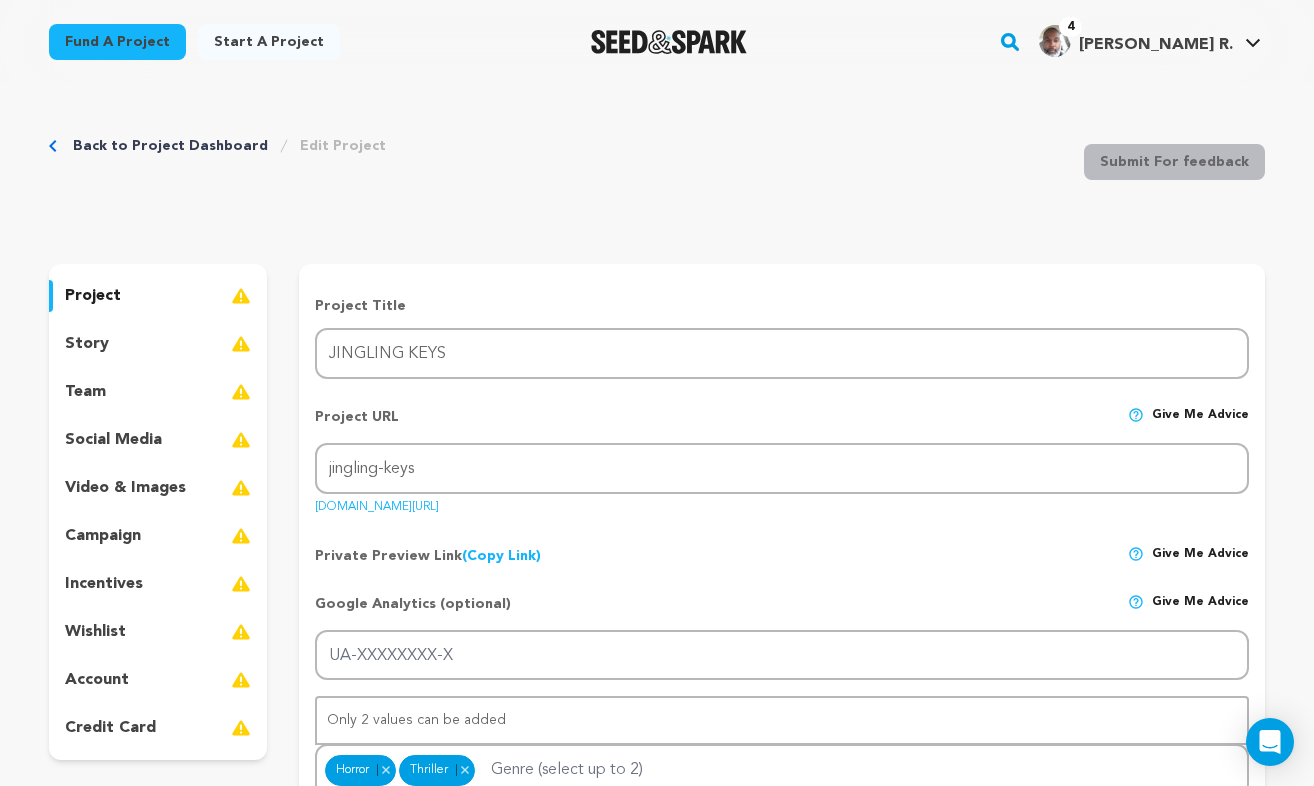 click on "Back to Project Dashboard
Edit Project
Submit For feedback
Submit For feedback
project
story" at bounding box center [657, 1802] 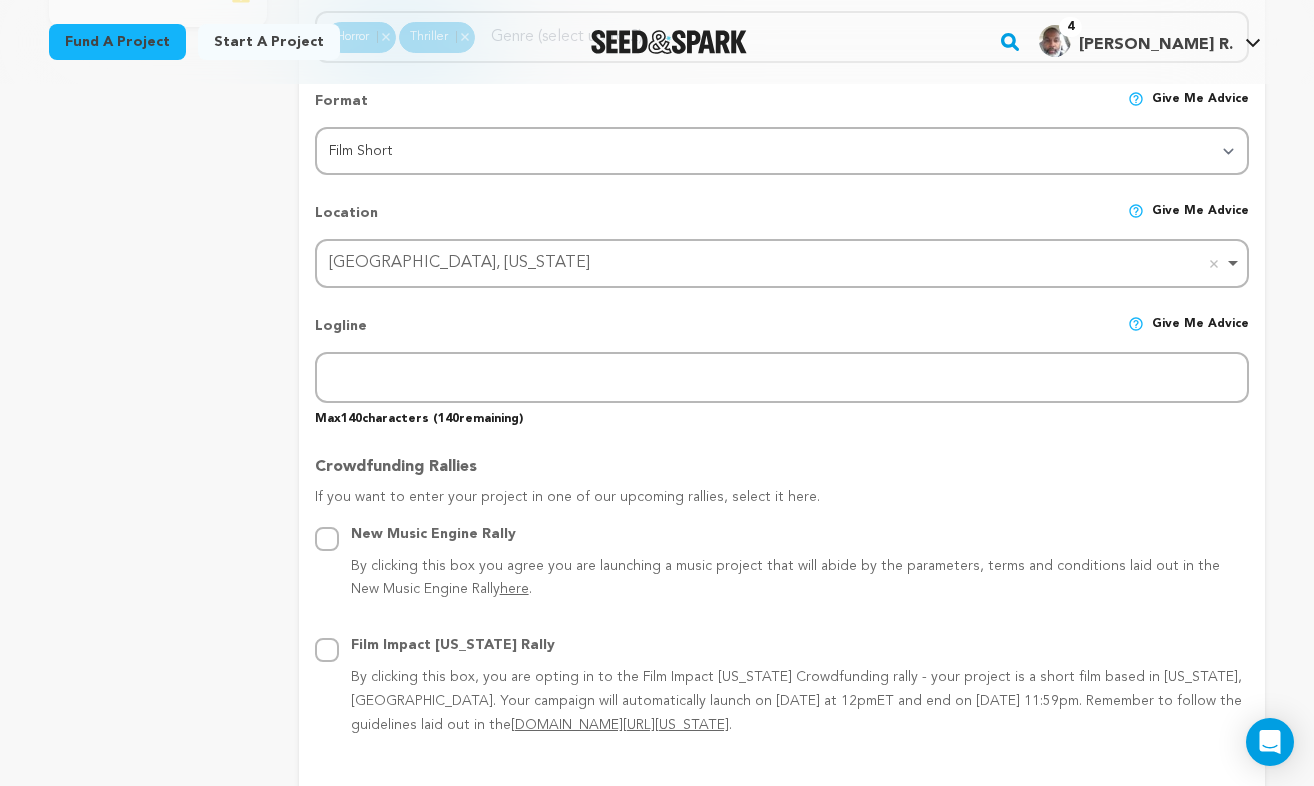 scroll, scrollTop: 734, scrollLeft: 0, axis: vertical 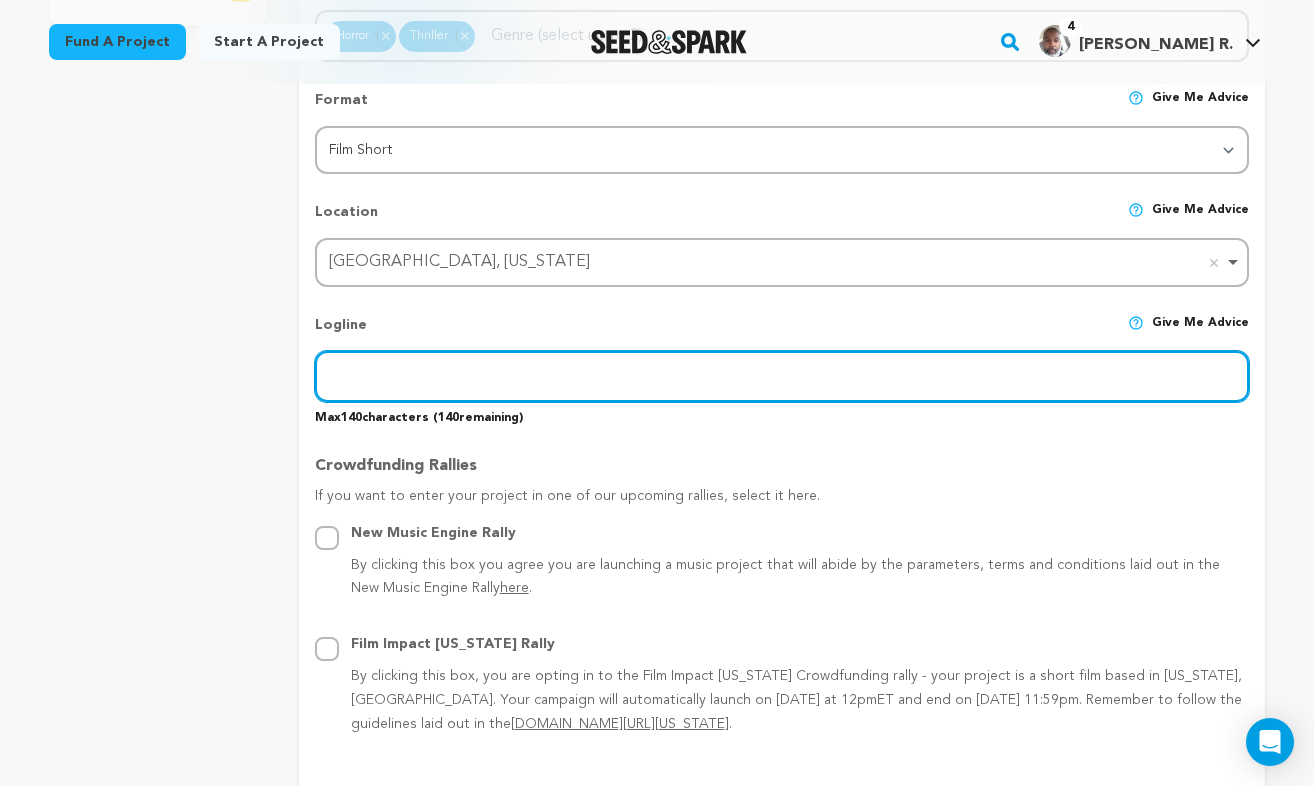 click at bounding box center (782, 376) 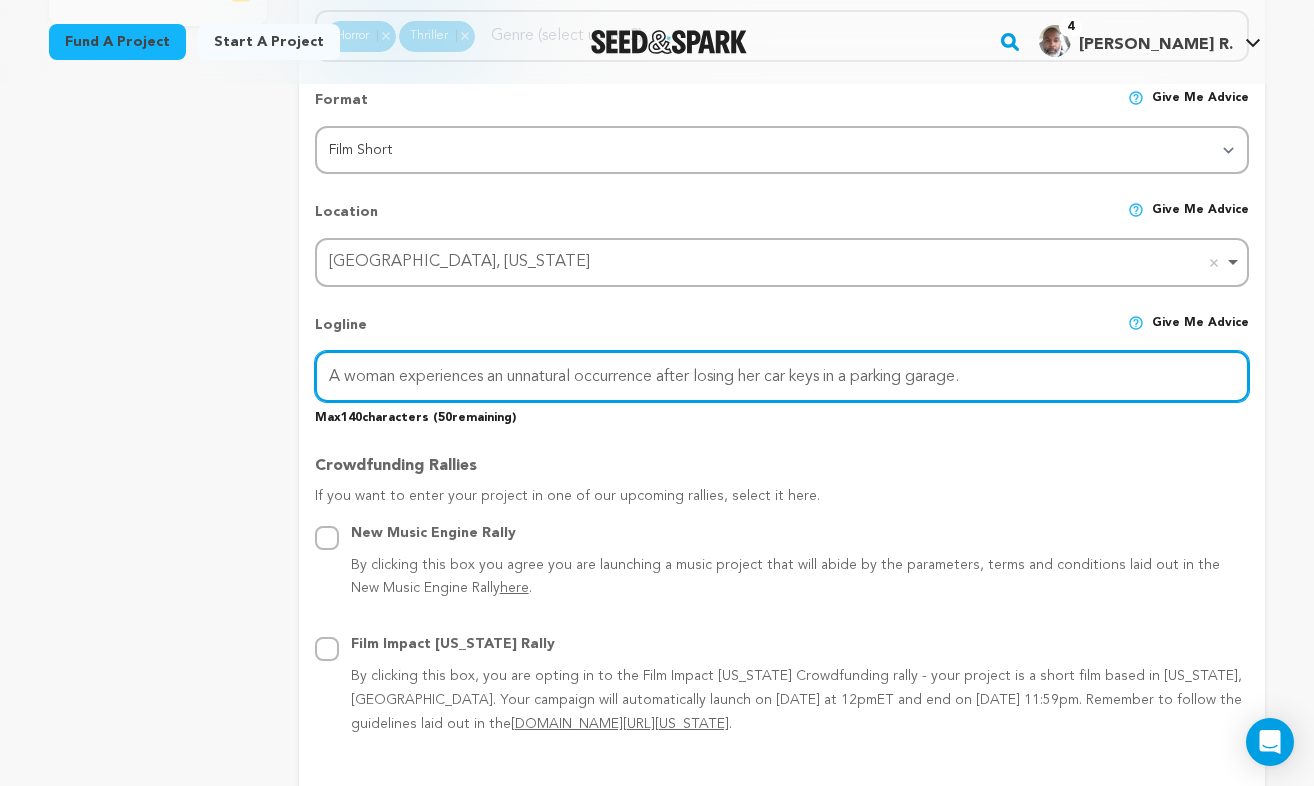 type on "A woman experiences an unnatural occurrence after losing her car keys in a parking garage." 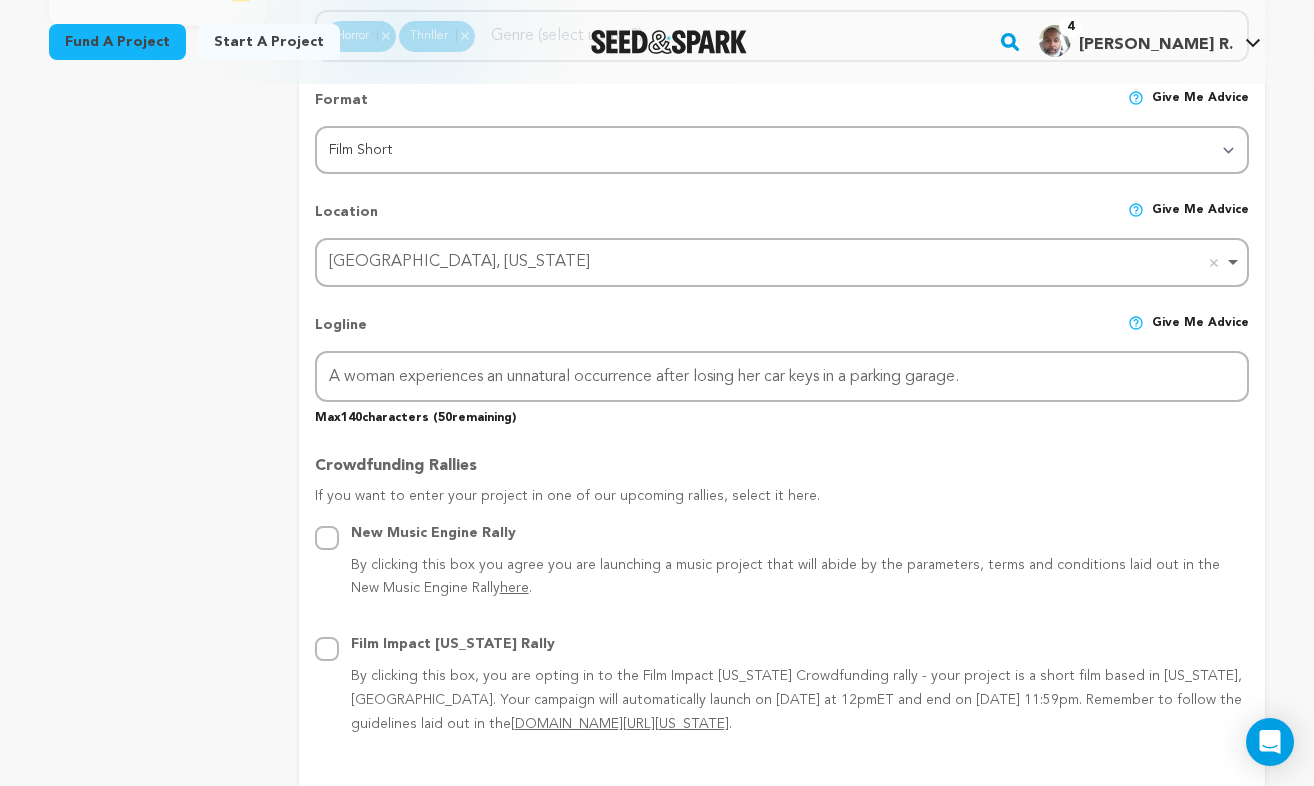 click on "Back to Project Dashboard
Edit Project
Submit For feedback
Submit For feedback
project
story" at bounding box center (657, 1068) 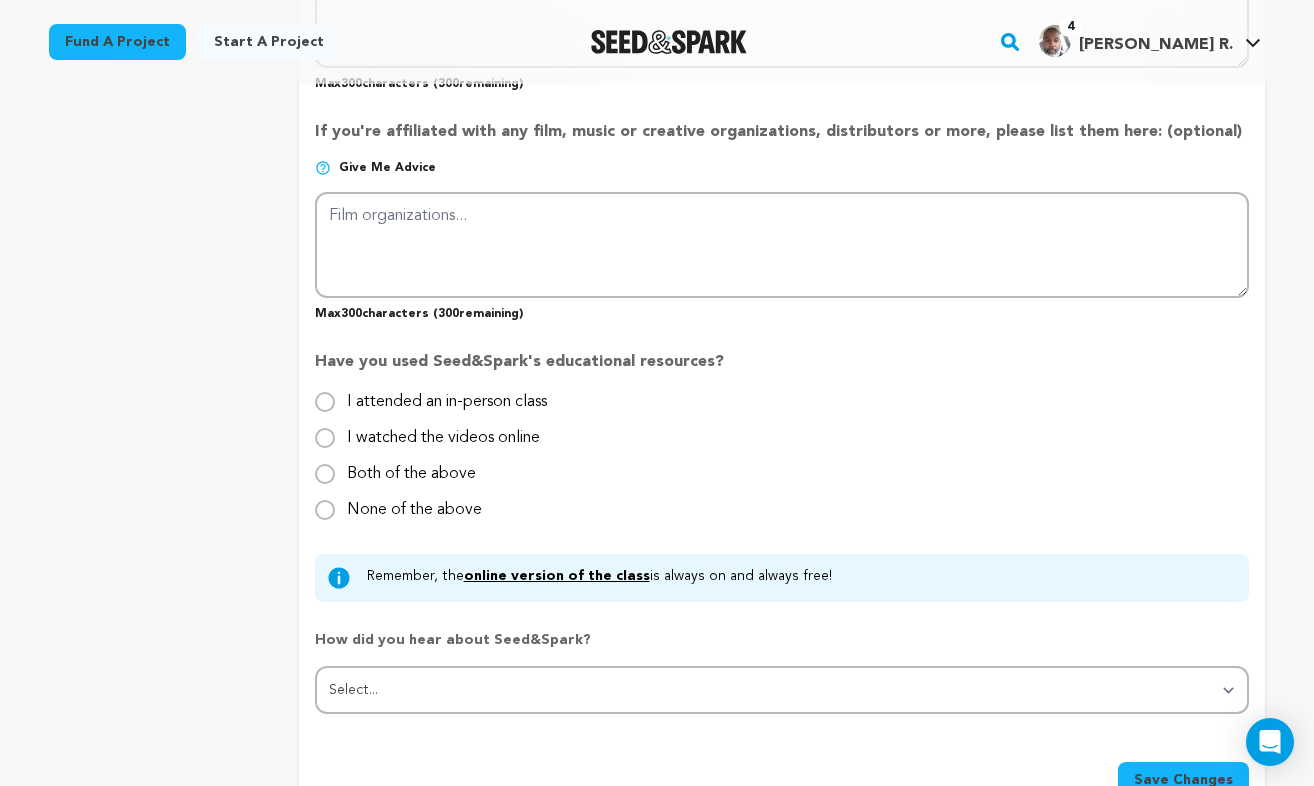 scroll, scrollTop: 1914, scrollLeft: 0, axis: vertical 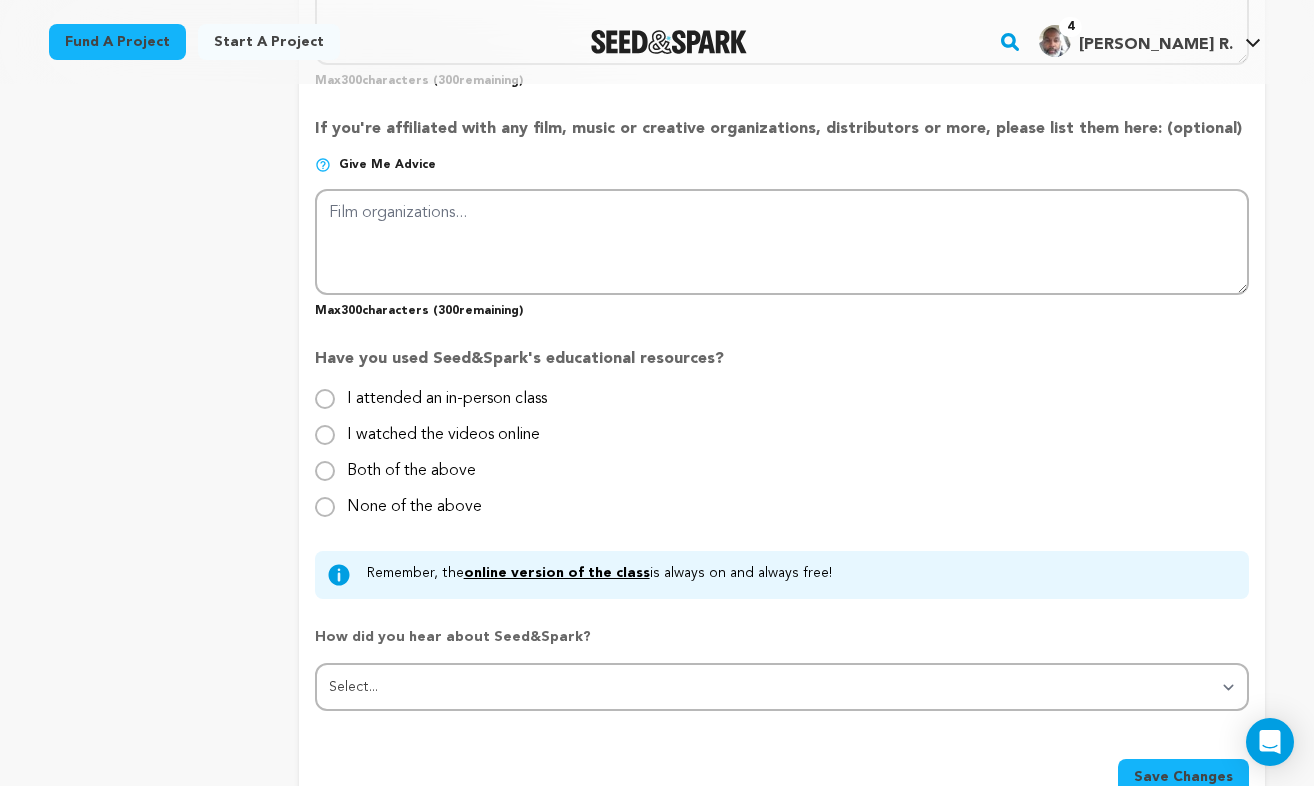 click on "I watched the videos online" at bounding box center [325, 435] 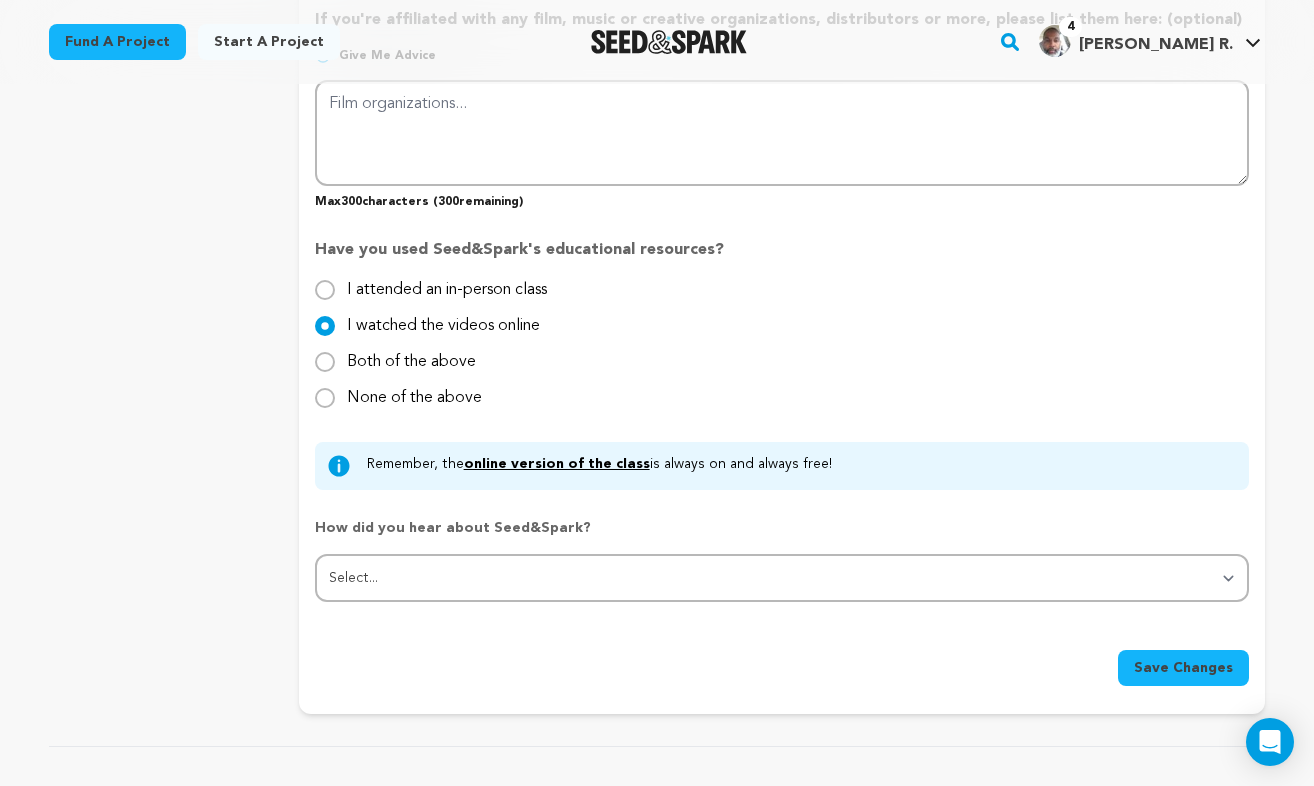 scroll, scrollTop: 2055, scrollLeft: 0, axis: vertical 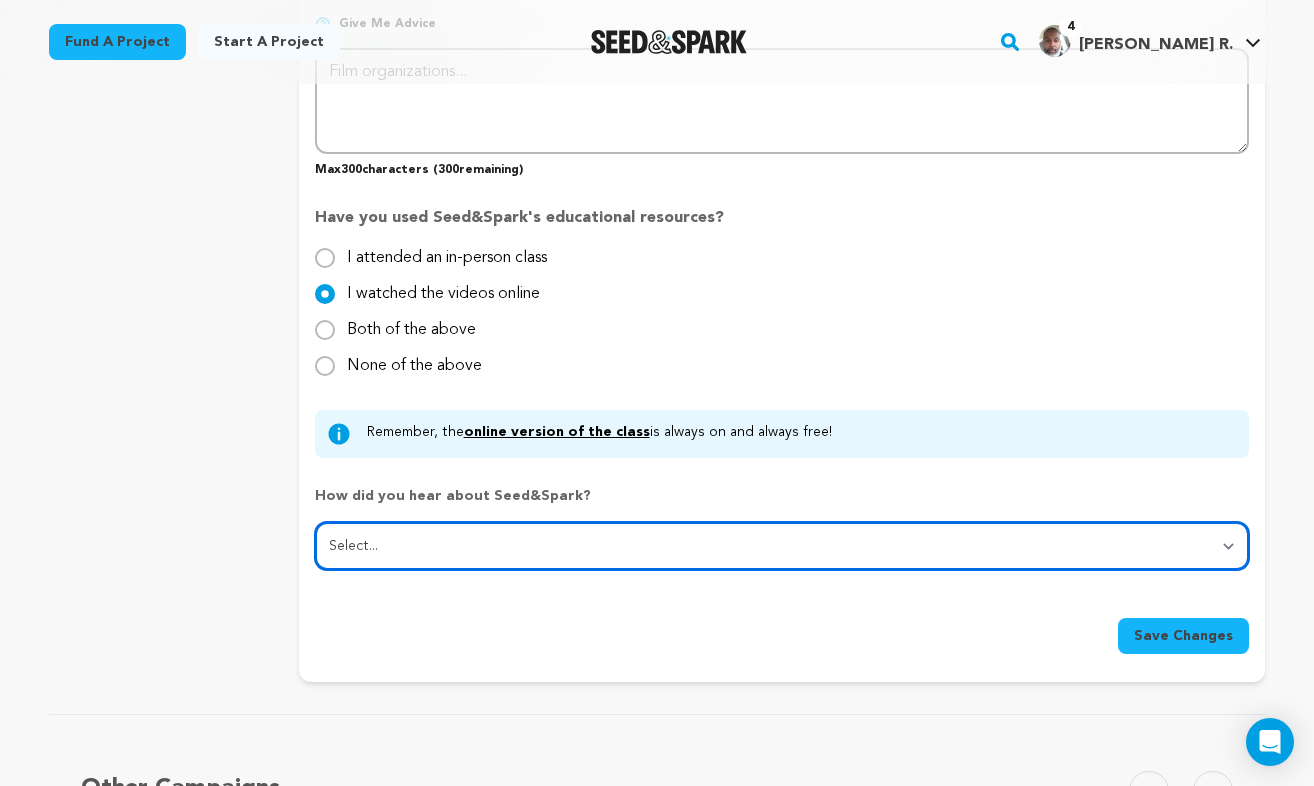 select on "6" 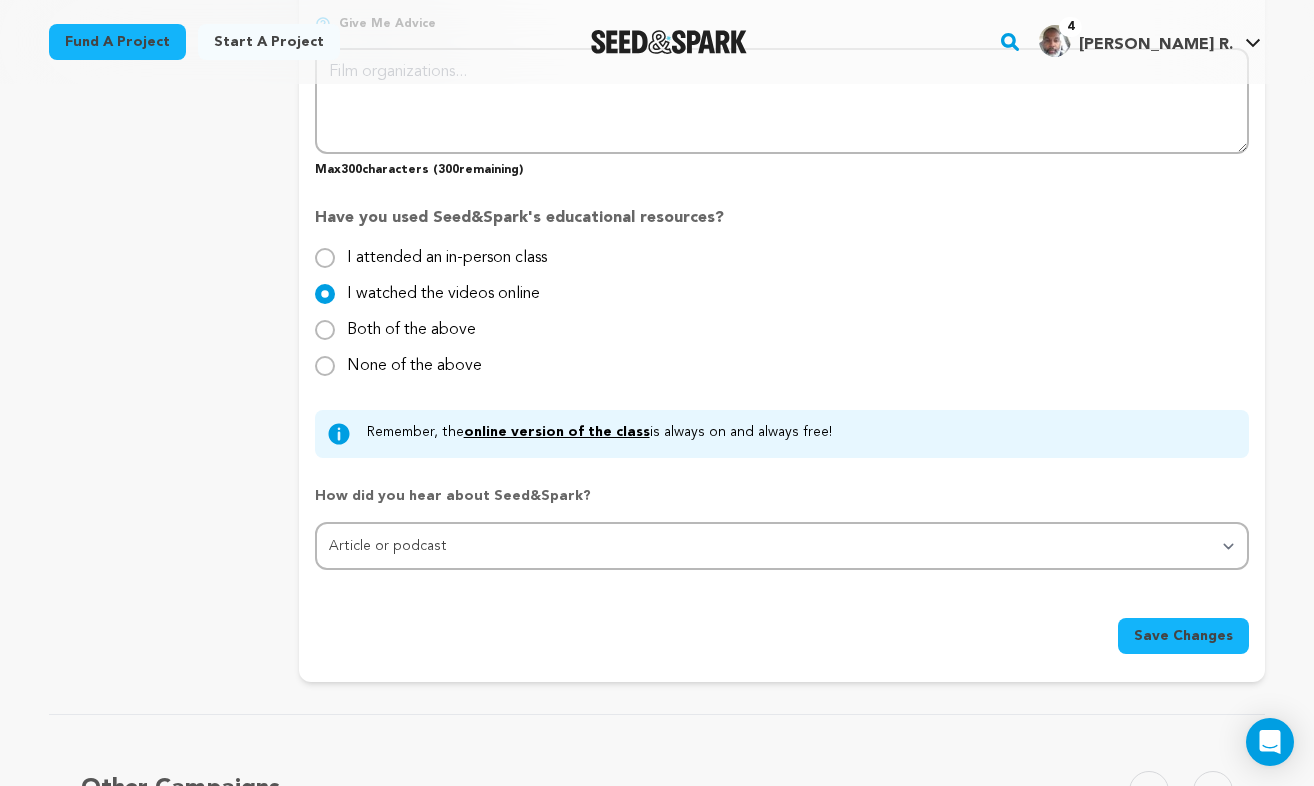 click on "Back to Project Dashboard
Edit Project
Submit For feedback
Submit For feedback
project
story" at bounding box center [657, -253] 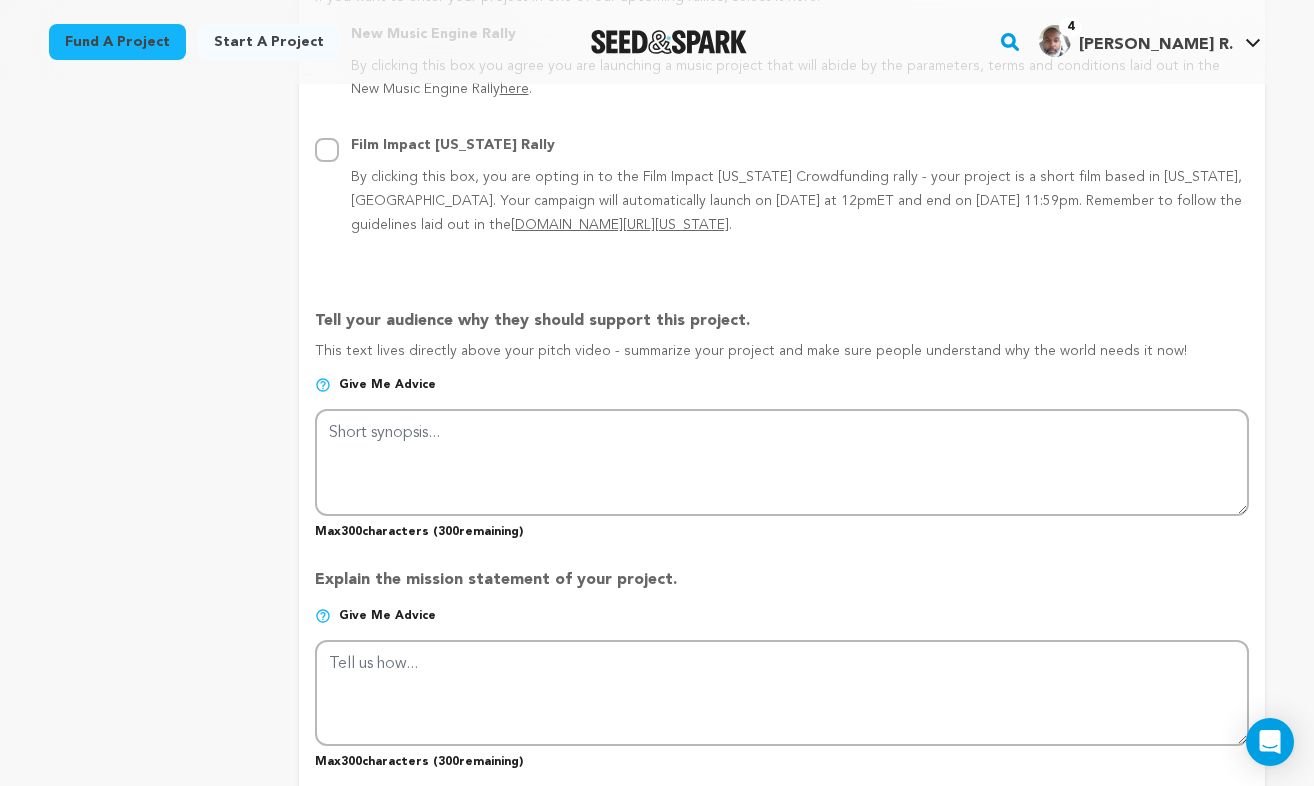 scroll, scrollTop: 1234, scrollLeft: 0, axis: vertical 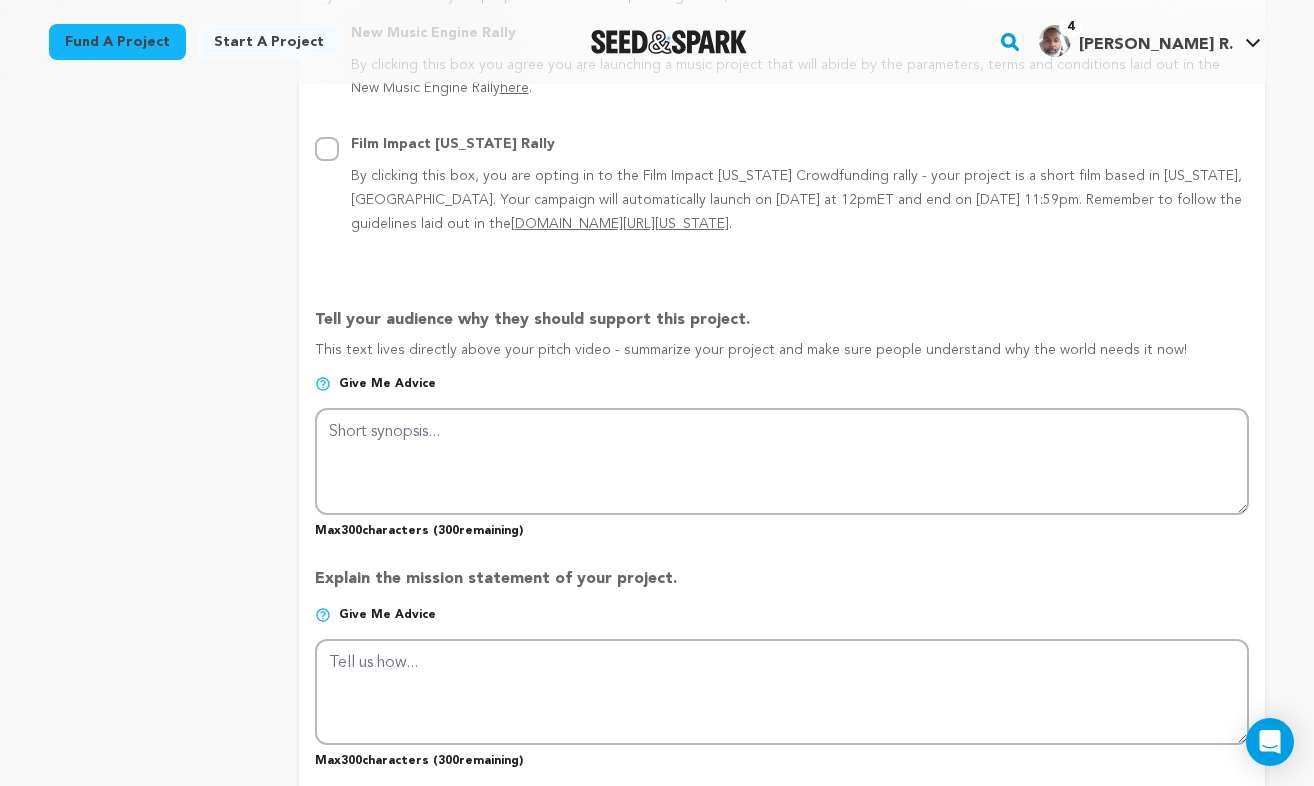 click on "Give me advice" at bounding box center [387, 384] 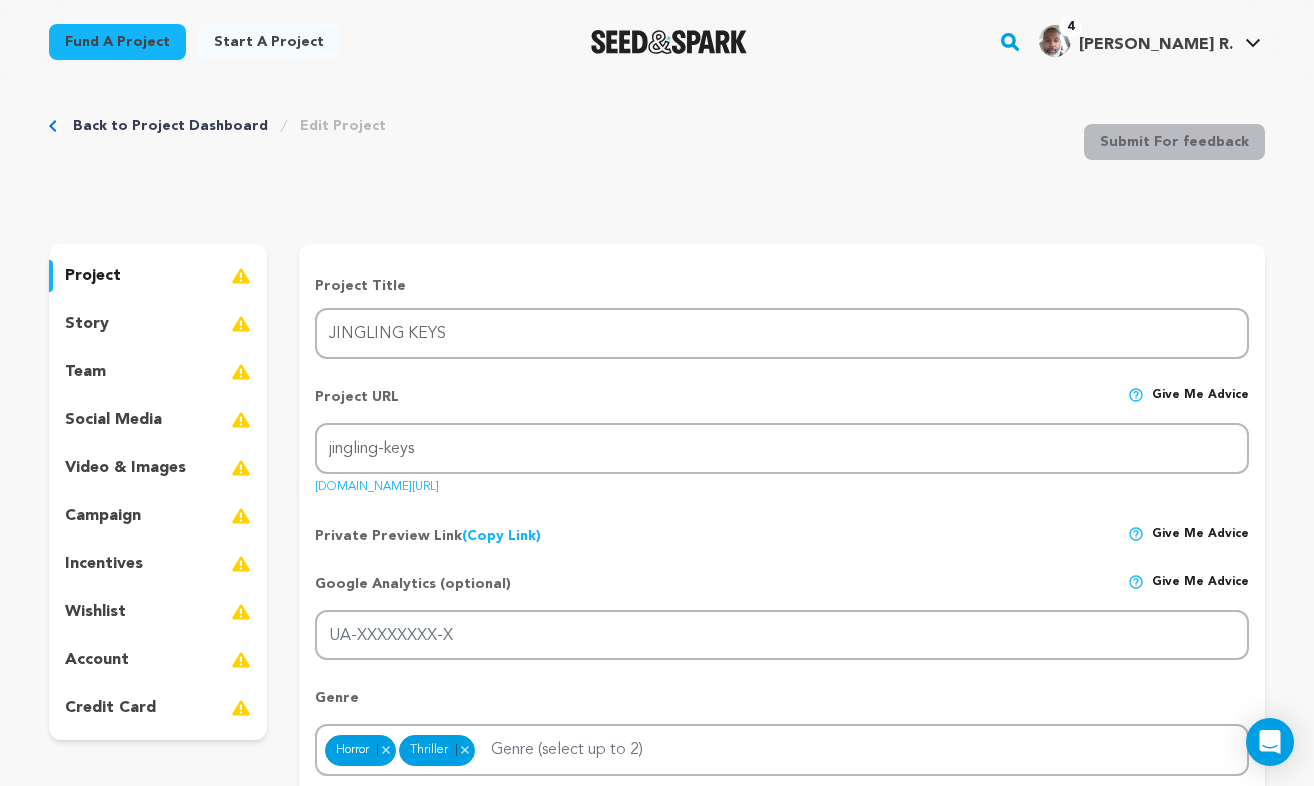 scroll, scrollTop: 3, scrollLeft: 0, axis: vertical 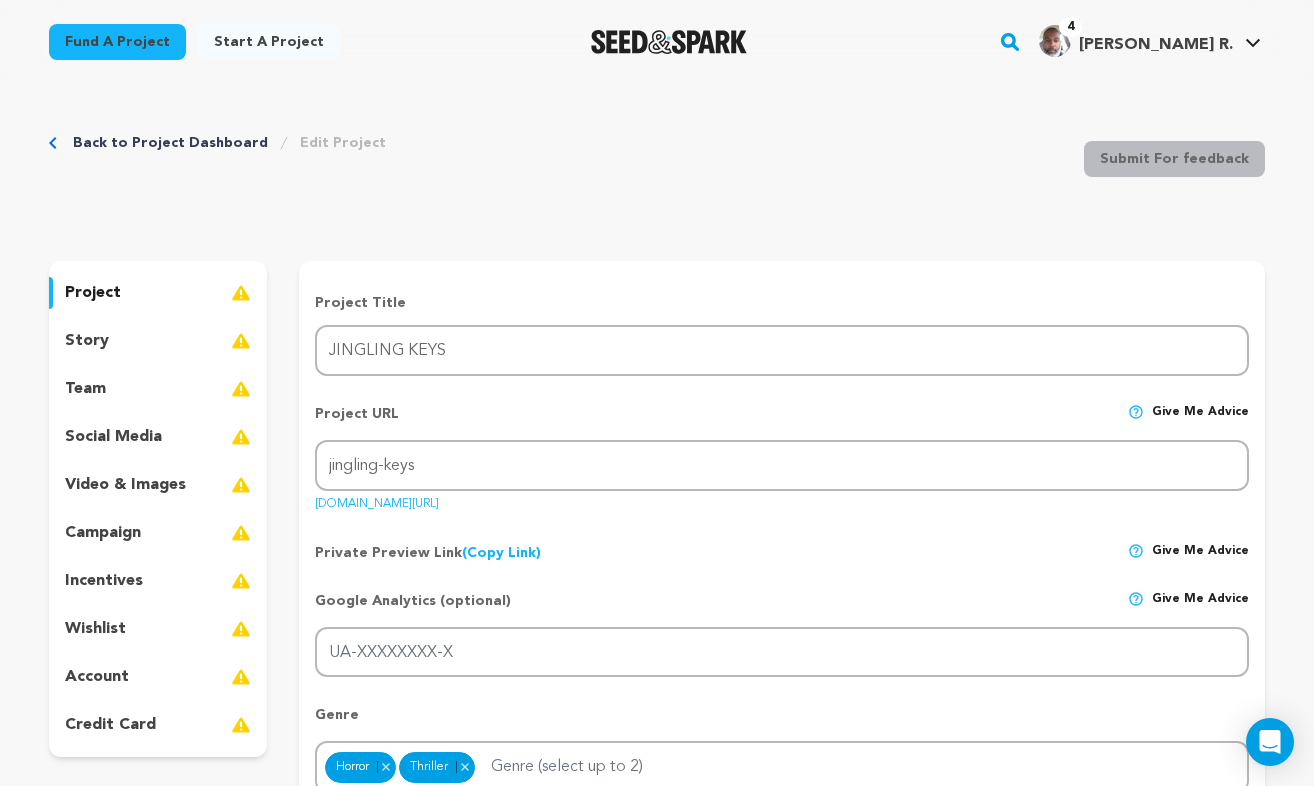 click on "story" at bounding box center (158, 341) 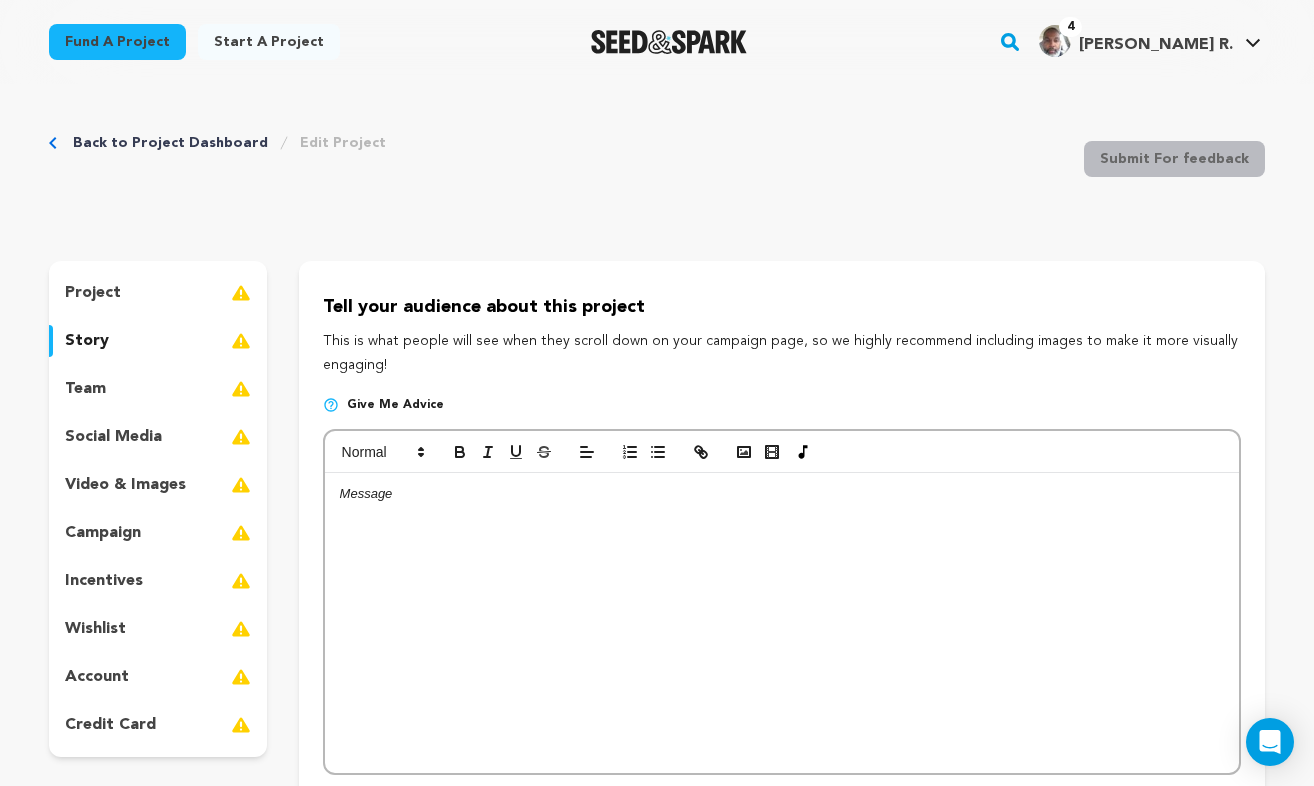 click on "team" at bounding box center (85, 389) 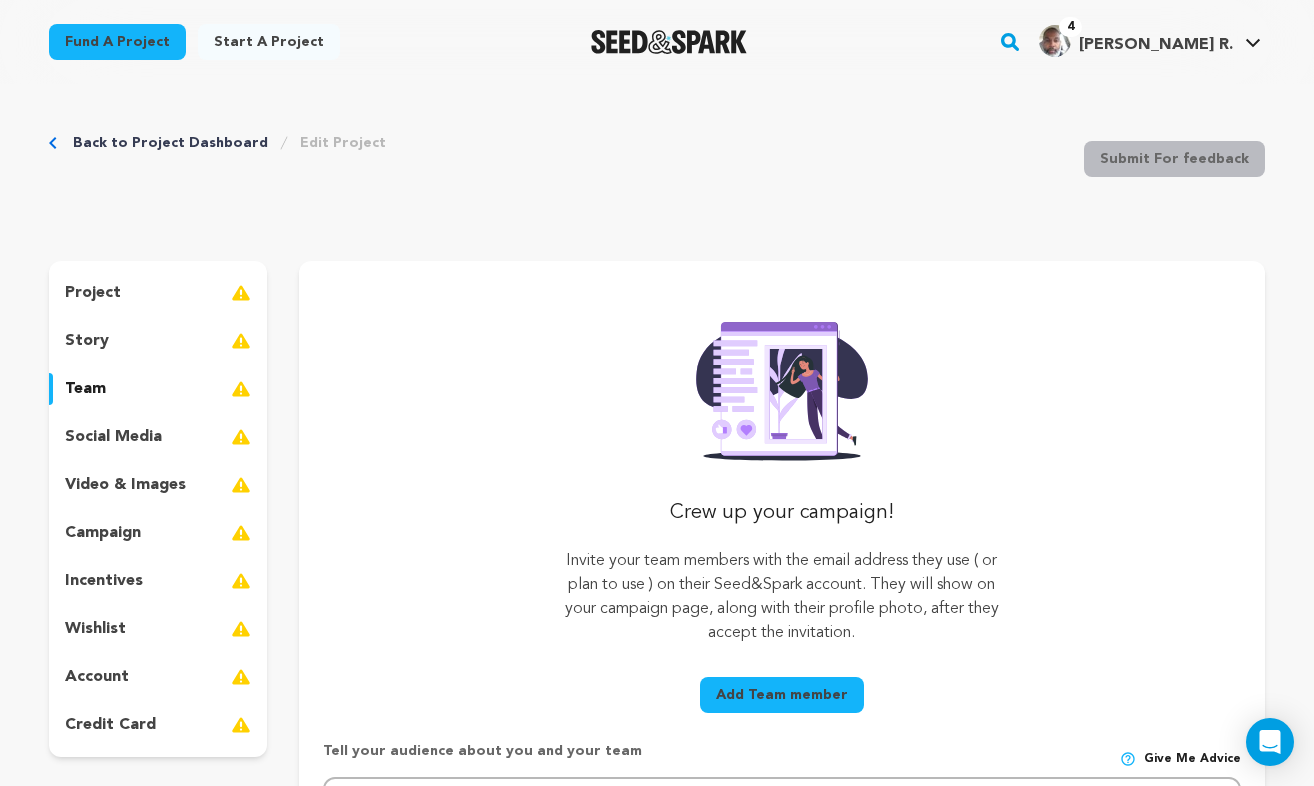 click on "social media" at bounding box center [113, 437] 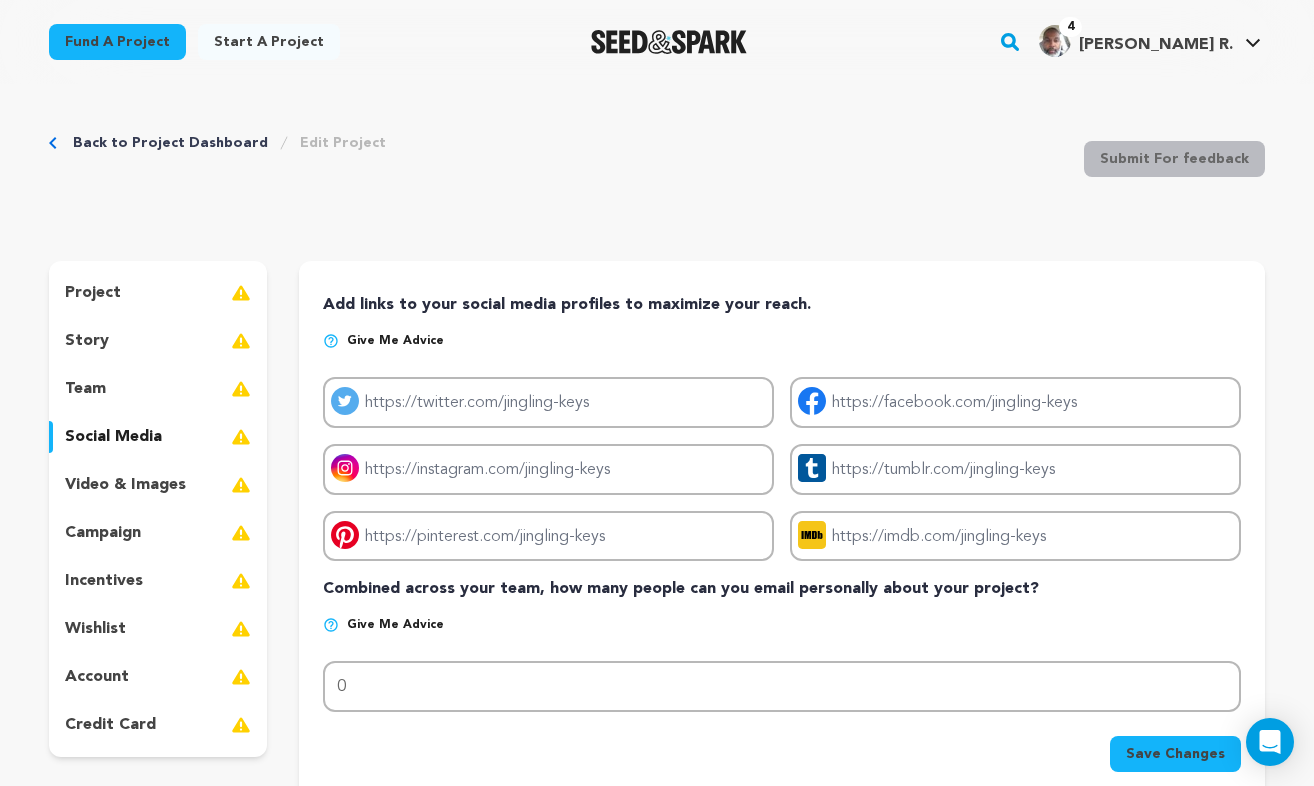 click on "Give me advice" at bounding box center [395, 341] 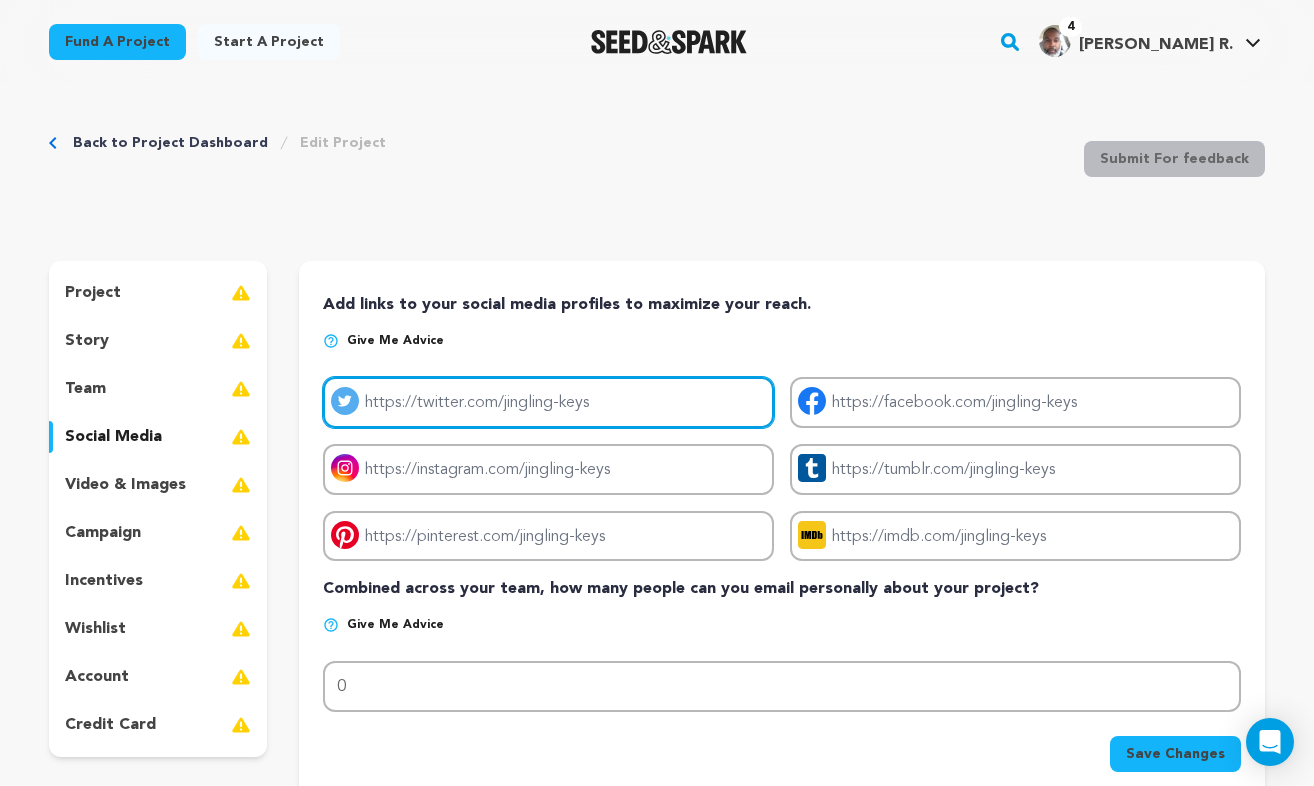 drag, startPoint x: 602, startPoint y: 409, endPoint x: 365, endPoint y: 407, distance: 237.00844 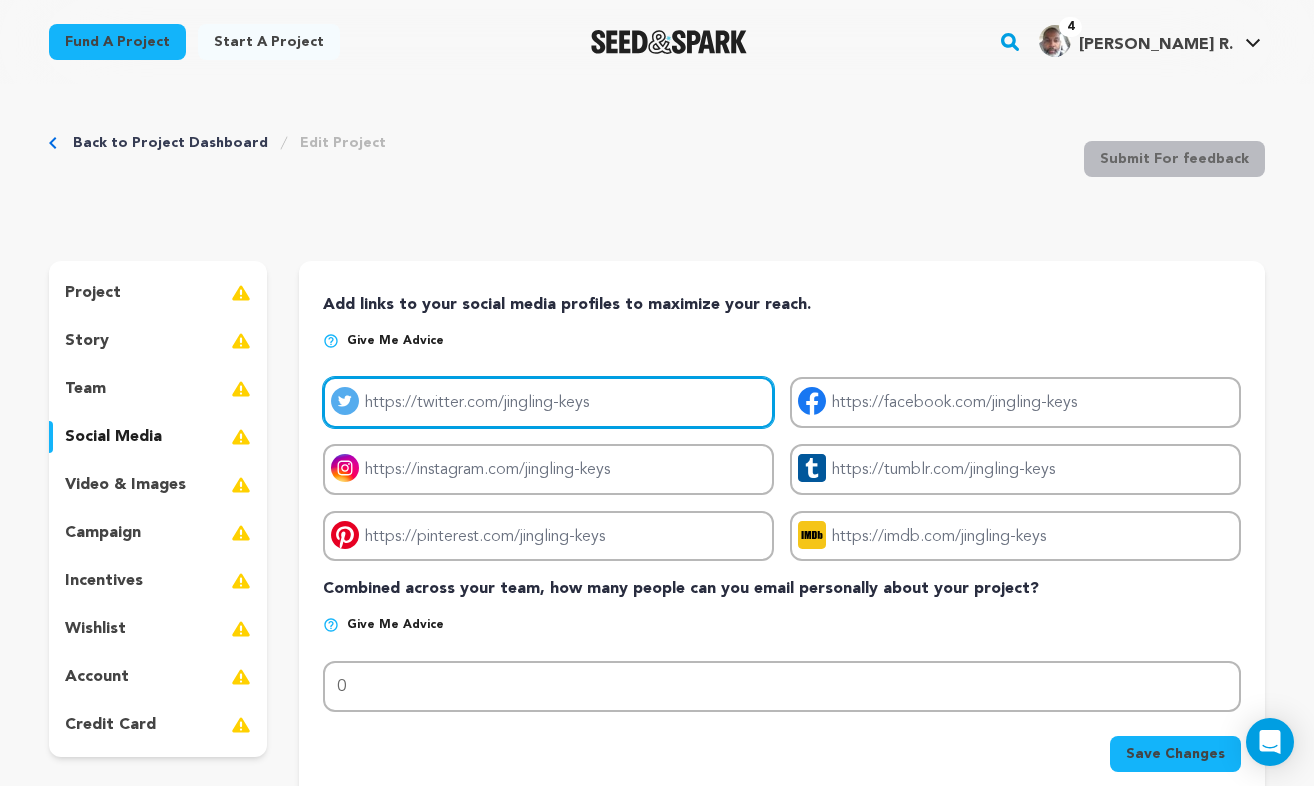 click on "Project twitter link" at bounding box center [548, 402] 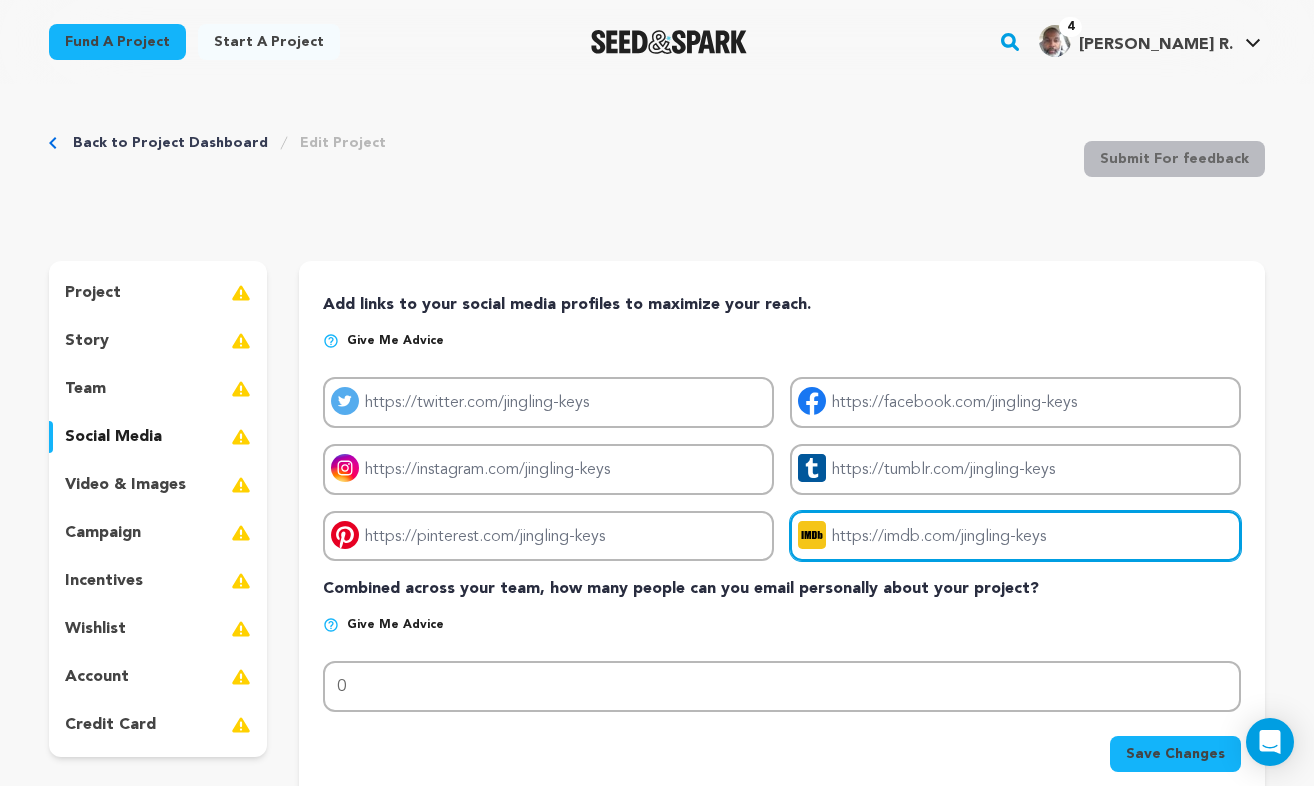 click on "Project imdb link" at bounding box center [1015, 536] 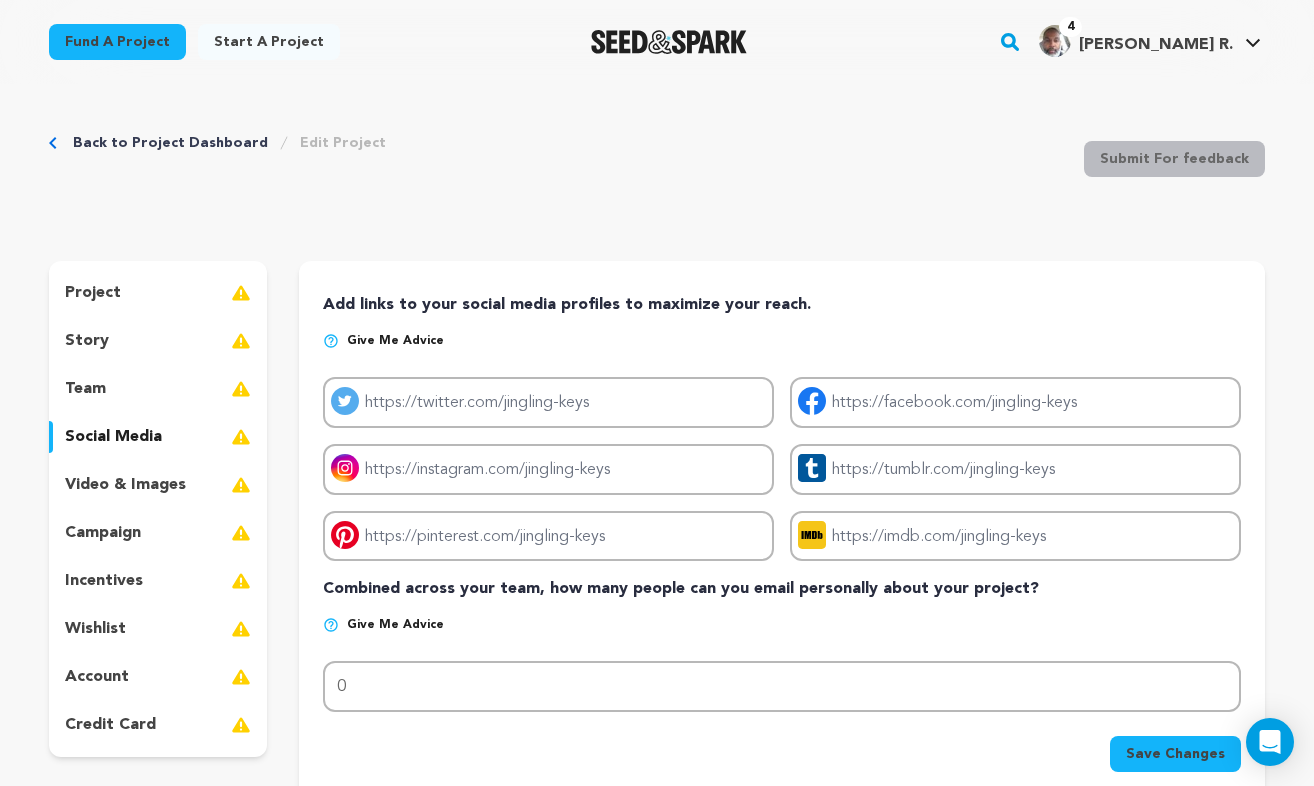click on "Back to Project Dashboard
Edit Project
Submit For feedback
Submit For feedback
project
story" at bounding box center (657, 838) 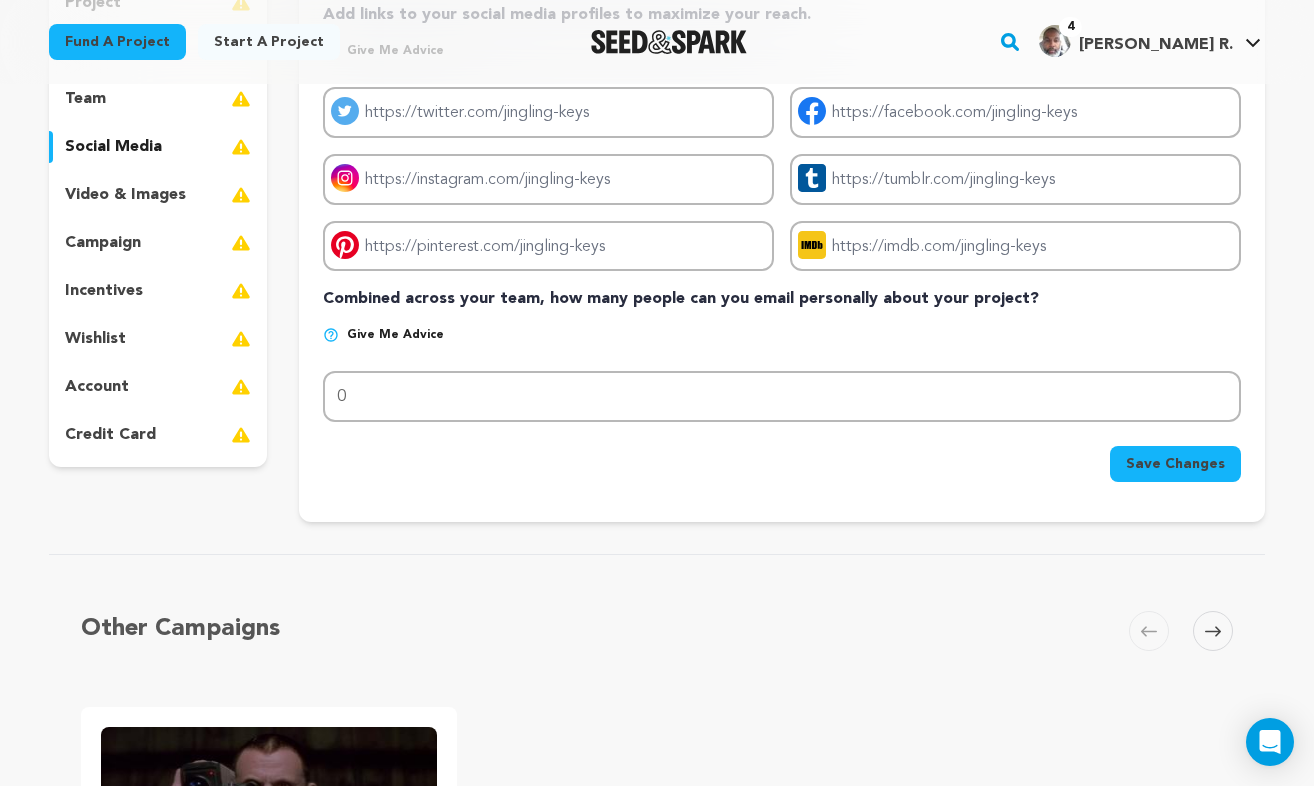 scroll, scrollTop: 287, scrollLeft: 0, axis: vertical 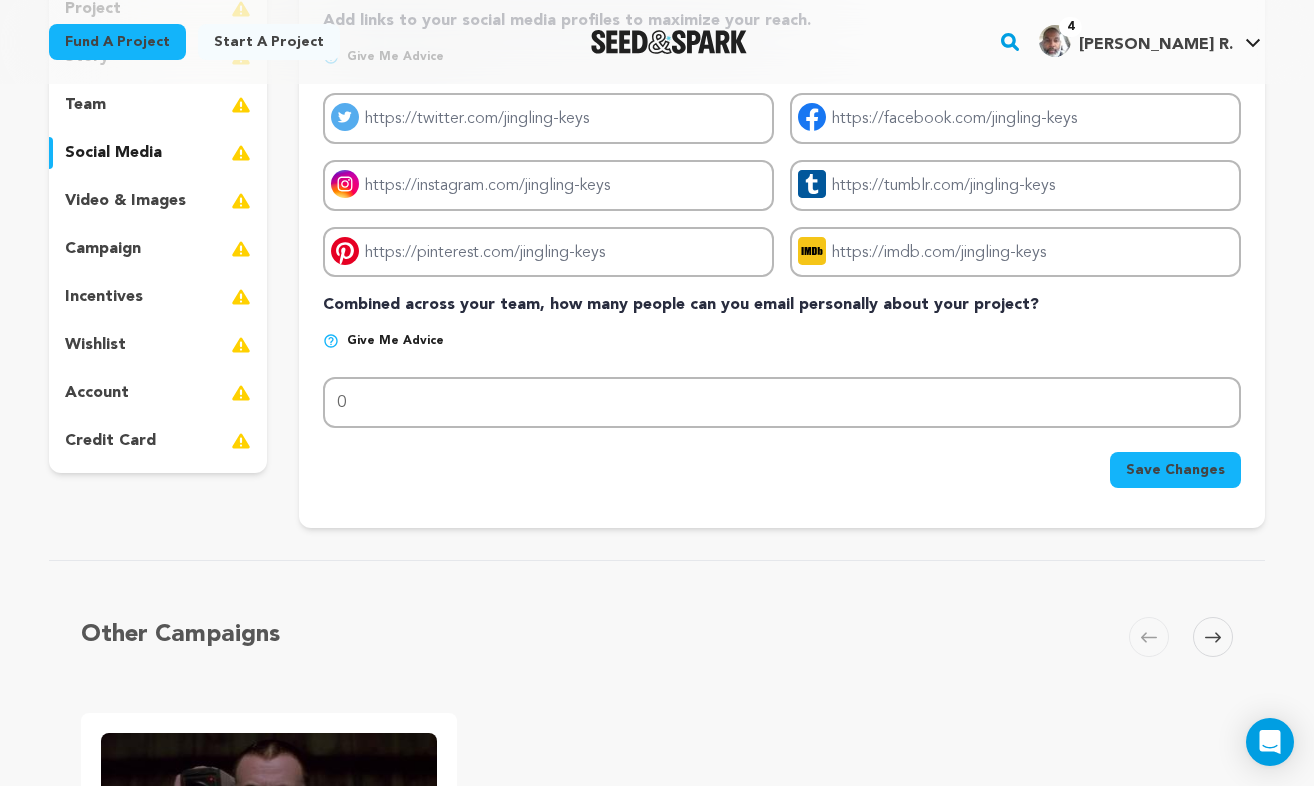 click at bounding box center [331, 341] 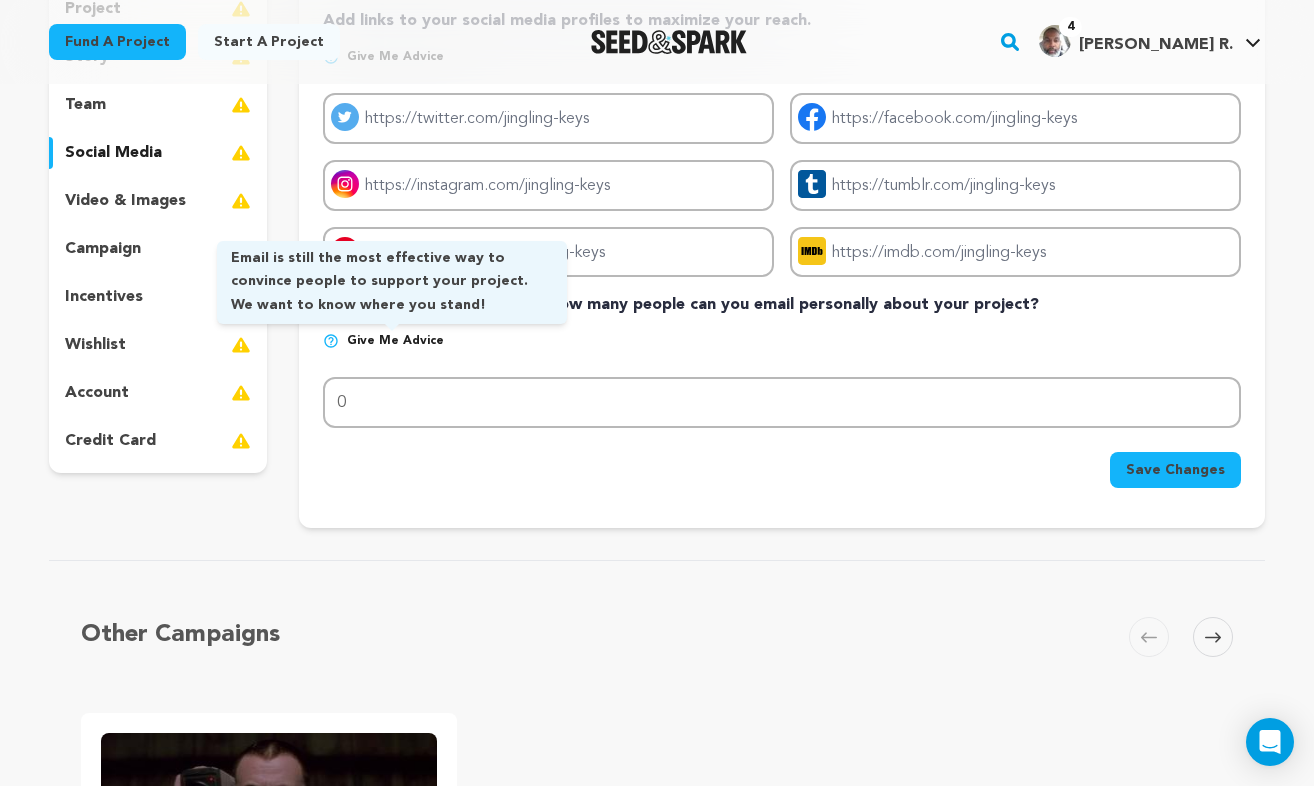 click on "Give me advice" at bounding box center (395, 341) 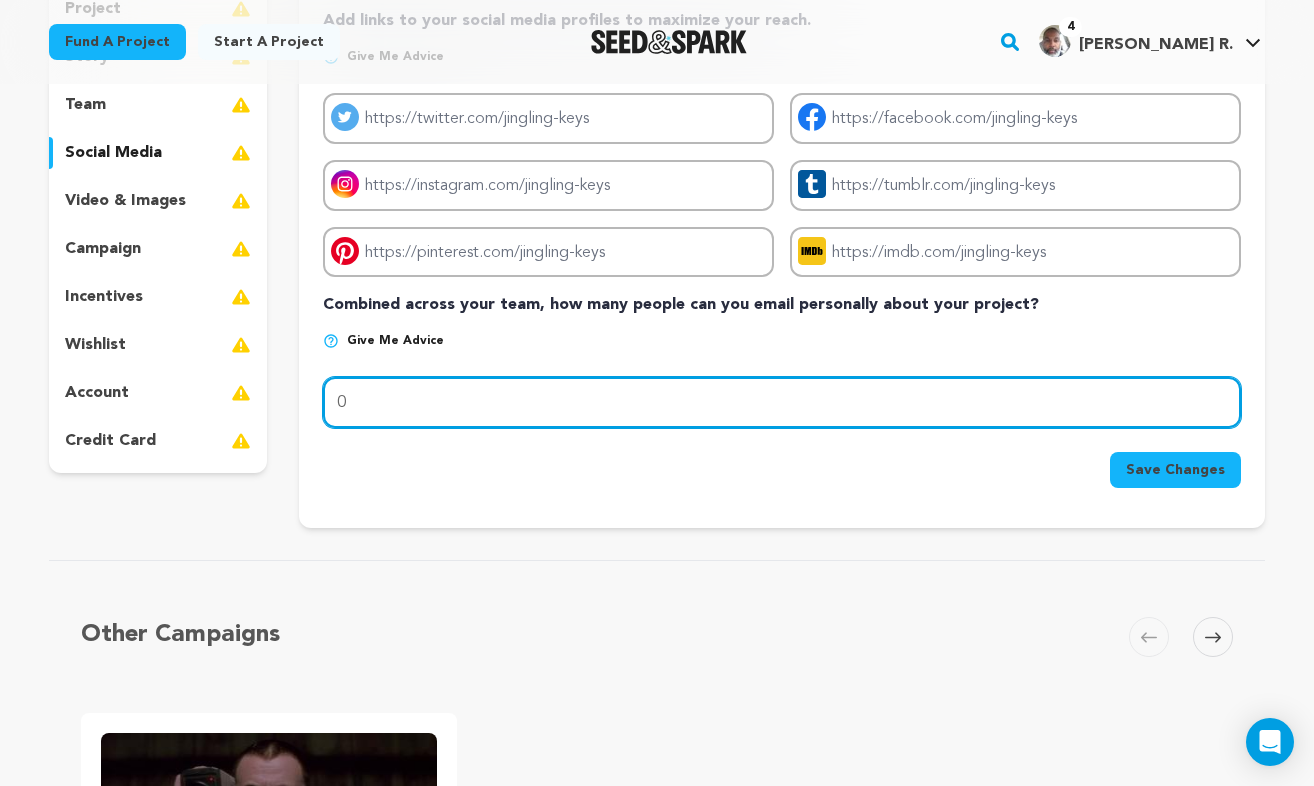 click on "0" at bounding box center [782, 402] 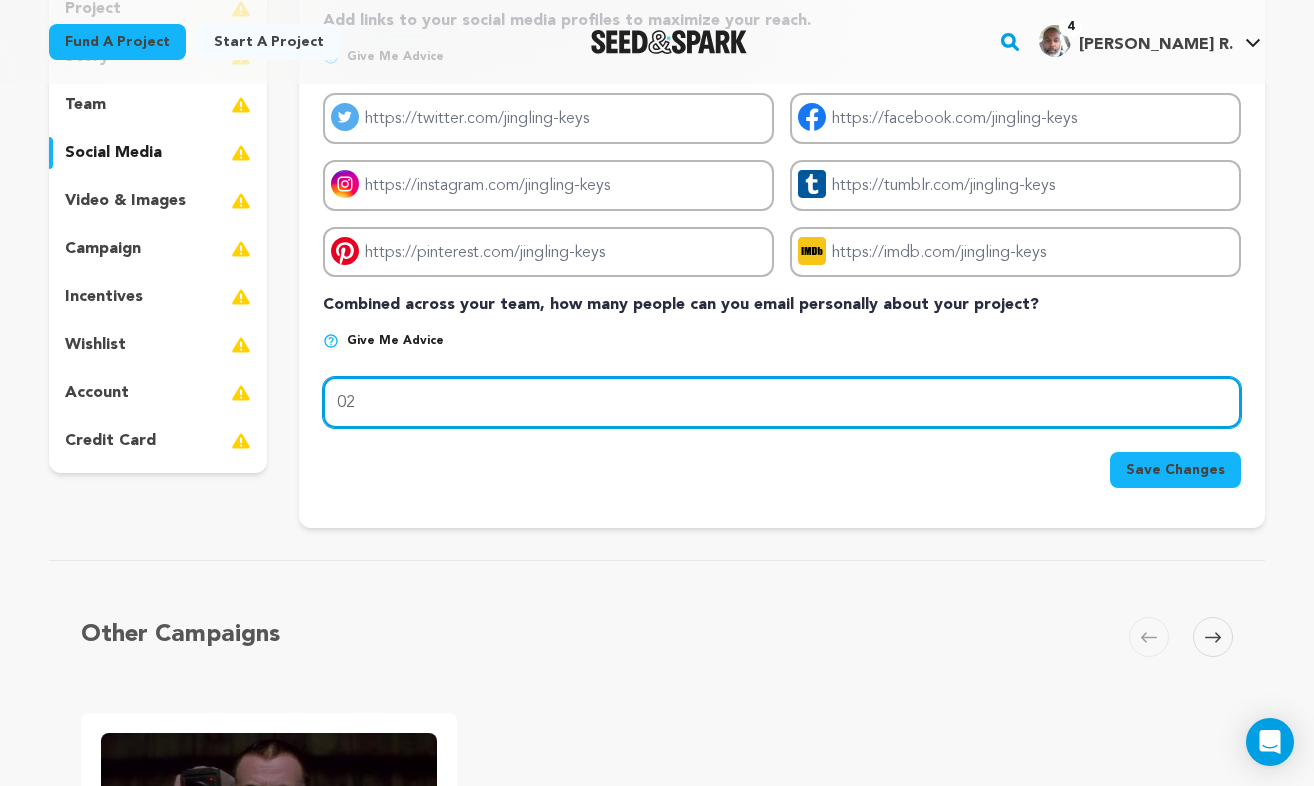 type on "0" 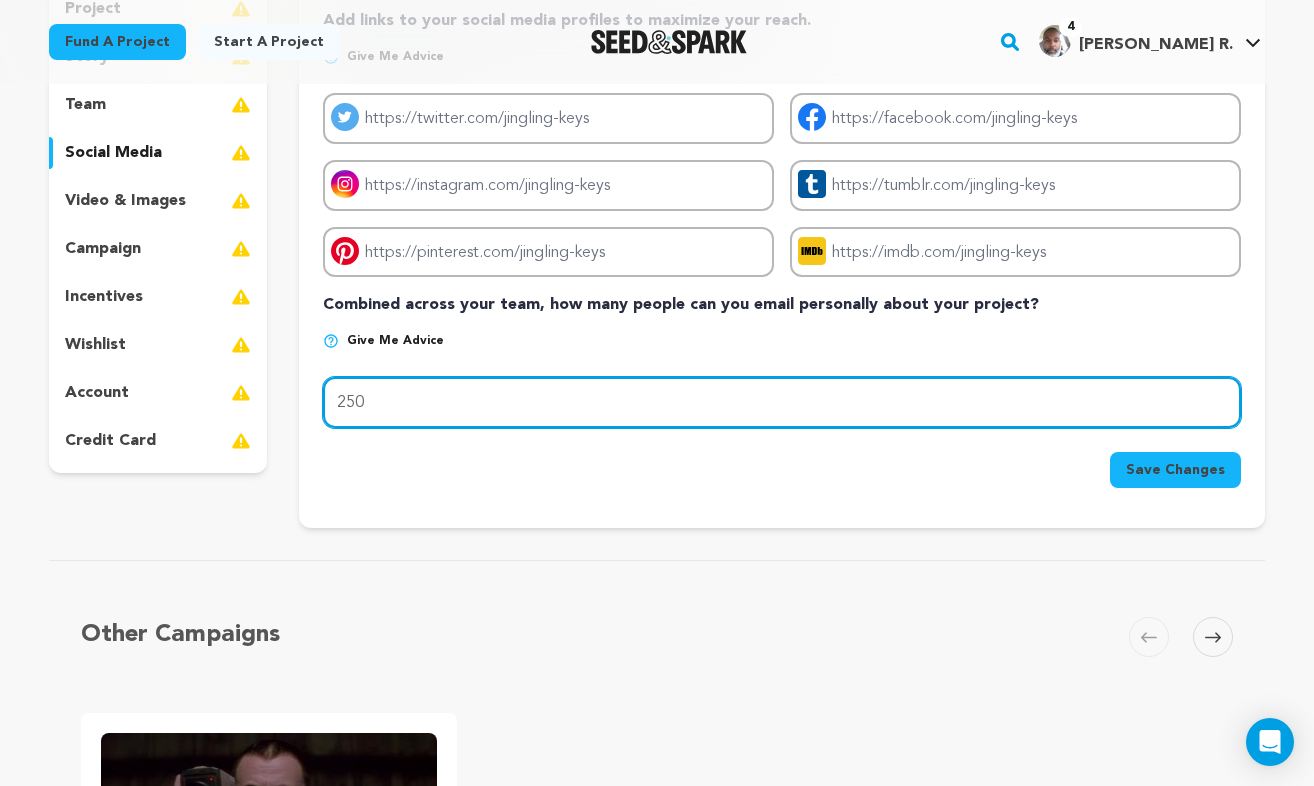 type on "250" 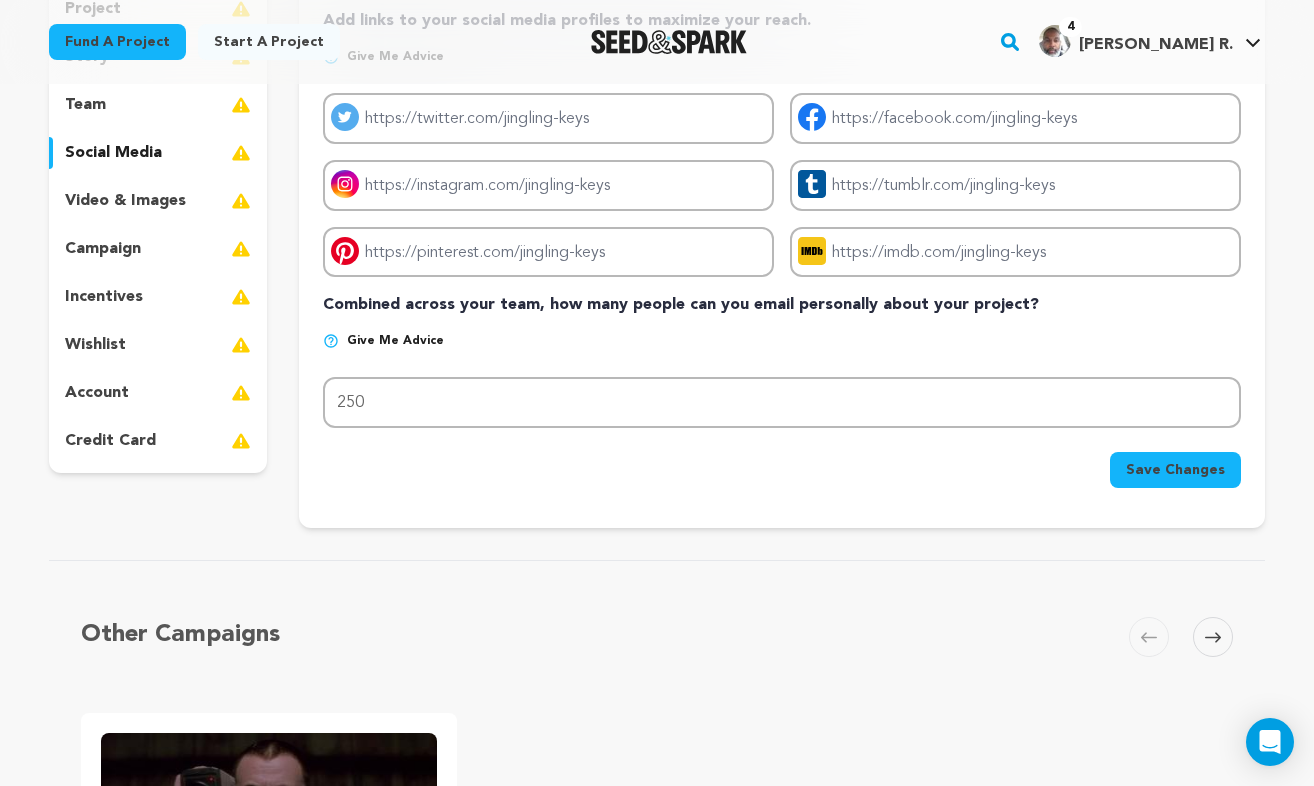 click on "Save Changes" at bounding box center (1175, 470) 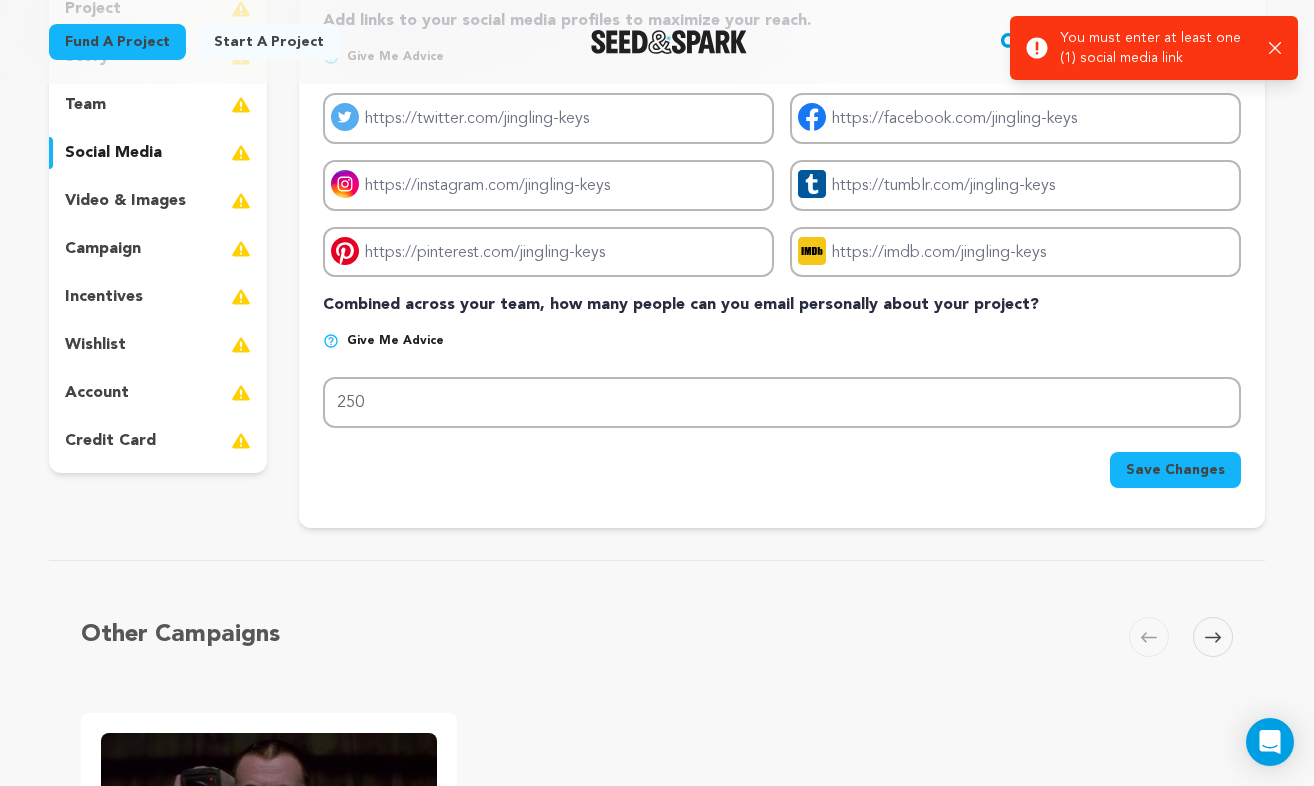 click 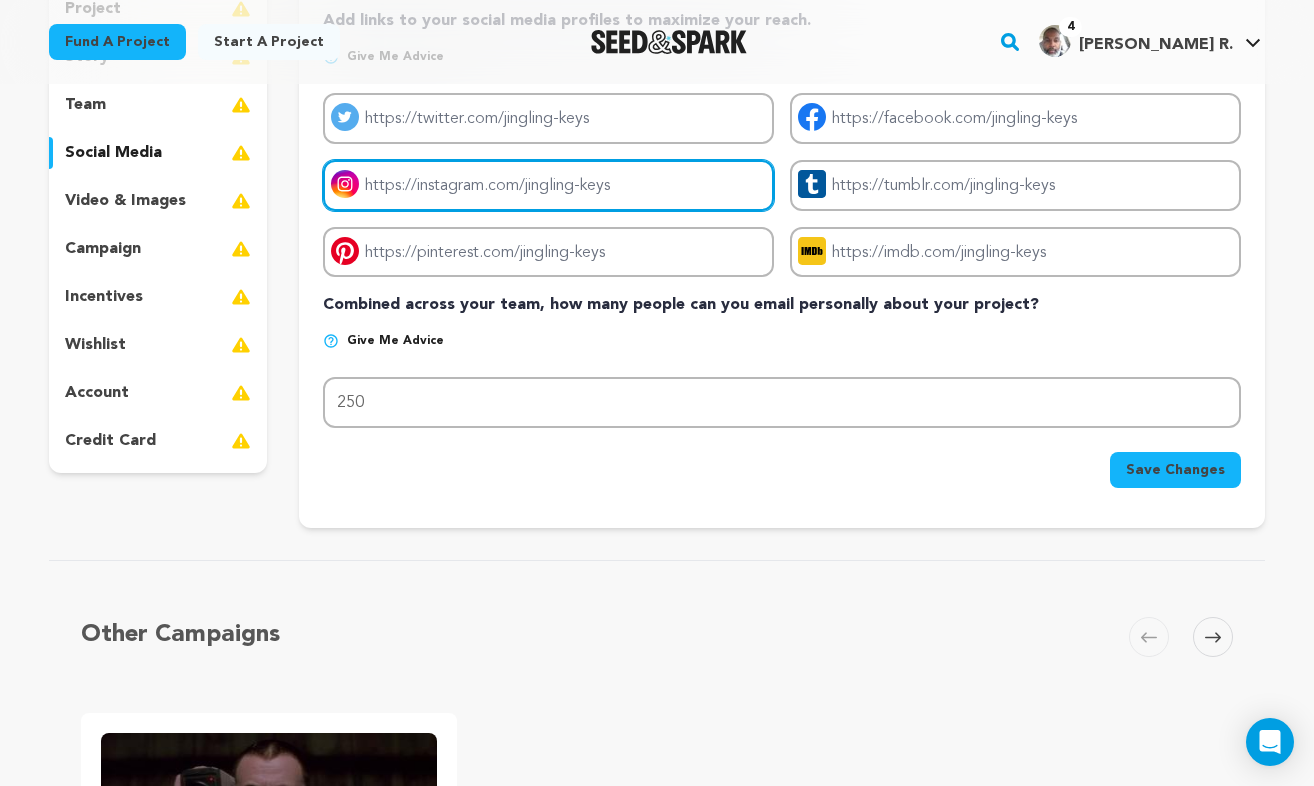 click on "Project instagram link" at bounding box center (548, 185) 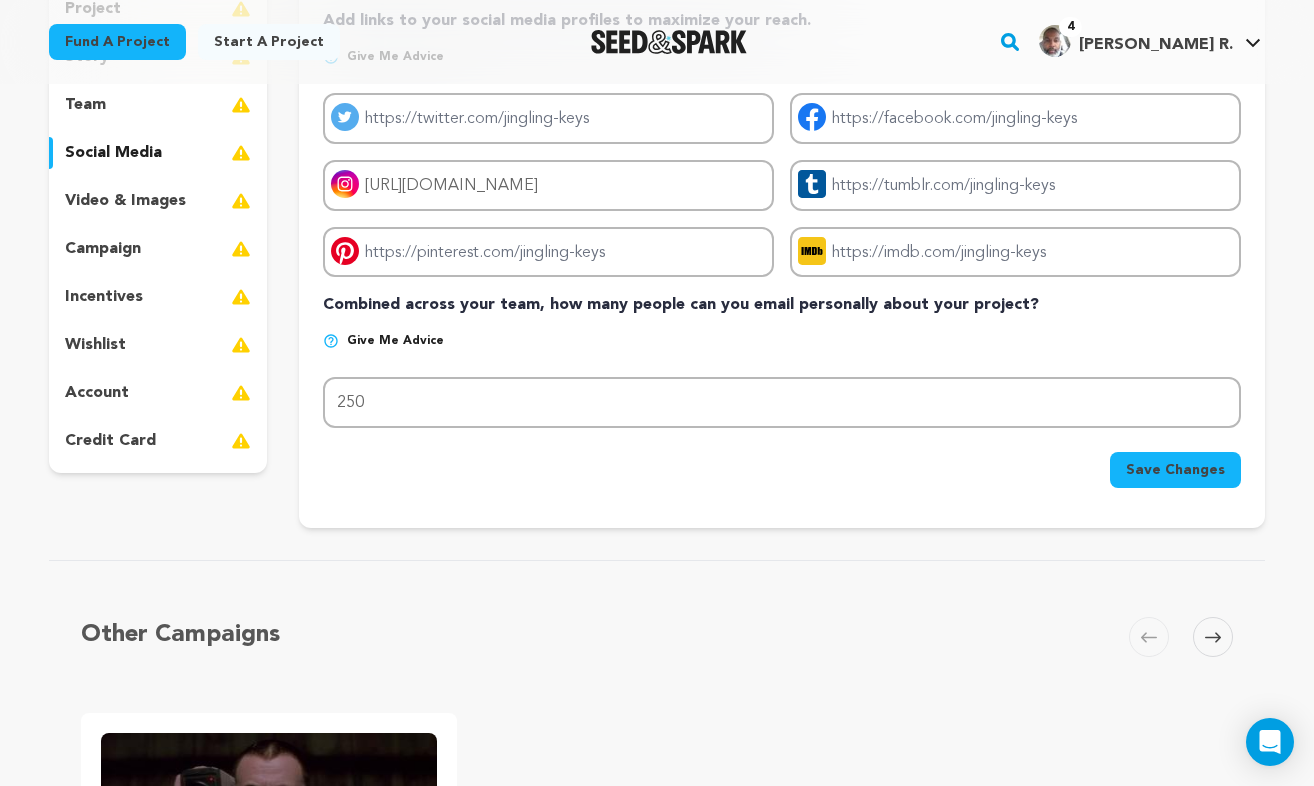 click on "Back to Project Dashboard
Edit Project
Submit For feedback
Submit For feedback
project
story" at bounding box center (657, 554) 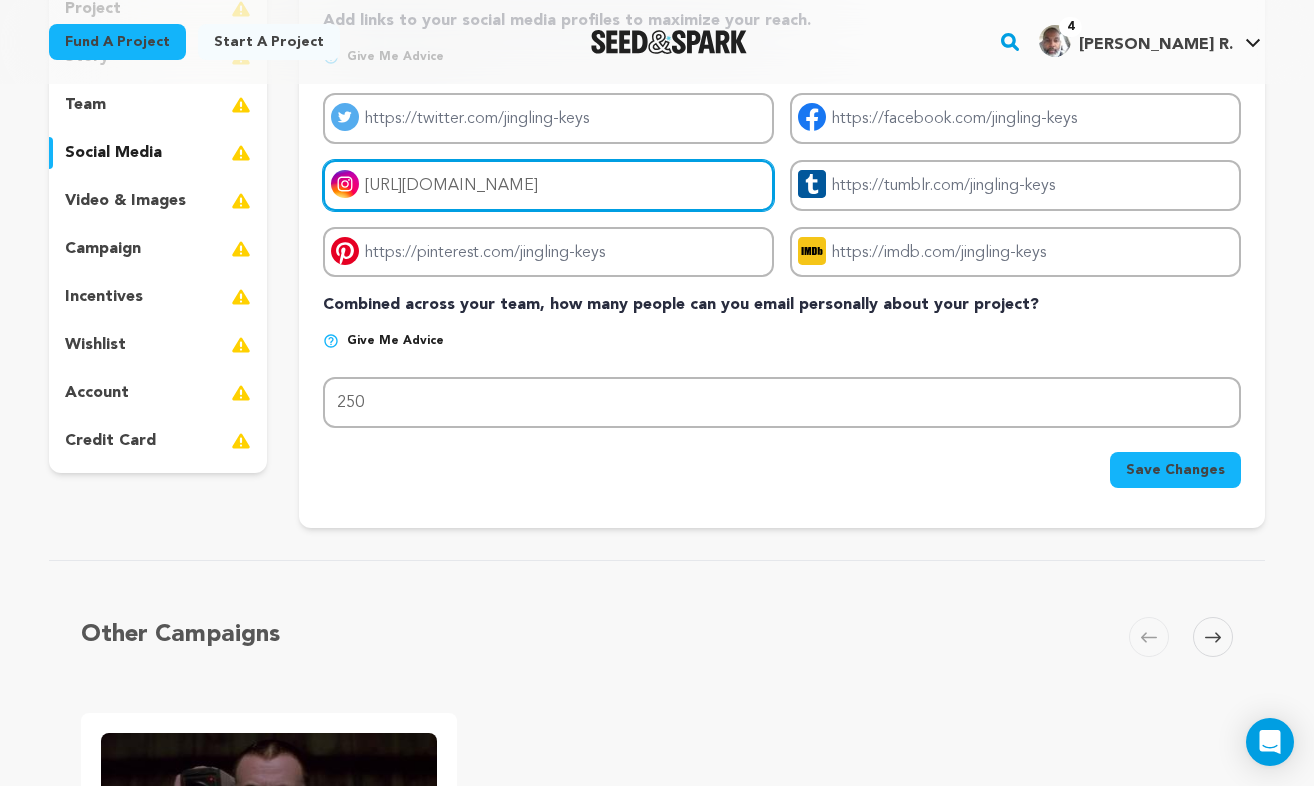 drag, startPoint x: 690, startPoint y: 188, endPoint x: 335, endPoint y: 206, distance: 355.45605 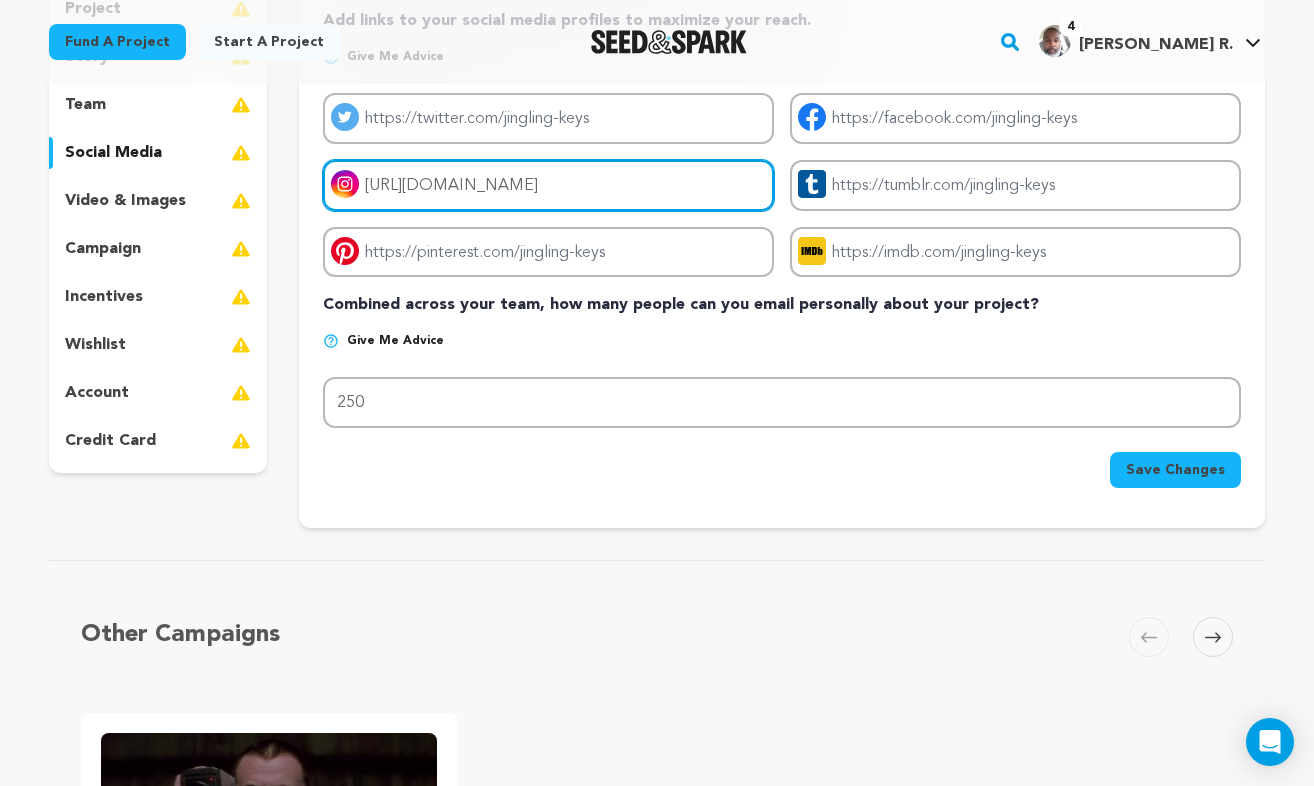 drag, startPoint x: 596, startPoint y: 179, endPoint x: 342, endPoint y: 173, distance: 254.07086 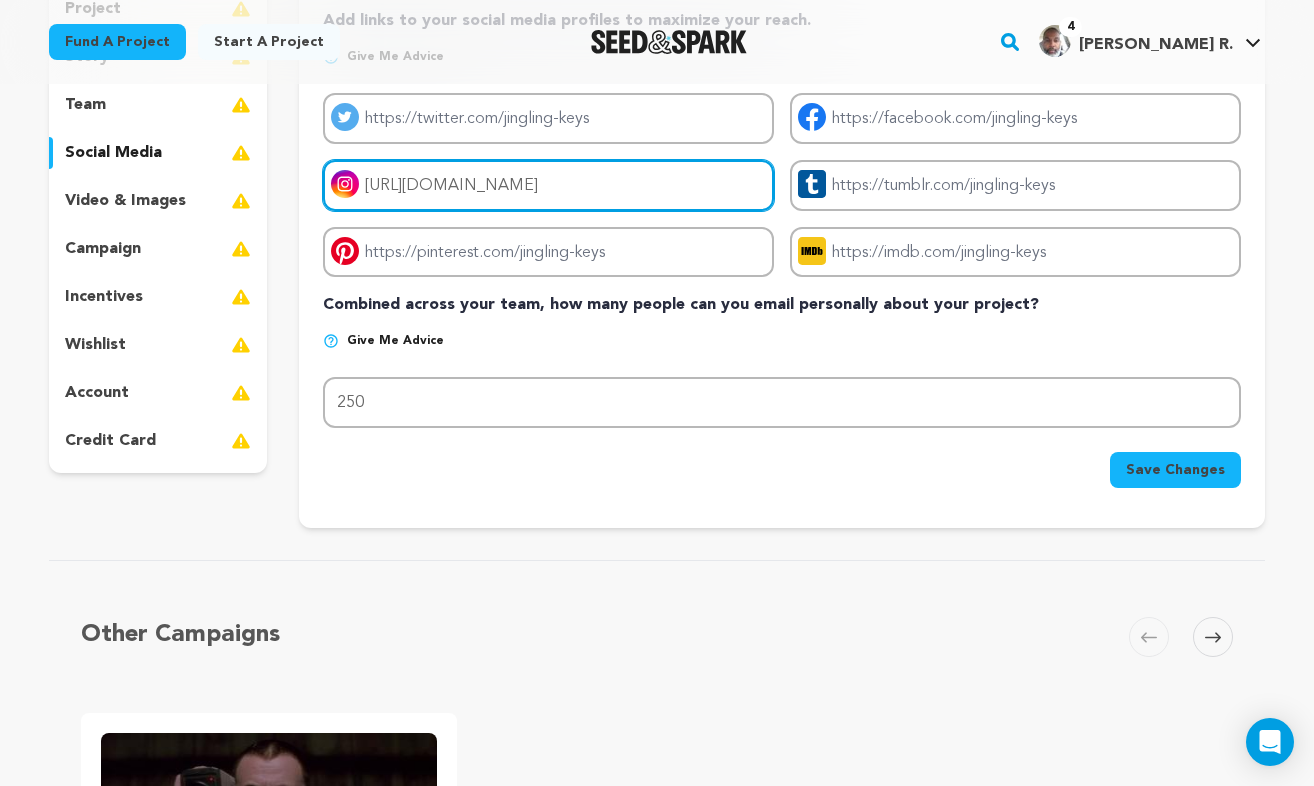 click on "Project instagram link
[URL][DOMAIN_NAME]" at bounding box center (548, 185) 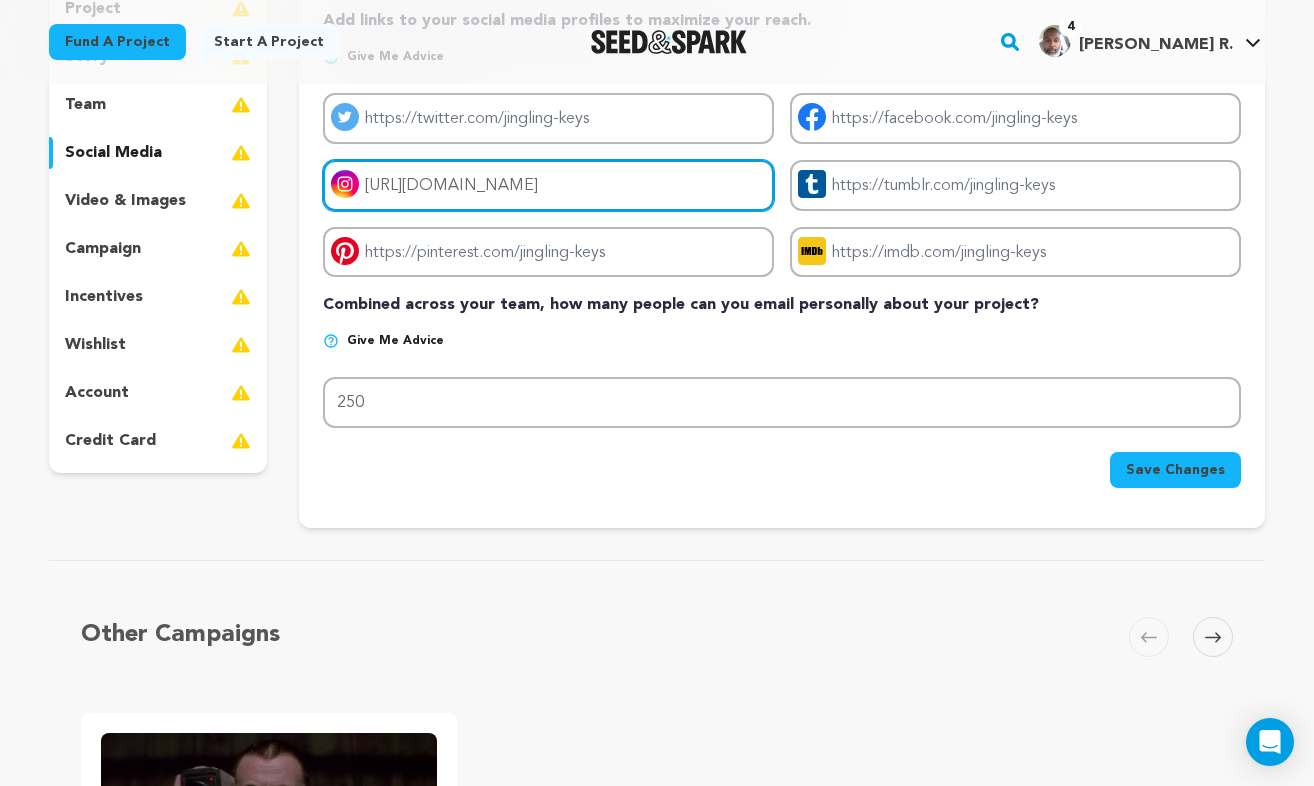 type on "[URL][DOMAIN_NAME]" 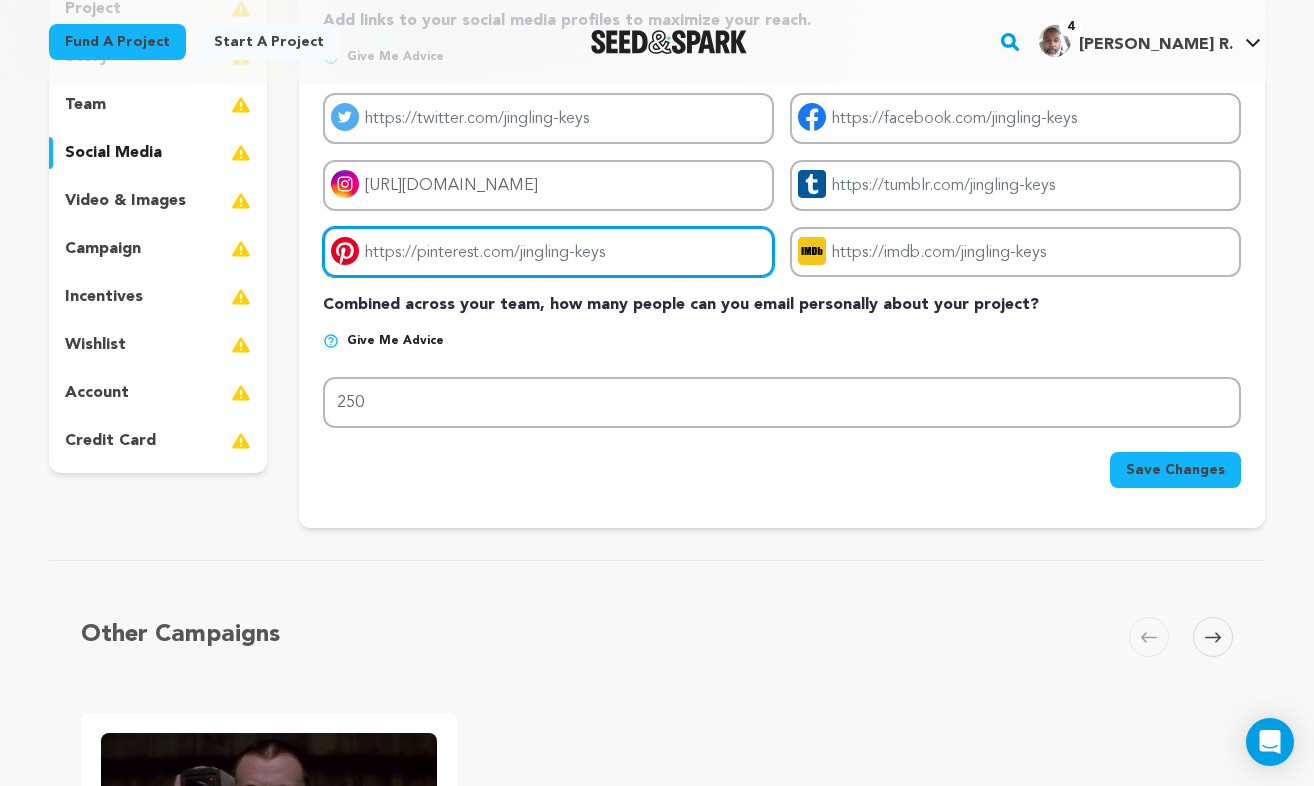 click on "Project pinterest link" at bounding box center [548, 252] 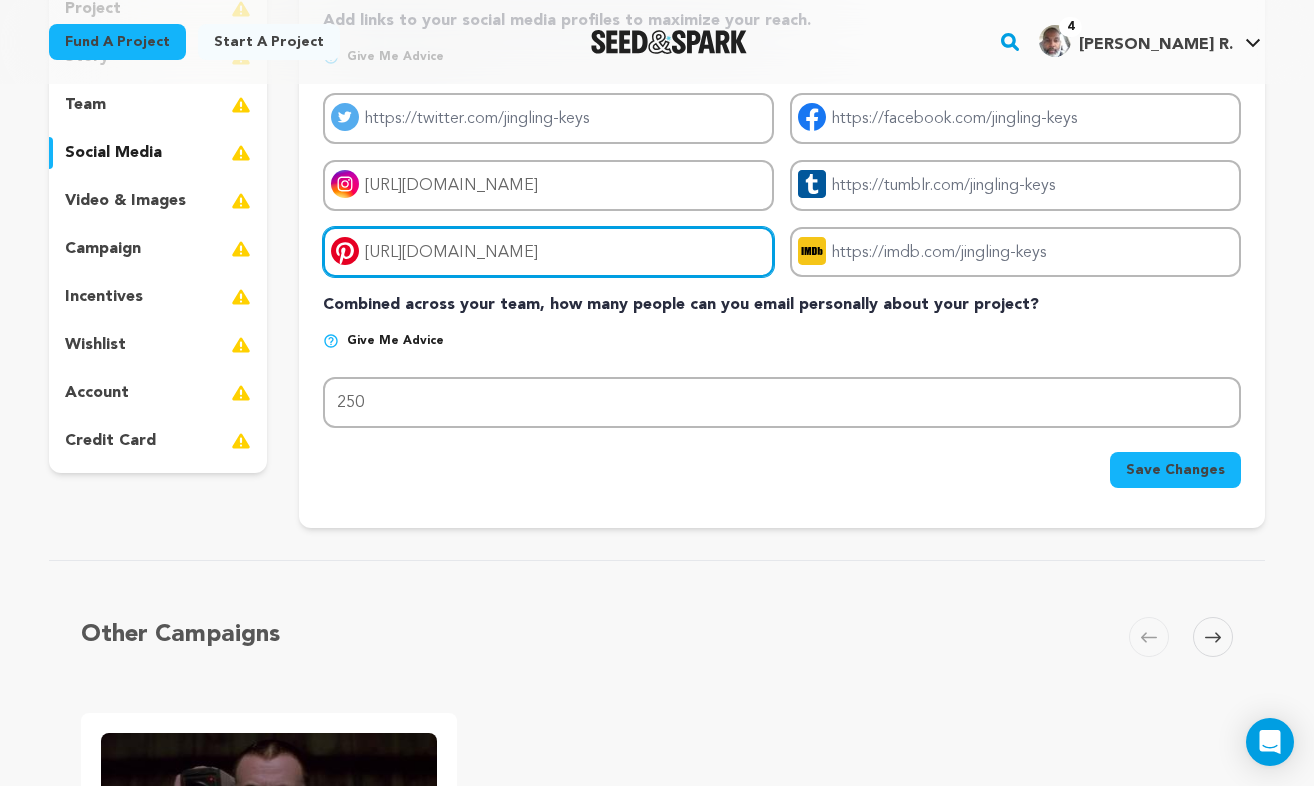type on "[URL][DOMAIN_NAME]" 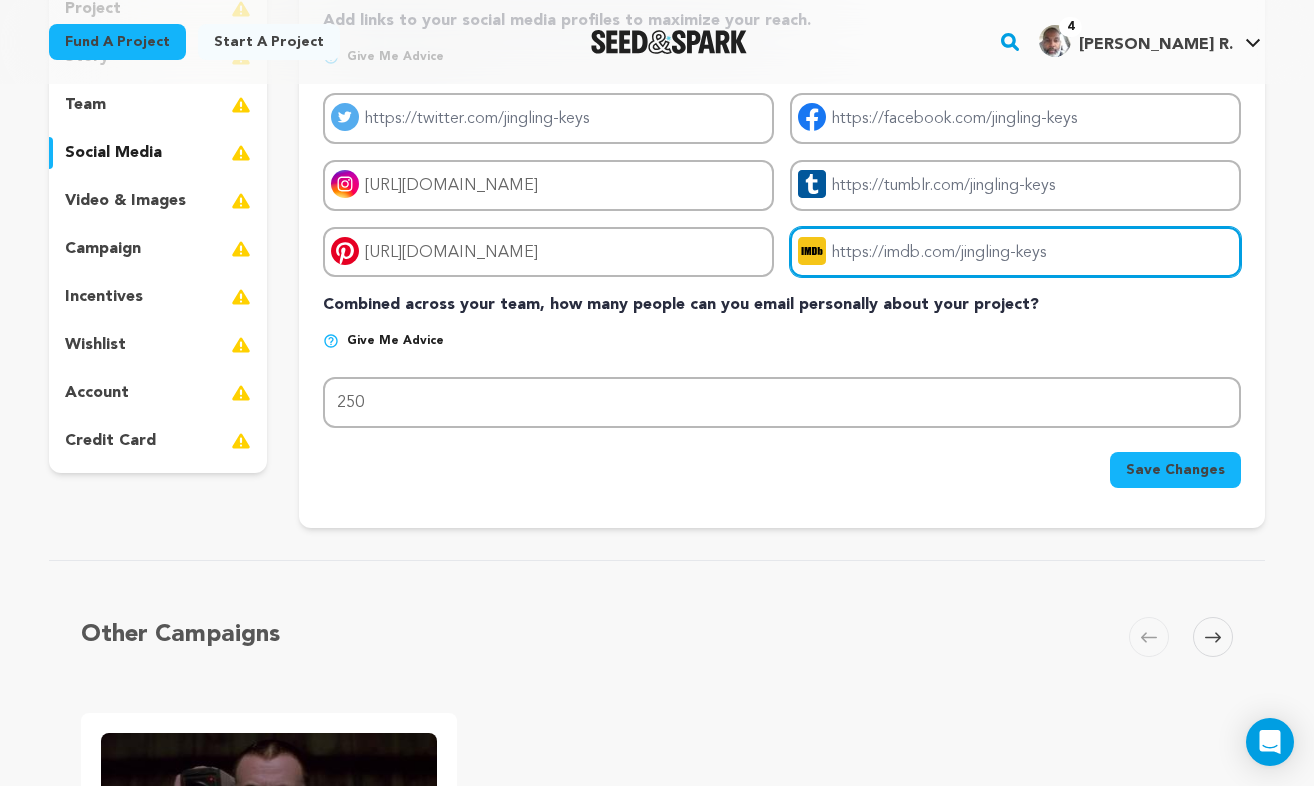 click on "Project imdb link" at bounding box center [1015, 252] 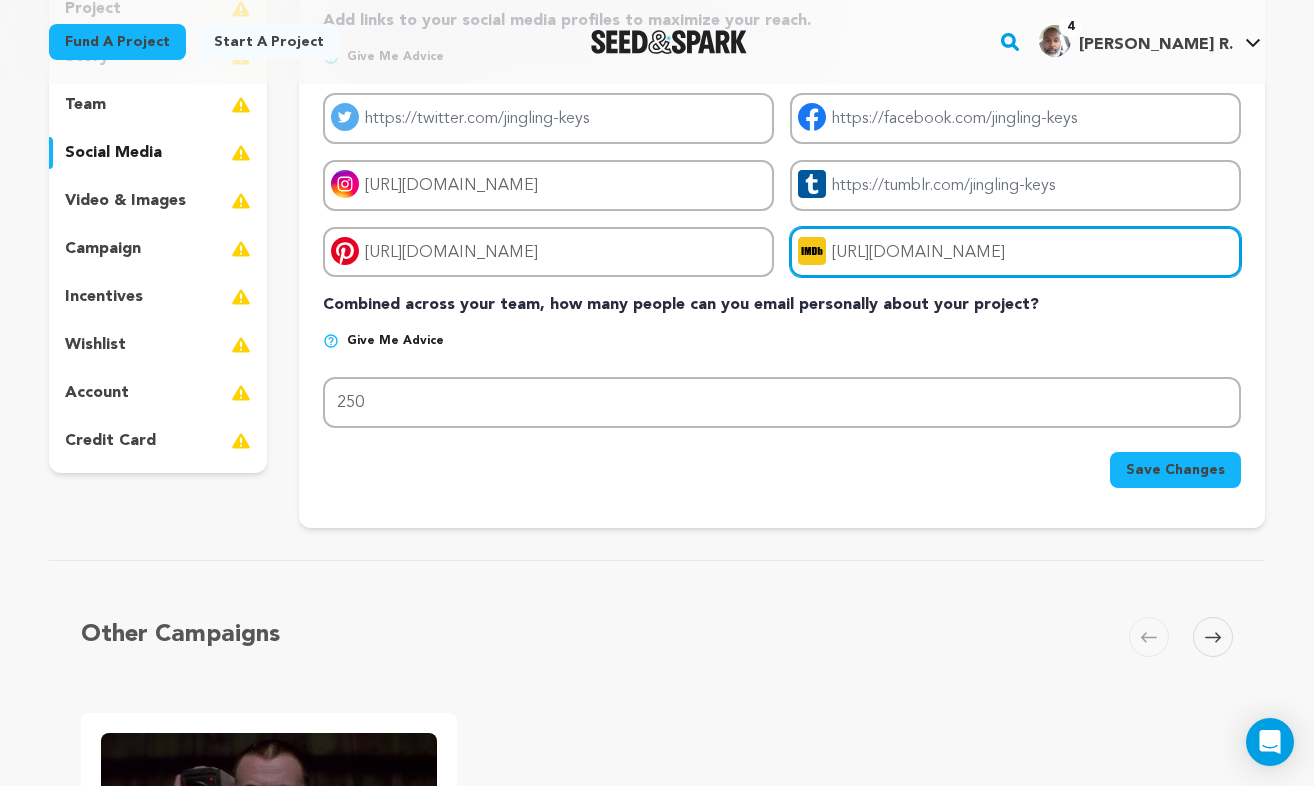 type on "[URL][DOMAIN_NAME]" 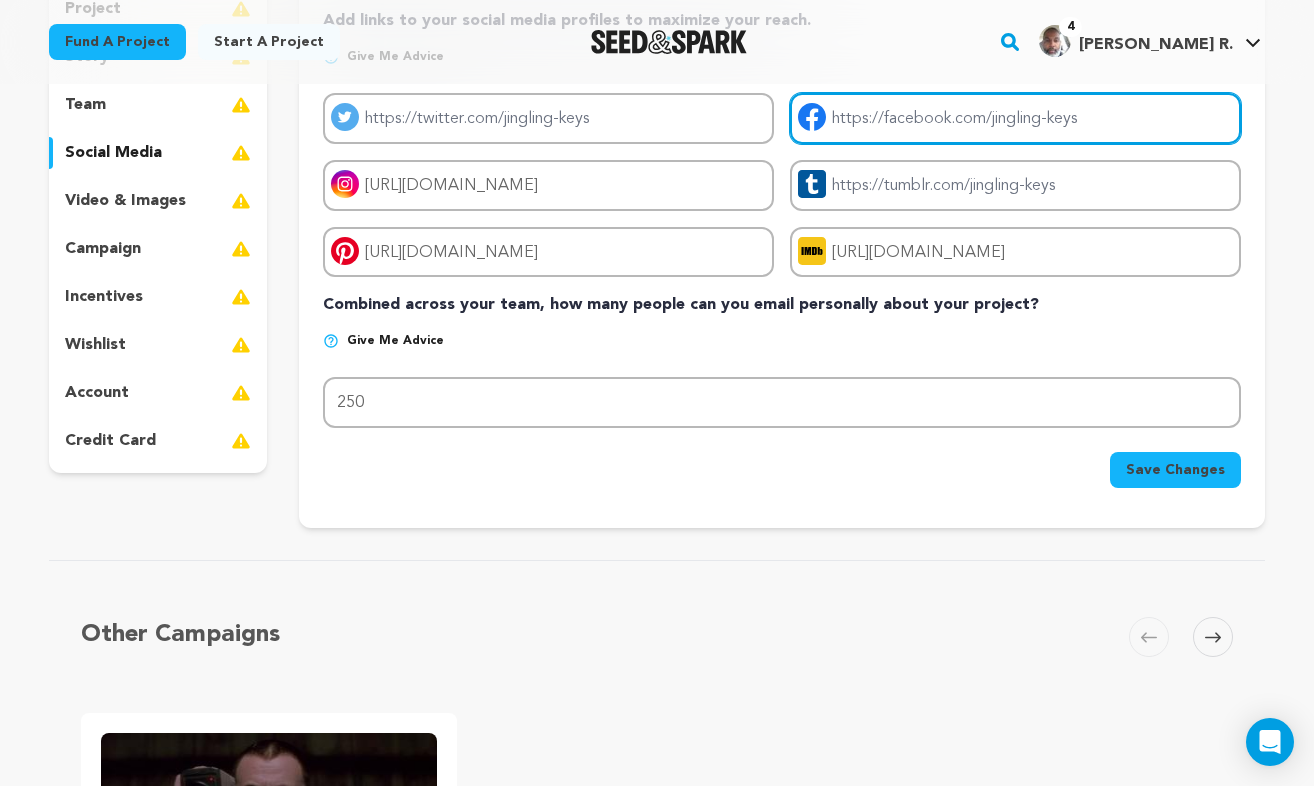 click on "Project facebook link" at bounding box center (1015, 118) 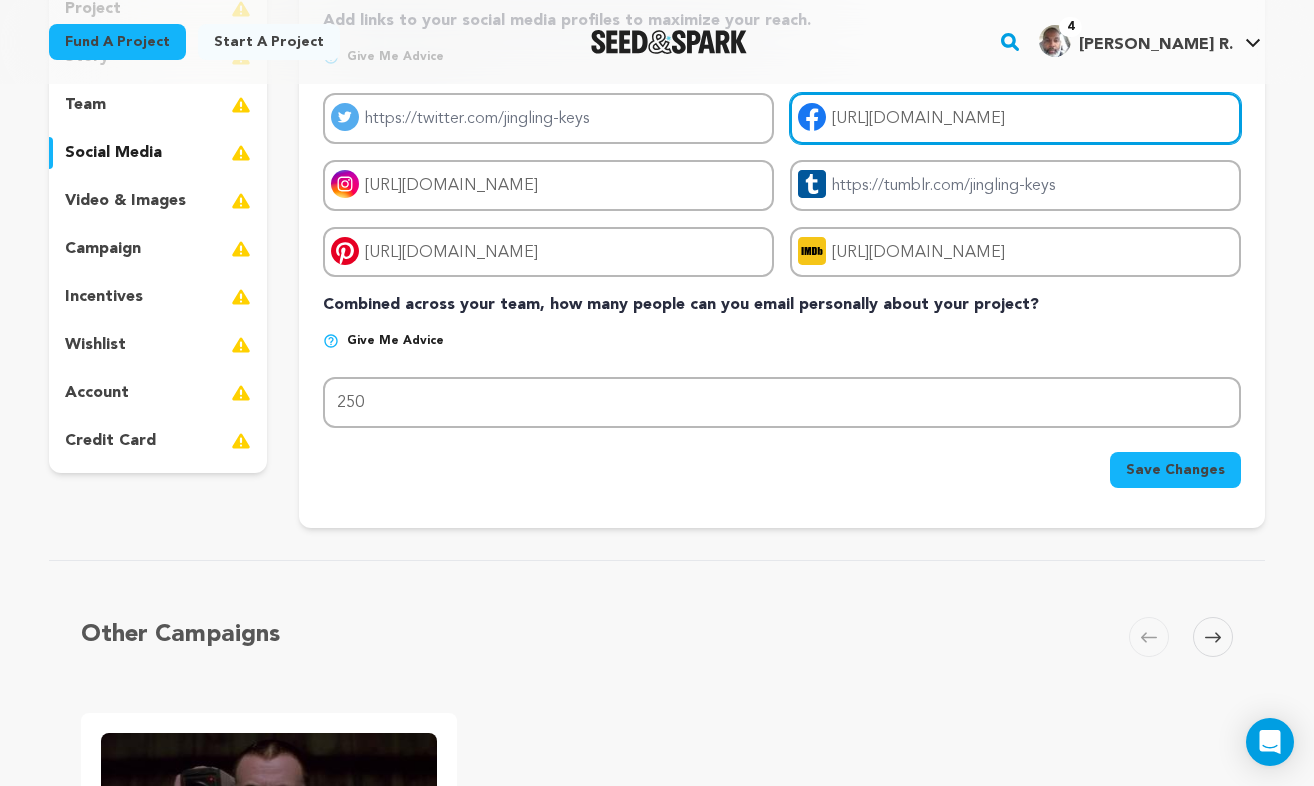 type on "[URL][DOMAIN_NAME]" 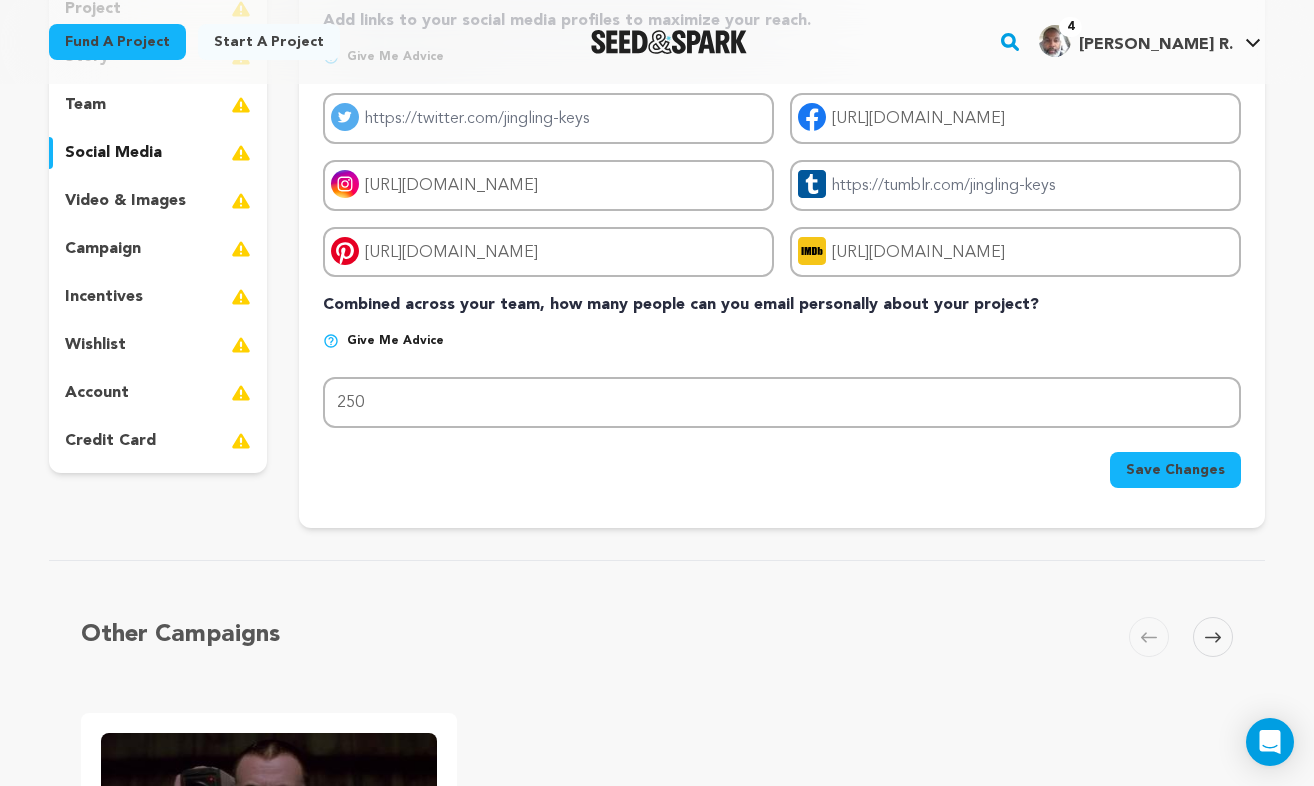 click on "Save Changes" at bounding box center [1175, 470] 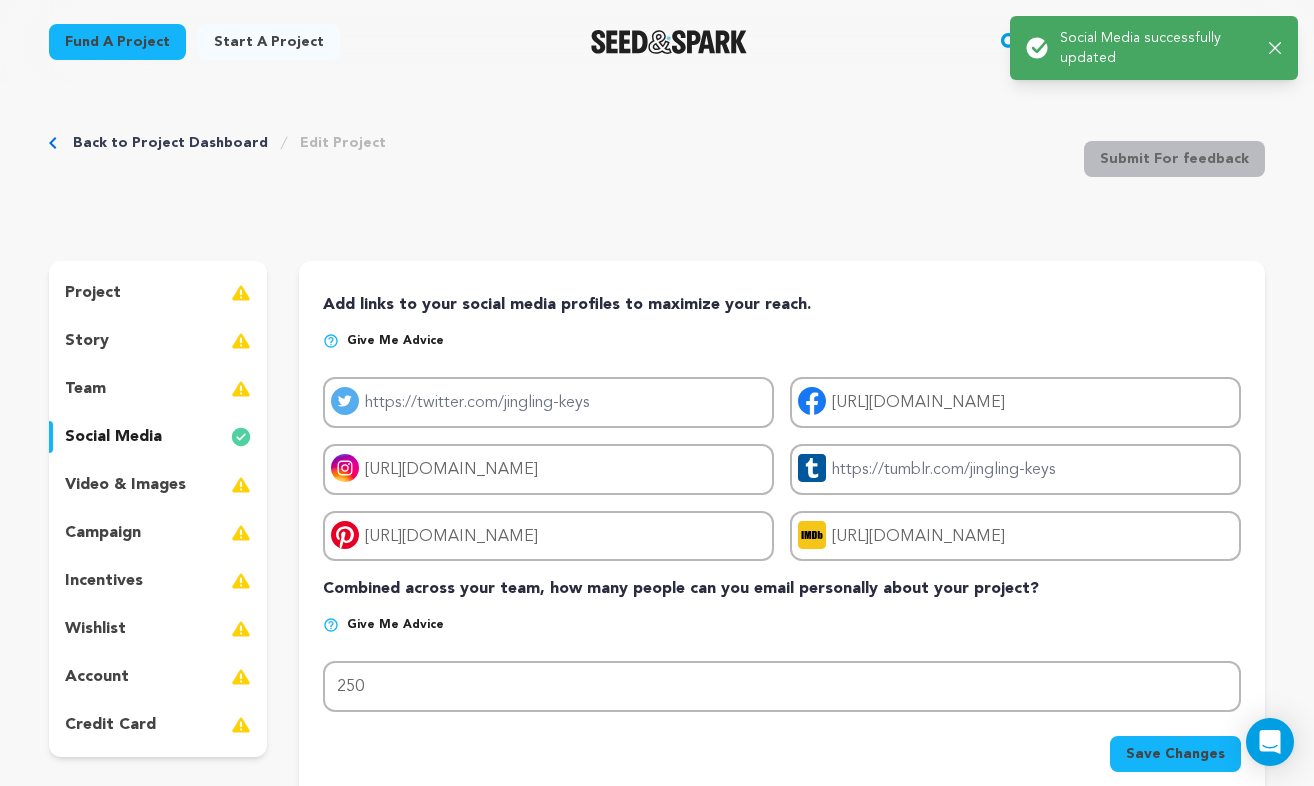 scroll, scrollTop: 0, scrollLeft: 0, axis: both 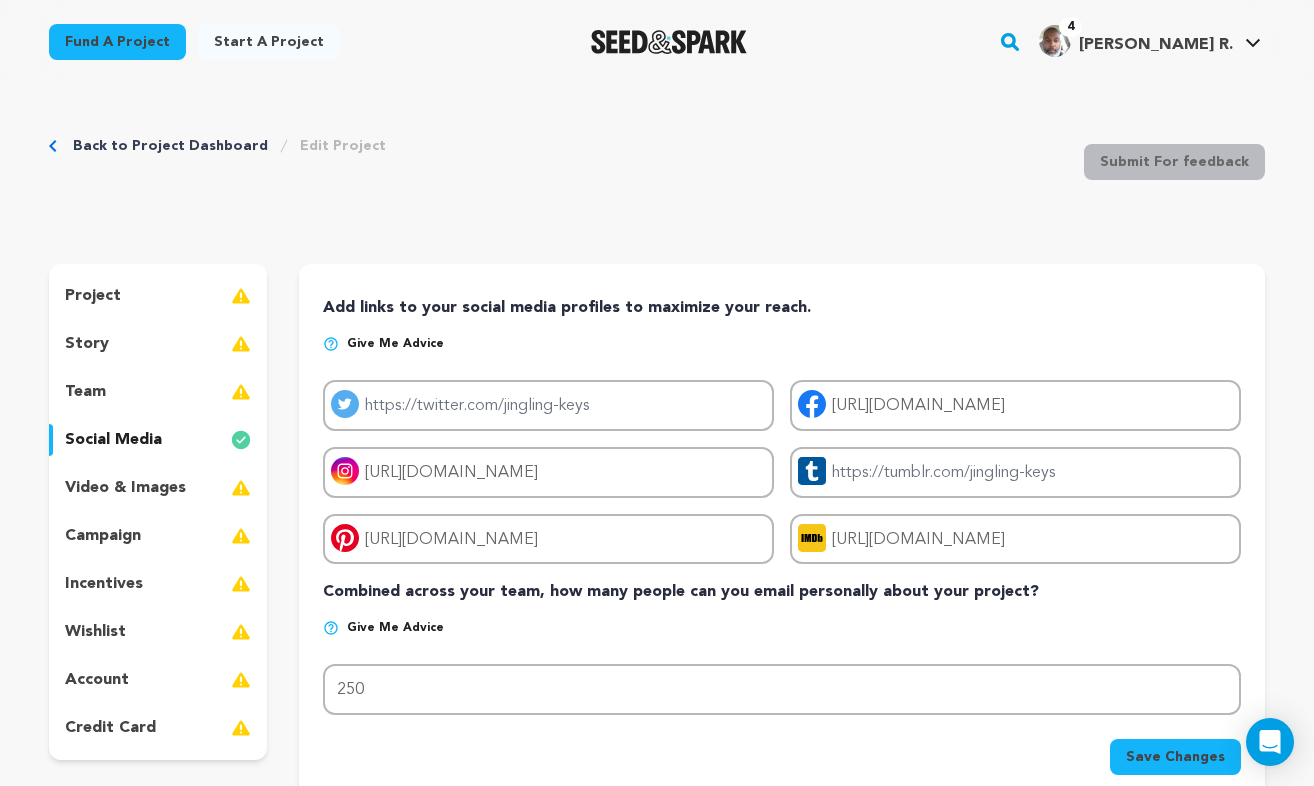 click at bounding box center (241, 488) 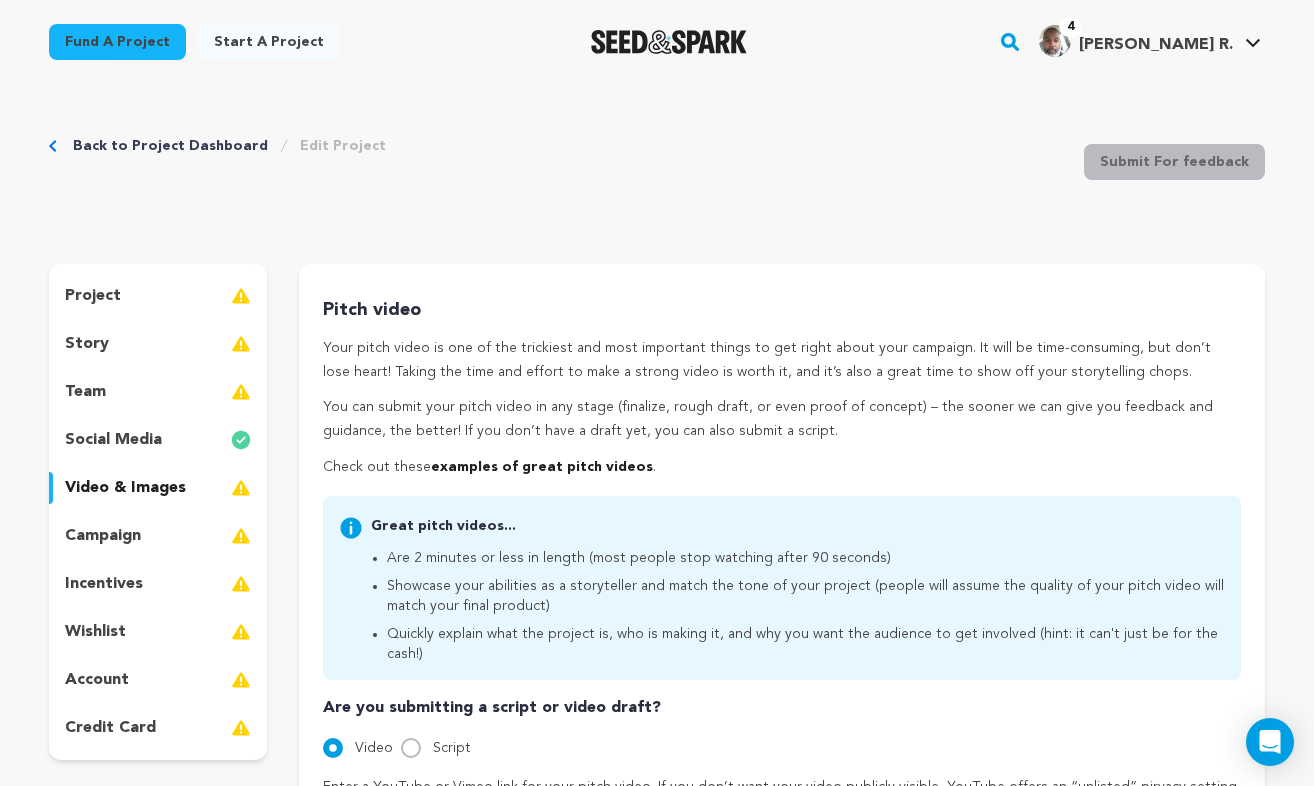 click on "Back to Project Dashboard
Edit Project
Submit For feedback
Submit For feedback
project
story" at bounding box center [657, 1033] 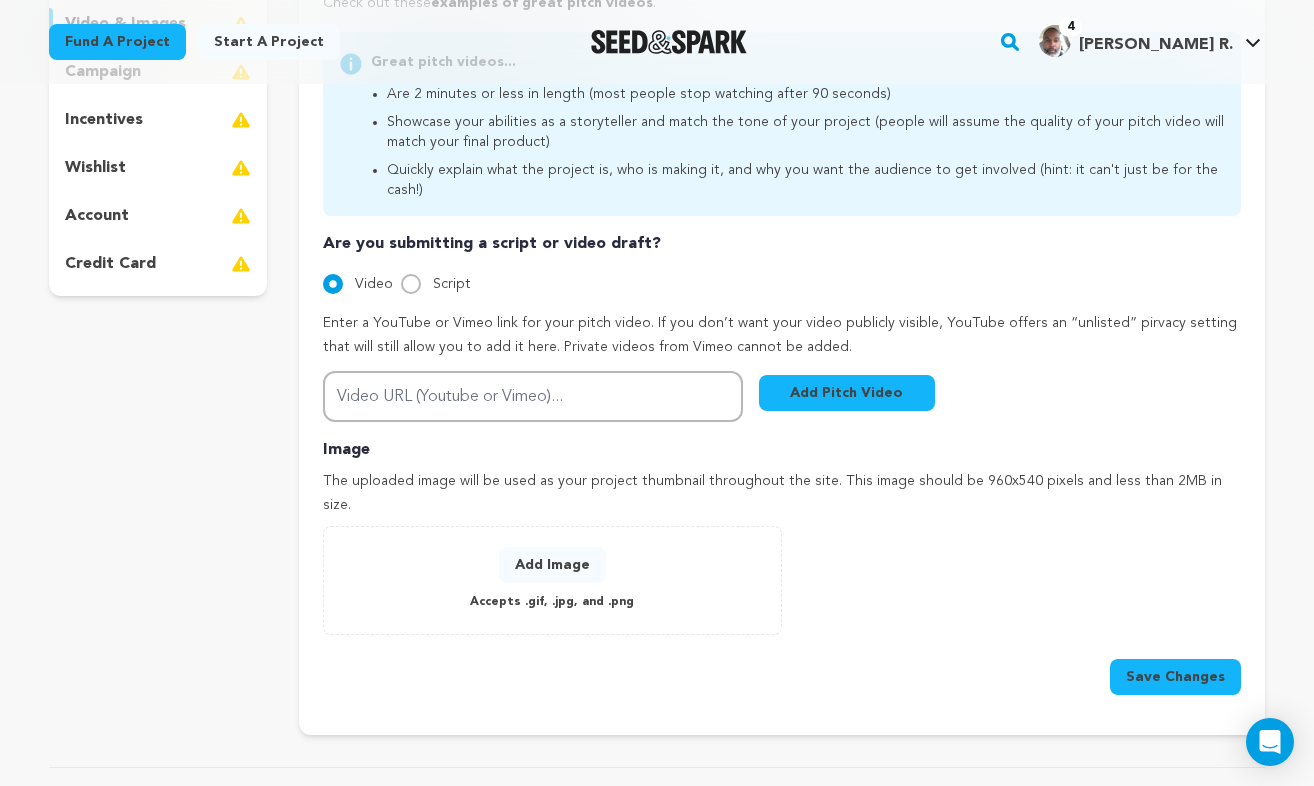 scroll, scrollTop: 545, scrollLeft: 0, axis: vertical 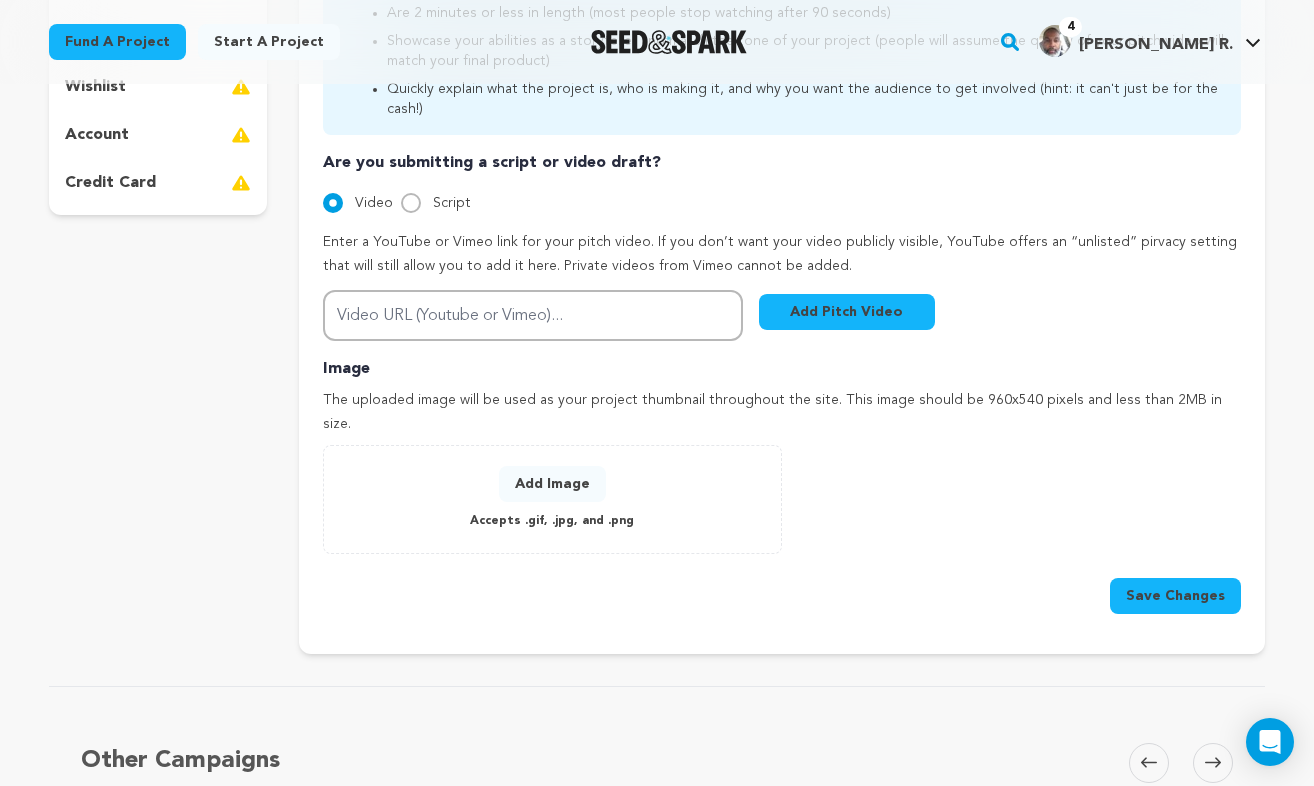 click on "Add Image" at bounding box center [552, 484] 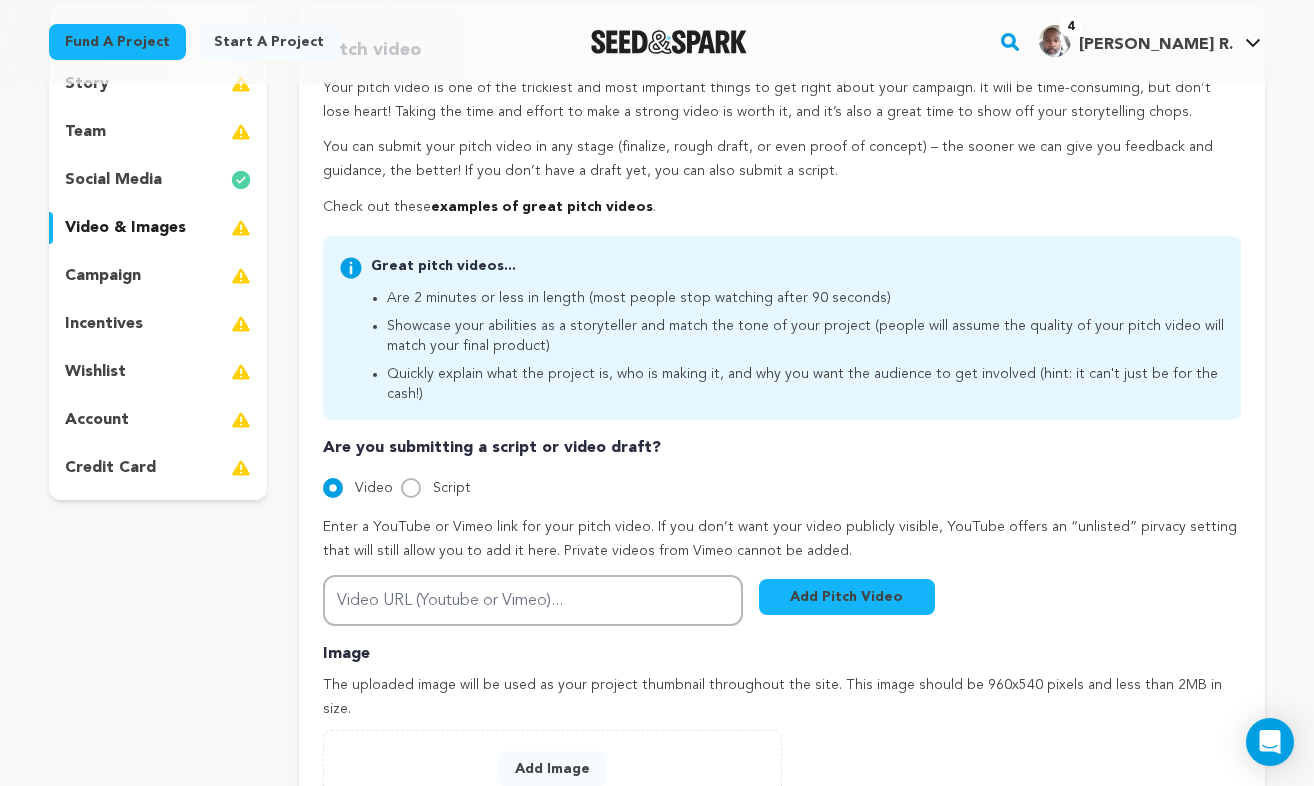 scroll, scrollTop: 259, scrollLeft: 0, axis: vertical 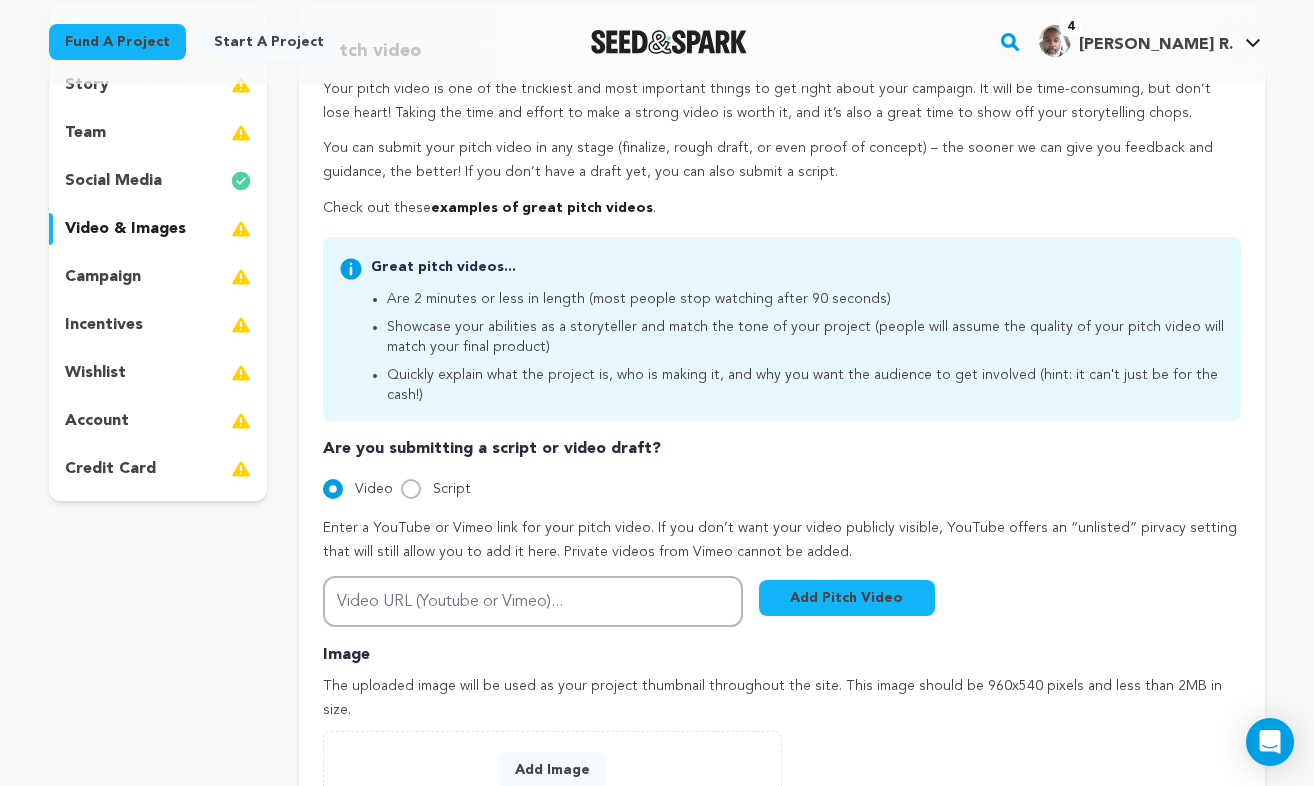 click on "video & images" at bounding box center [125, 229] 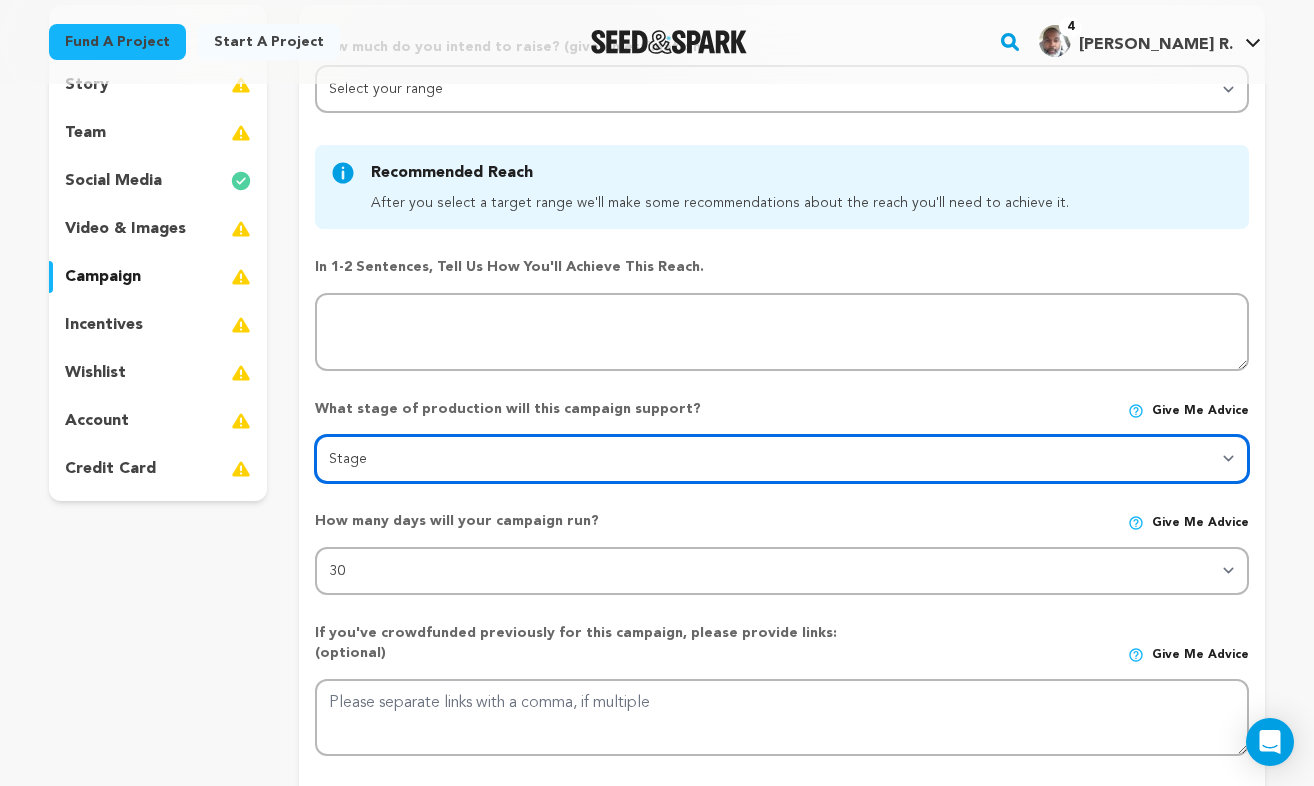 select on "1402" 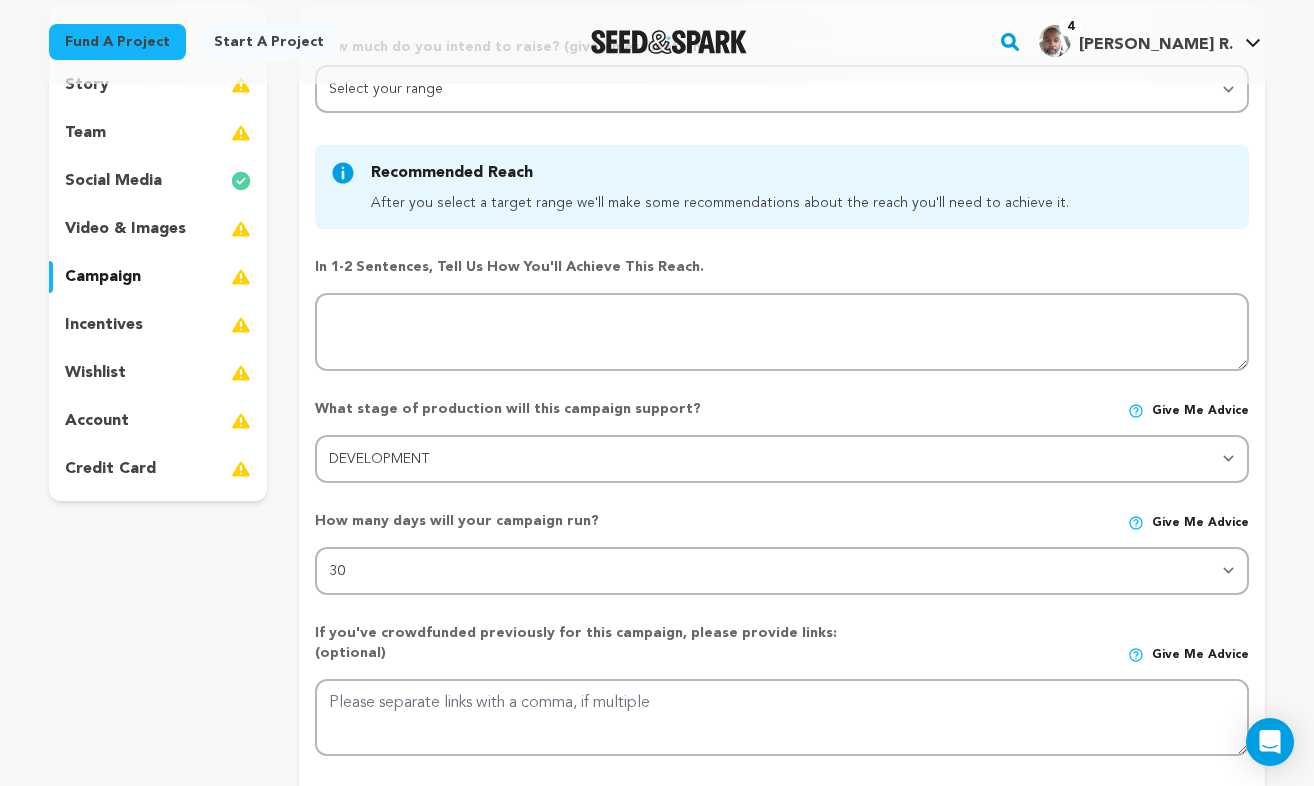 click on "Back to Project Dashboard
Edit Project
Submit For feedback
Submit For feedback
project
story" at bounding box center [657, 809] 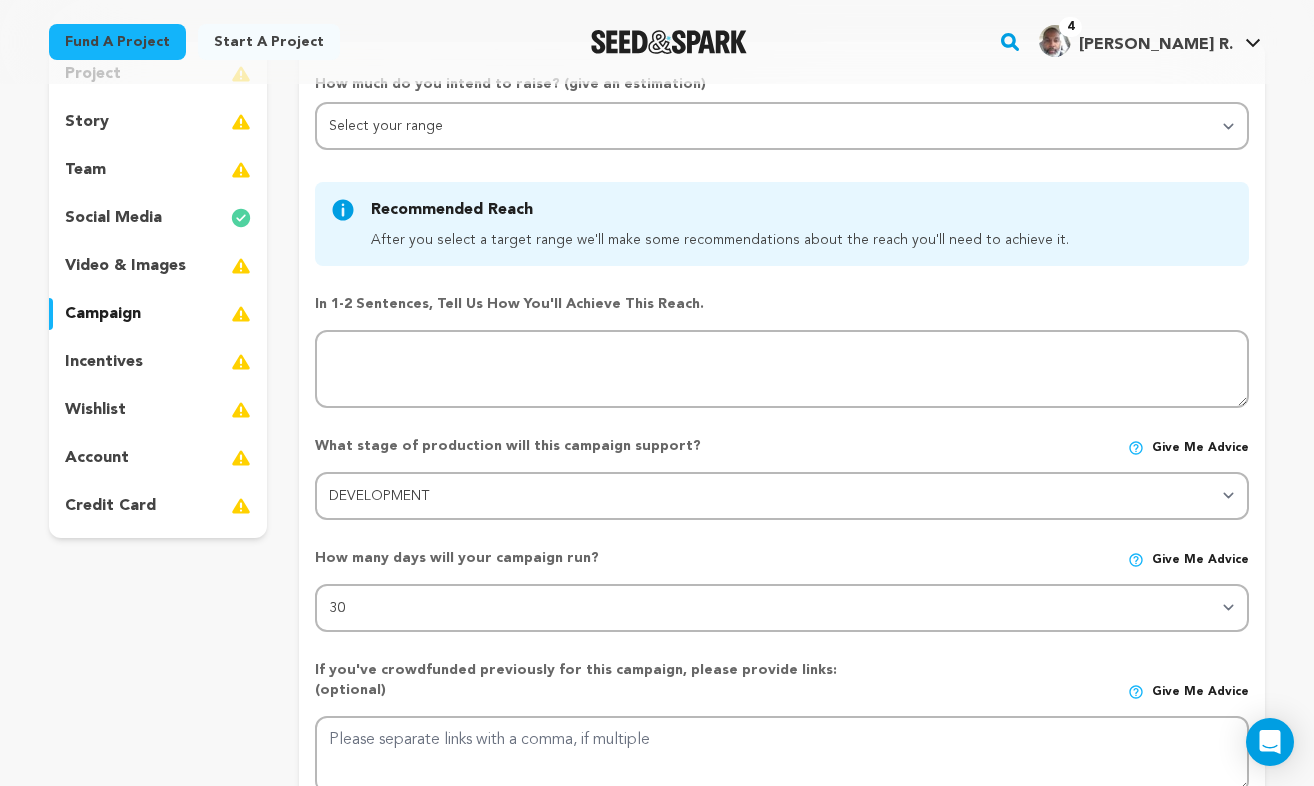 scroll, scrollTop: 144, scrollLeft: 0, axis: vertical 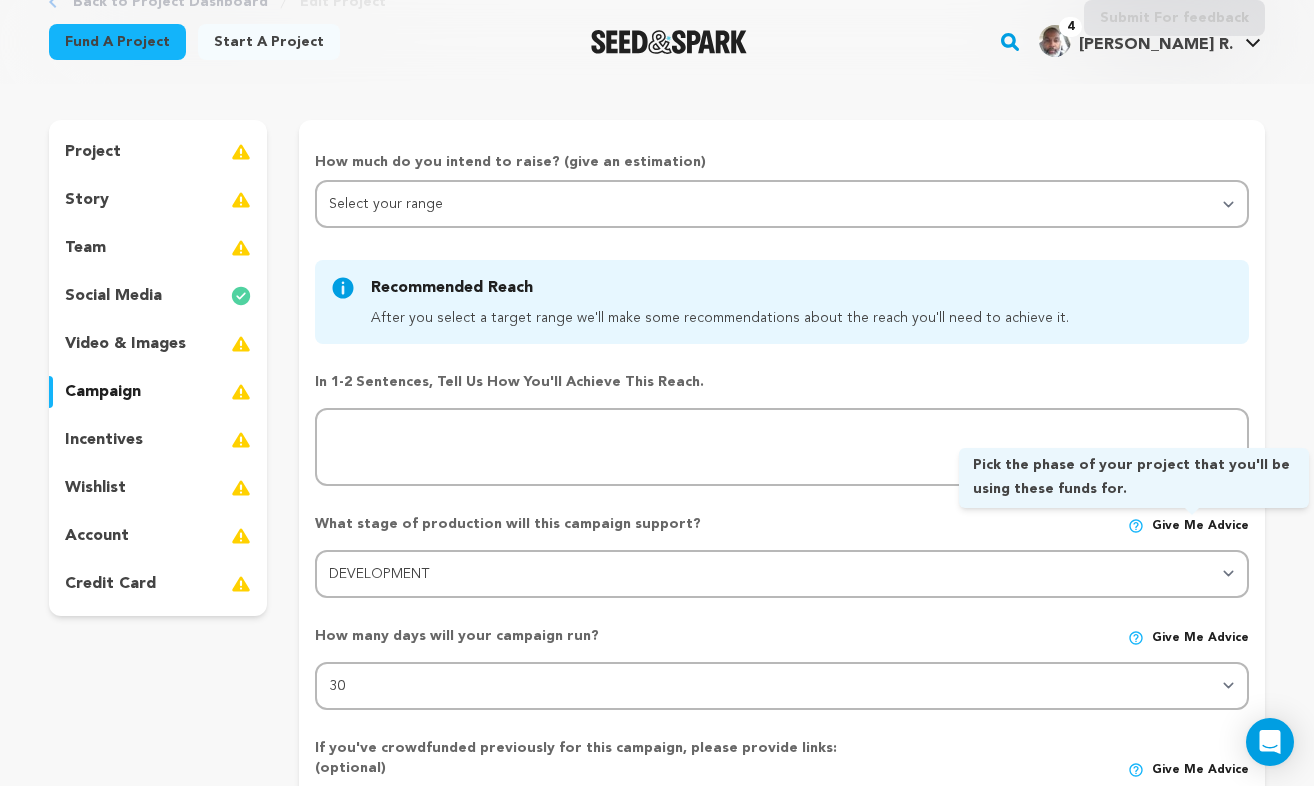 click at bounding box center (1136, 526) 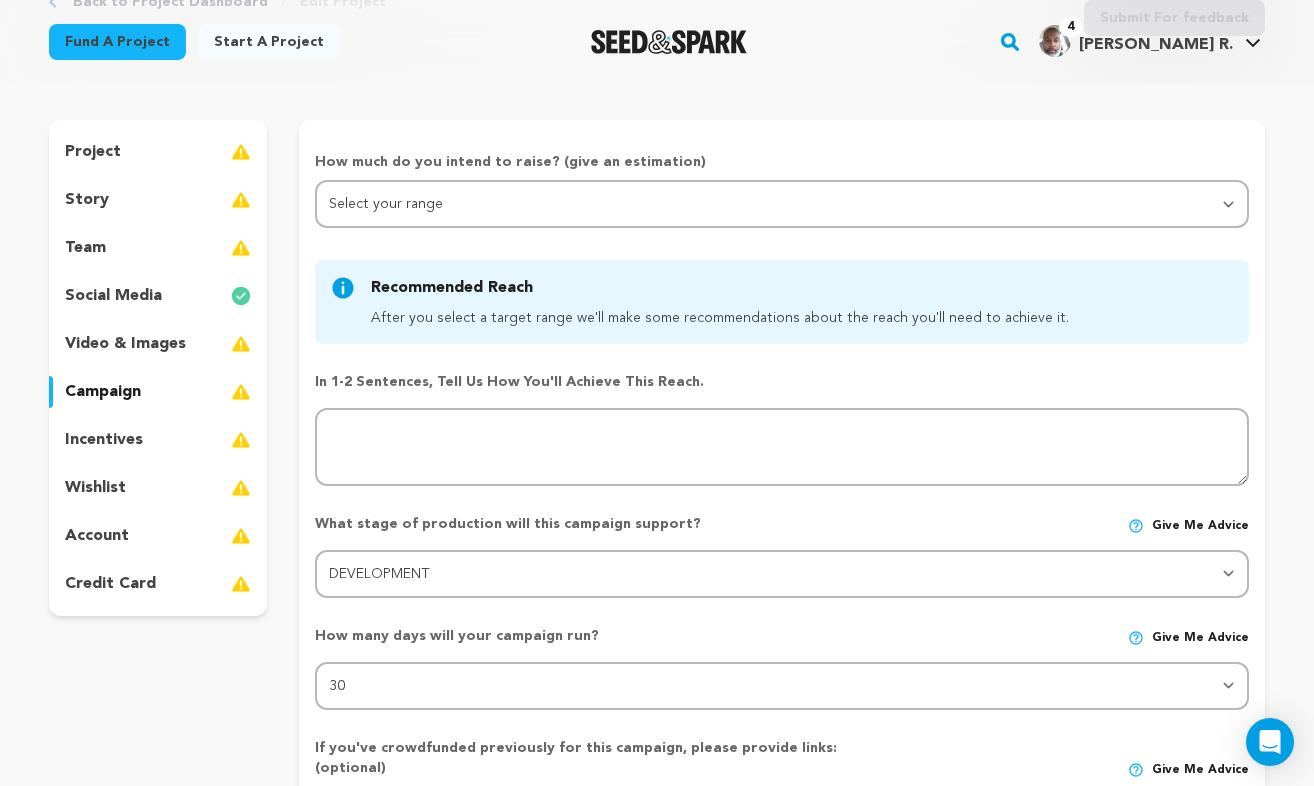 click on "Give me advice" at bounding box center (1200, 526) 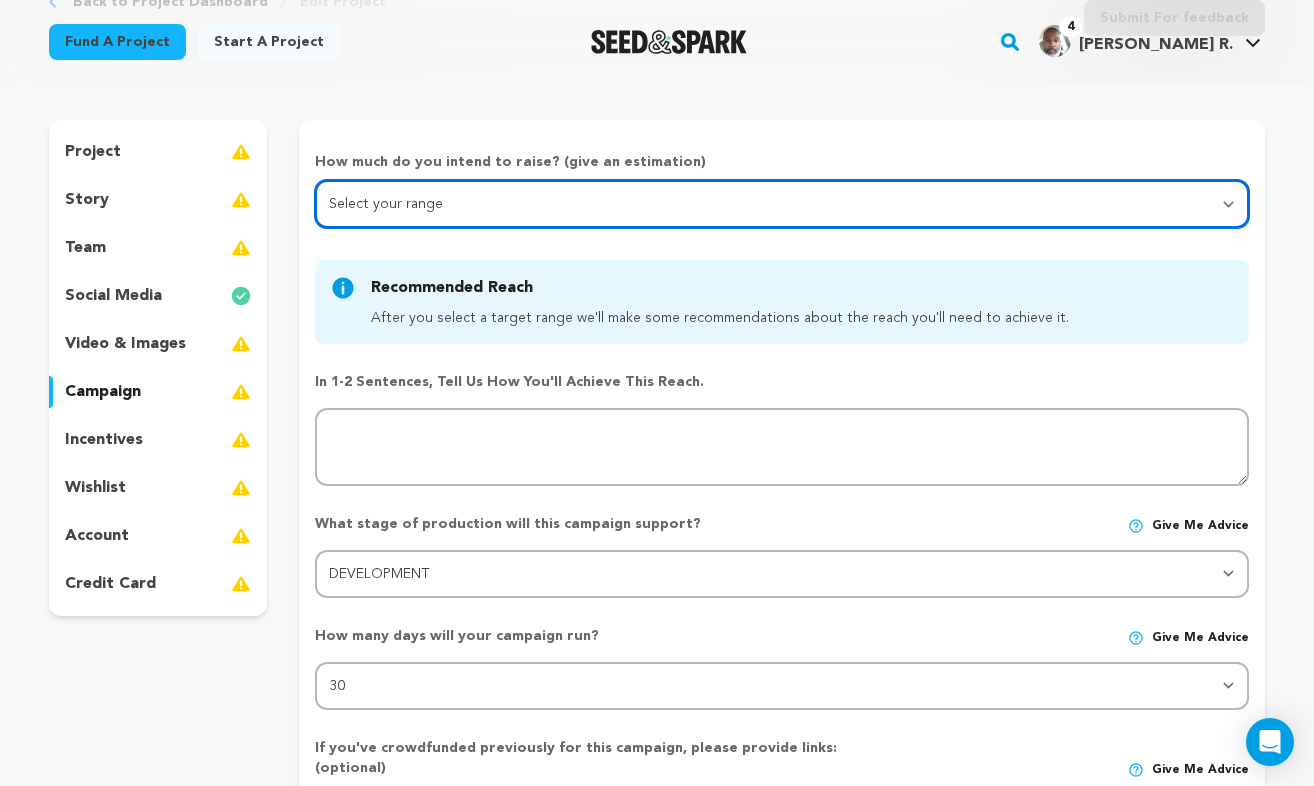 select on "1" 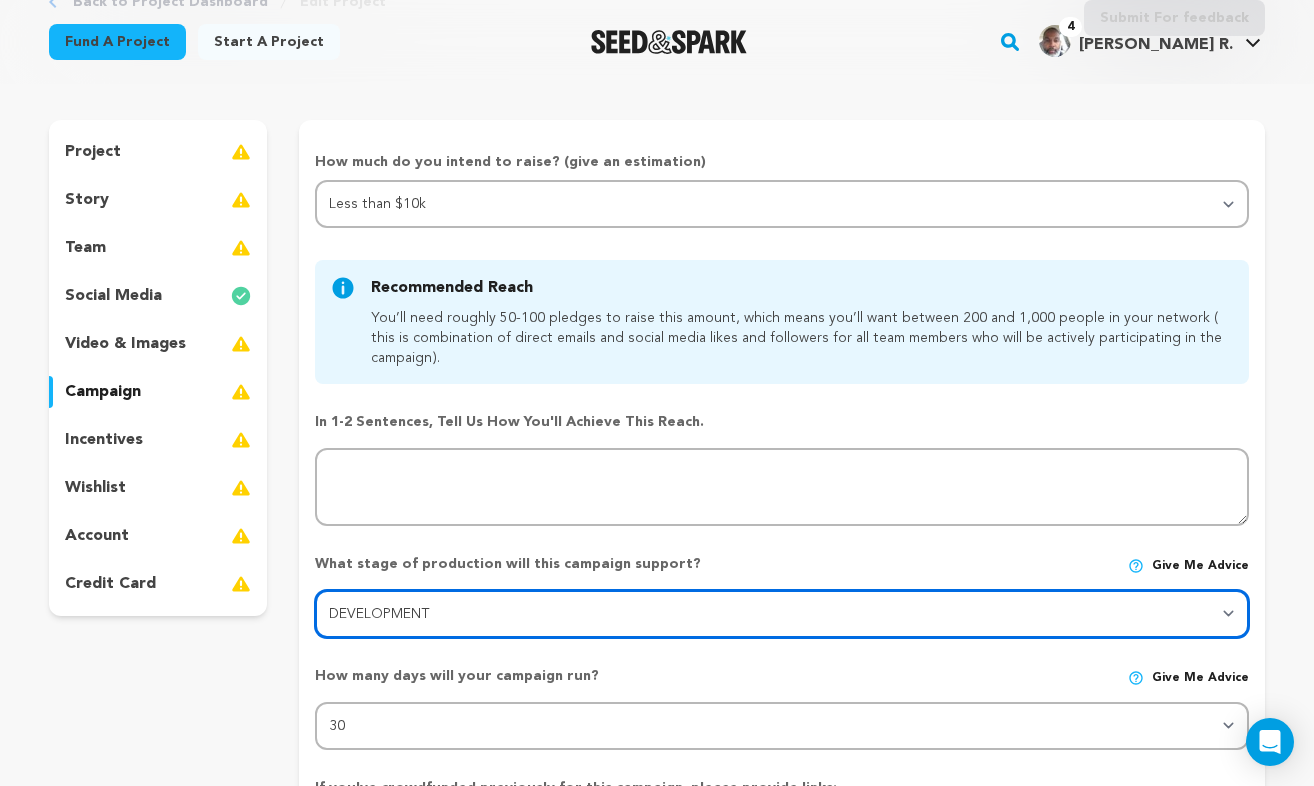 select on "1403" 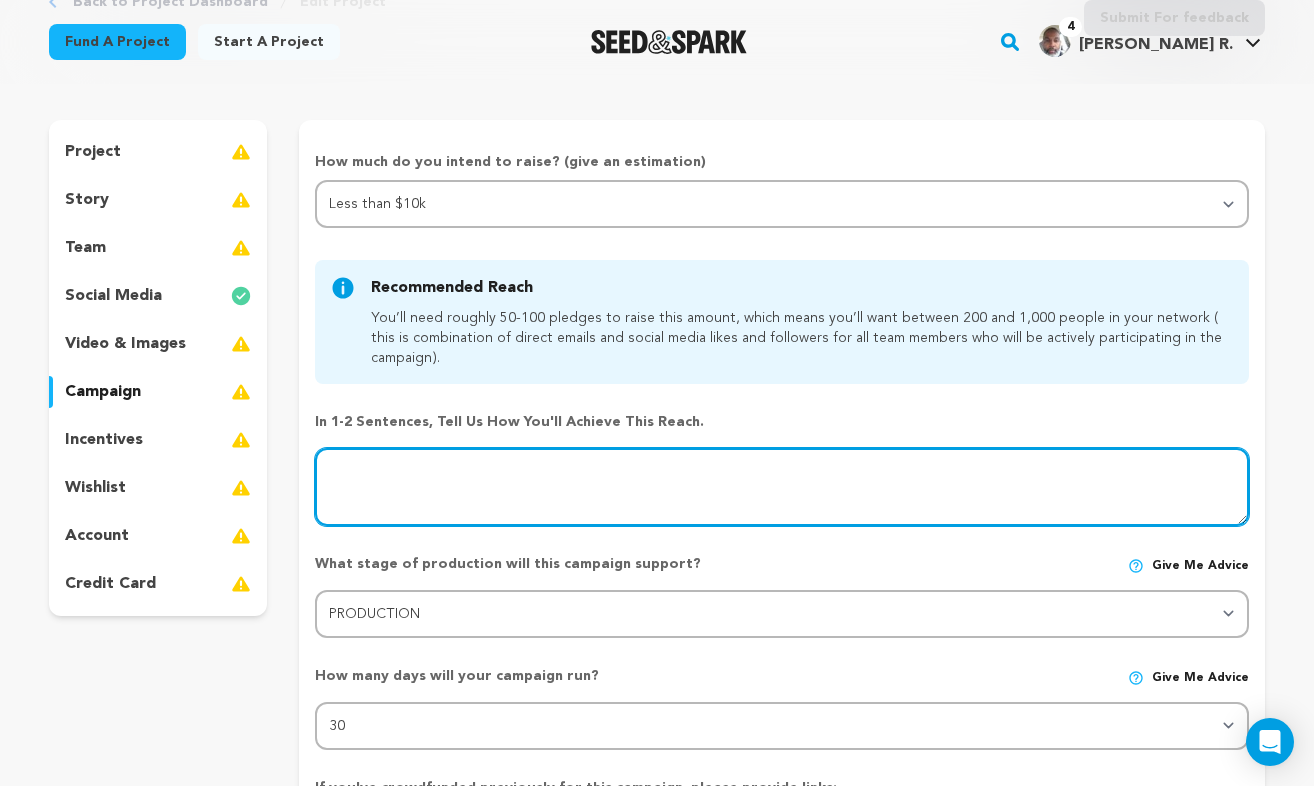 click at bounding box center [782, 487] 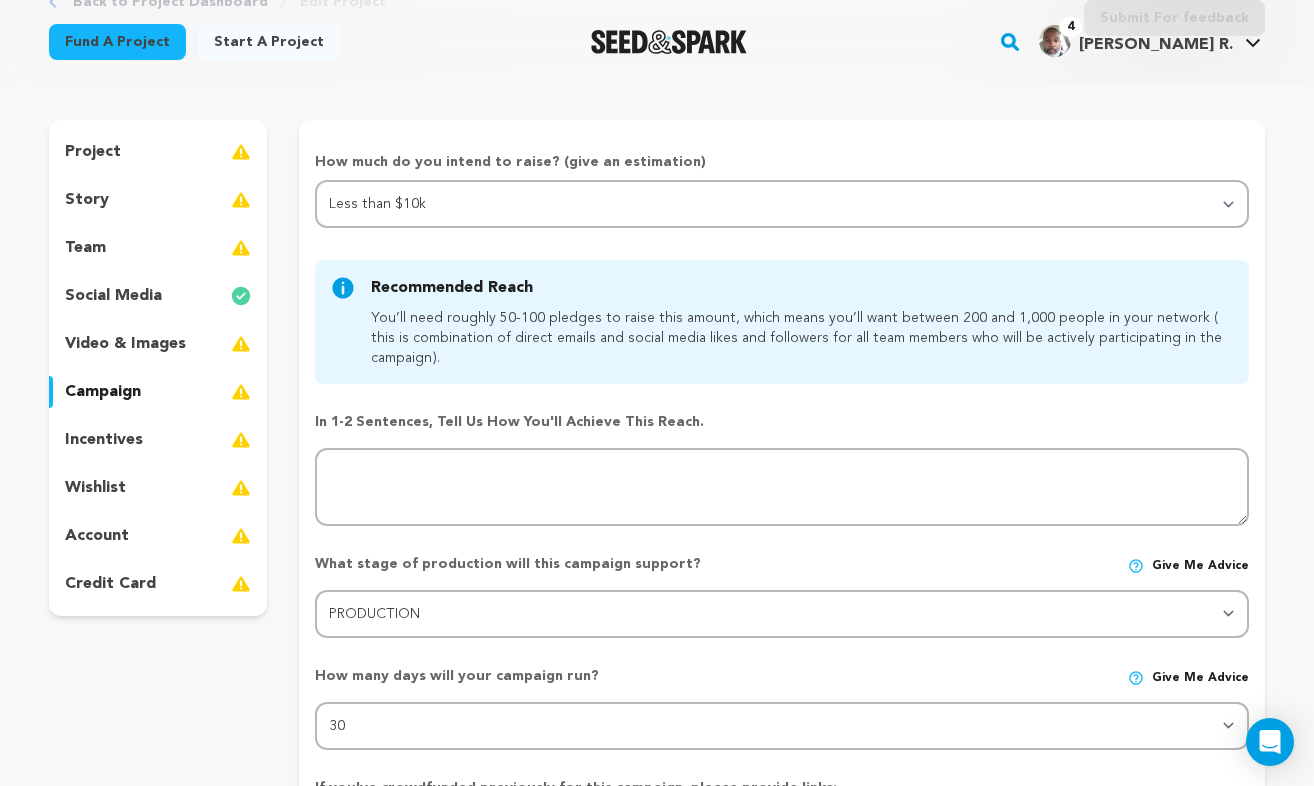 click on "incentives" at bounding box center [104, 440] 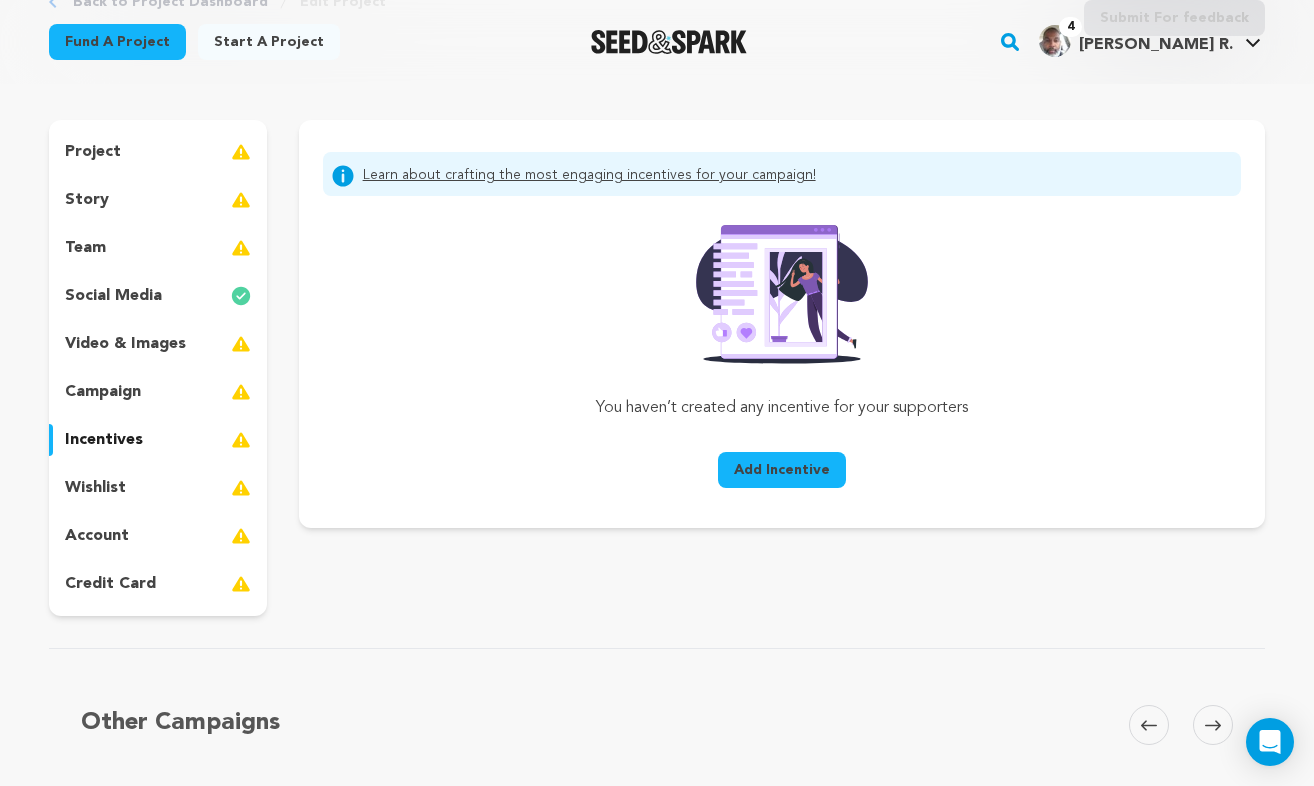 click on "Add Incentive" at bounding box center (782, 470) 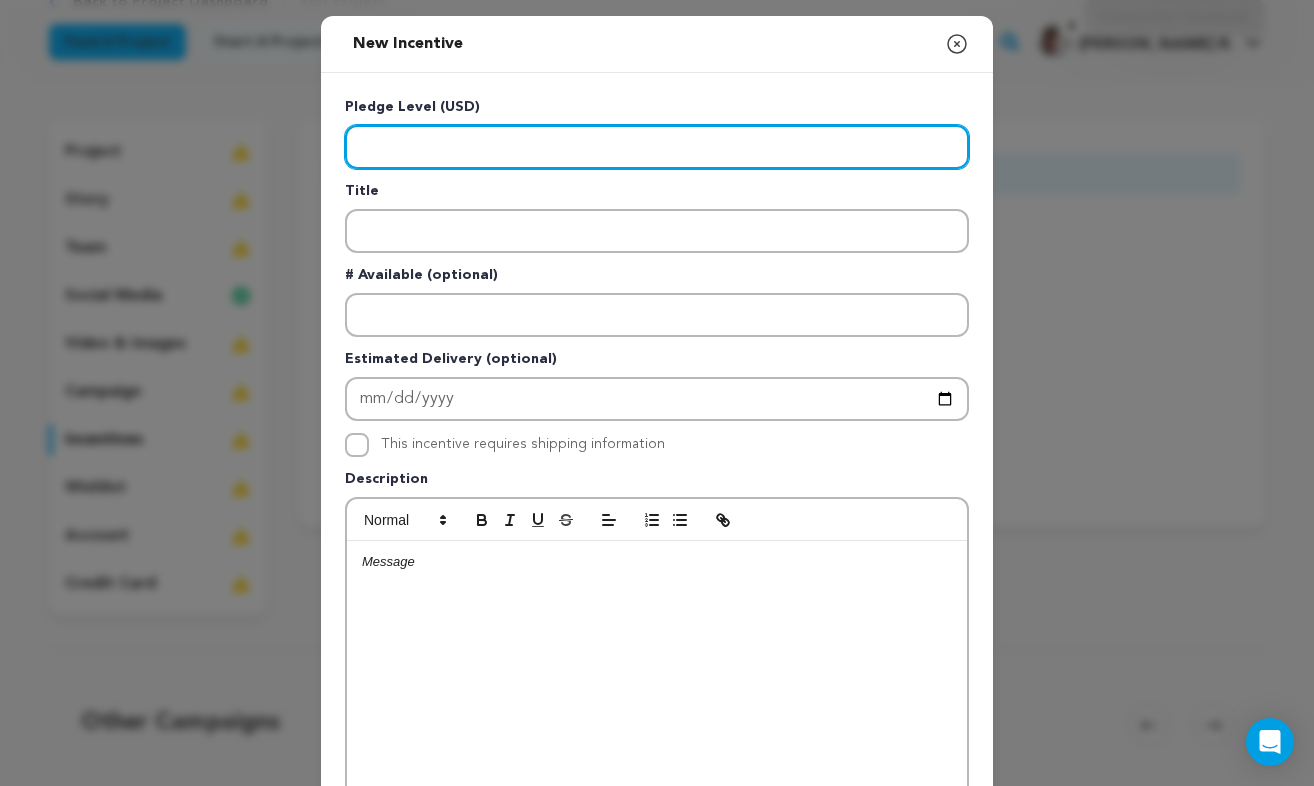 click at bounding box center [657, 147] 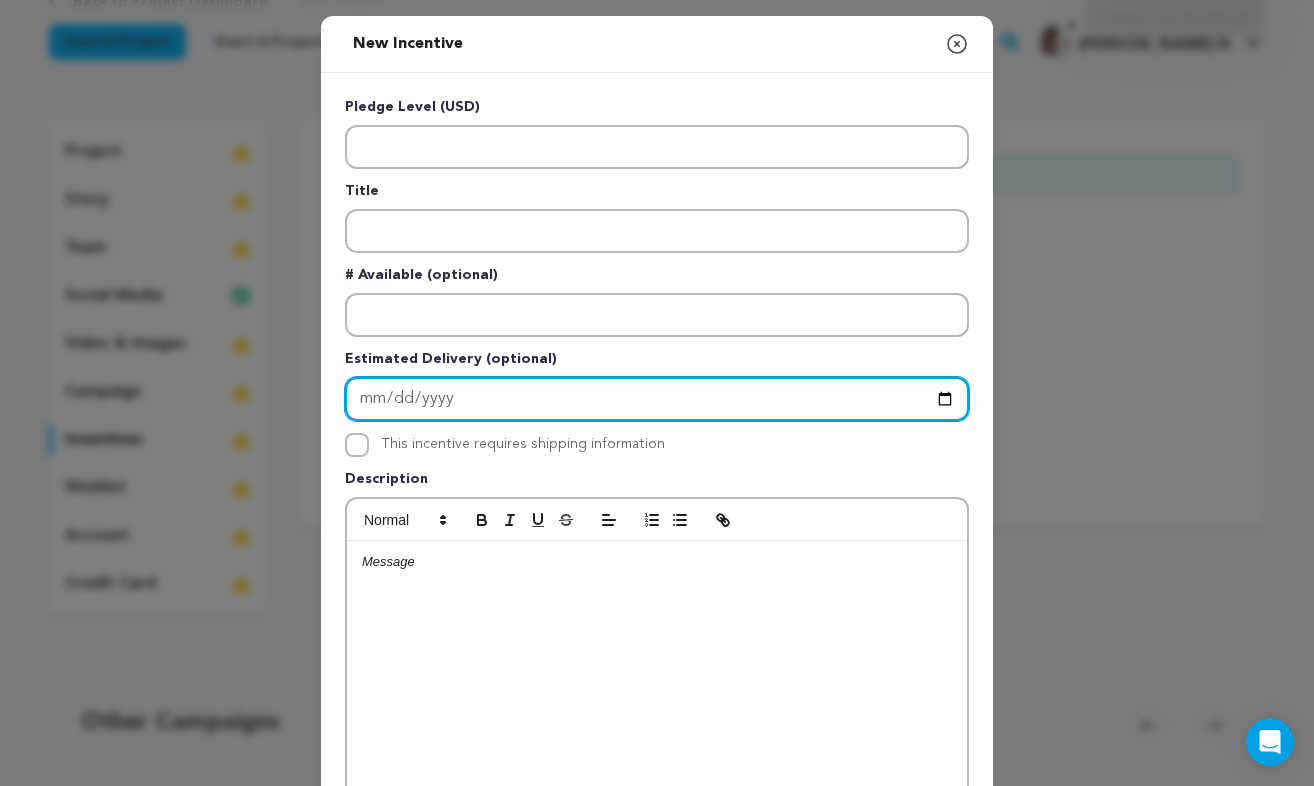 click at bounding box center (657, 399) 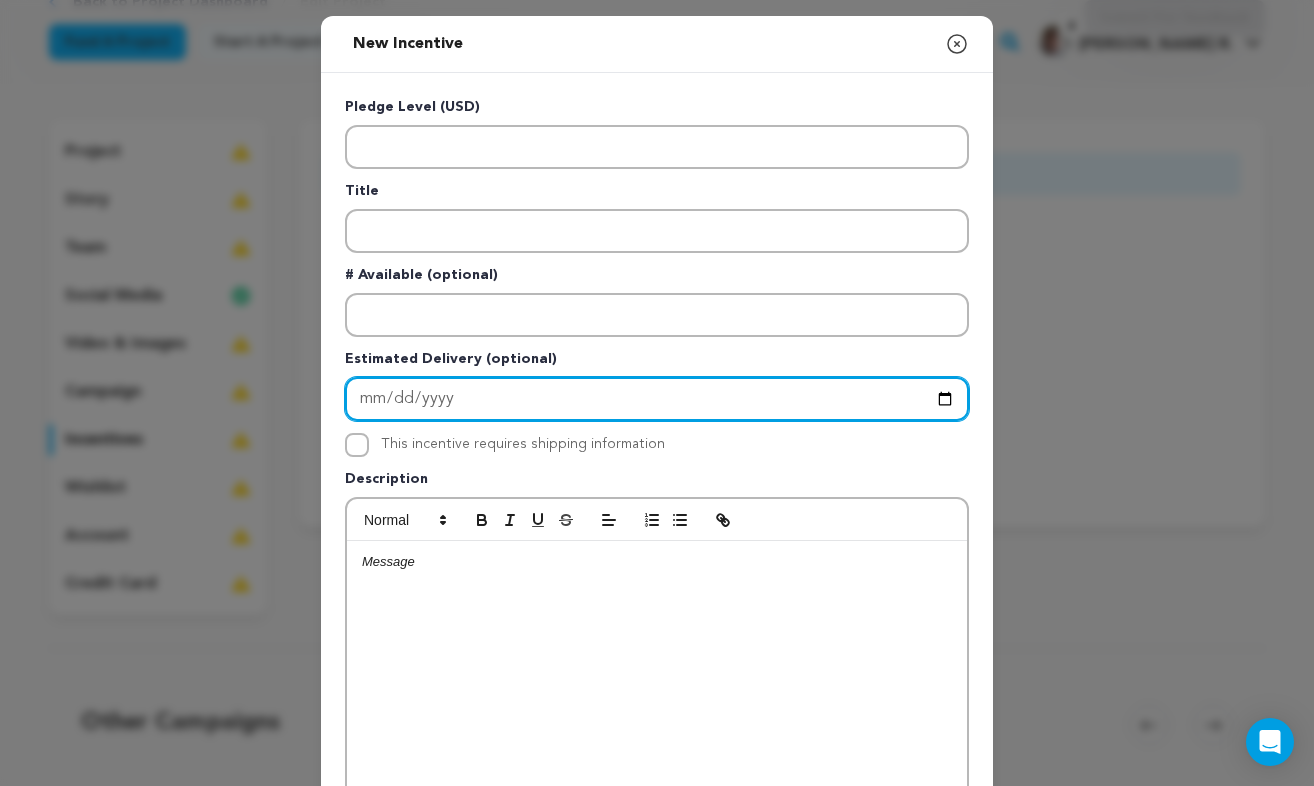 type on "[DATE]" 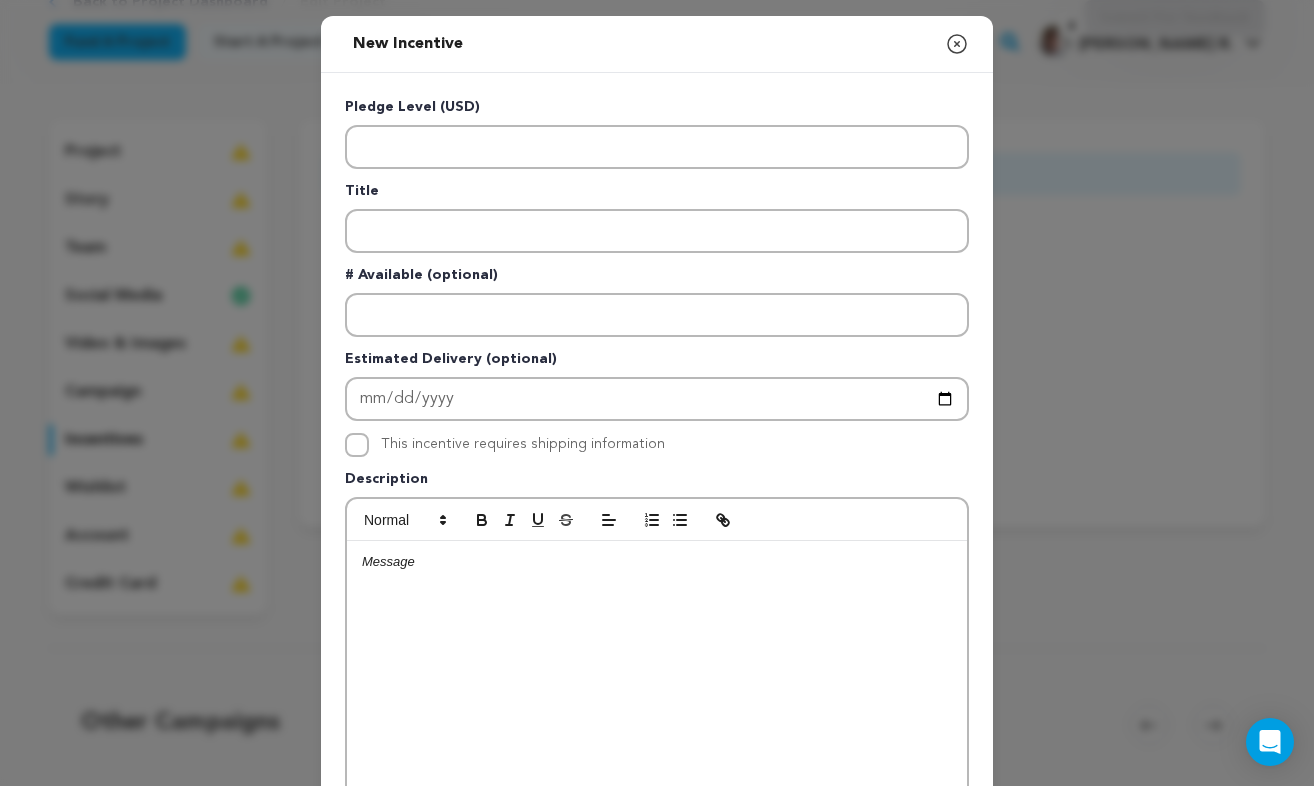 click on "Estimated Delivery (optional)" at bounding box center [657, 363] 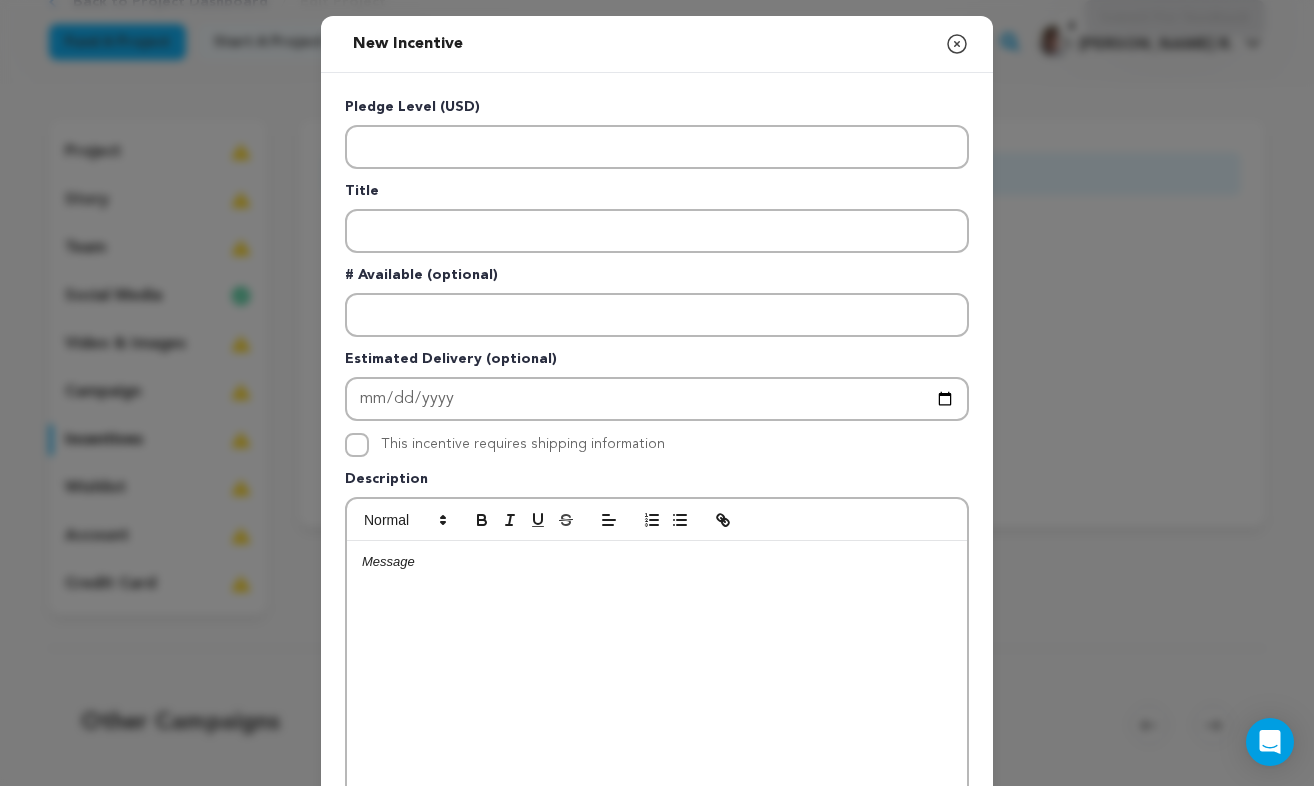 click 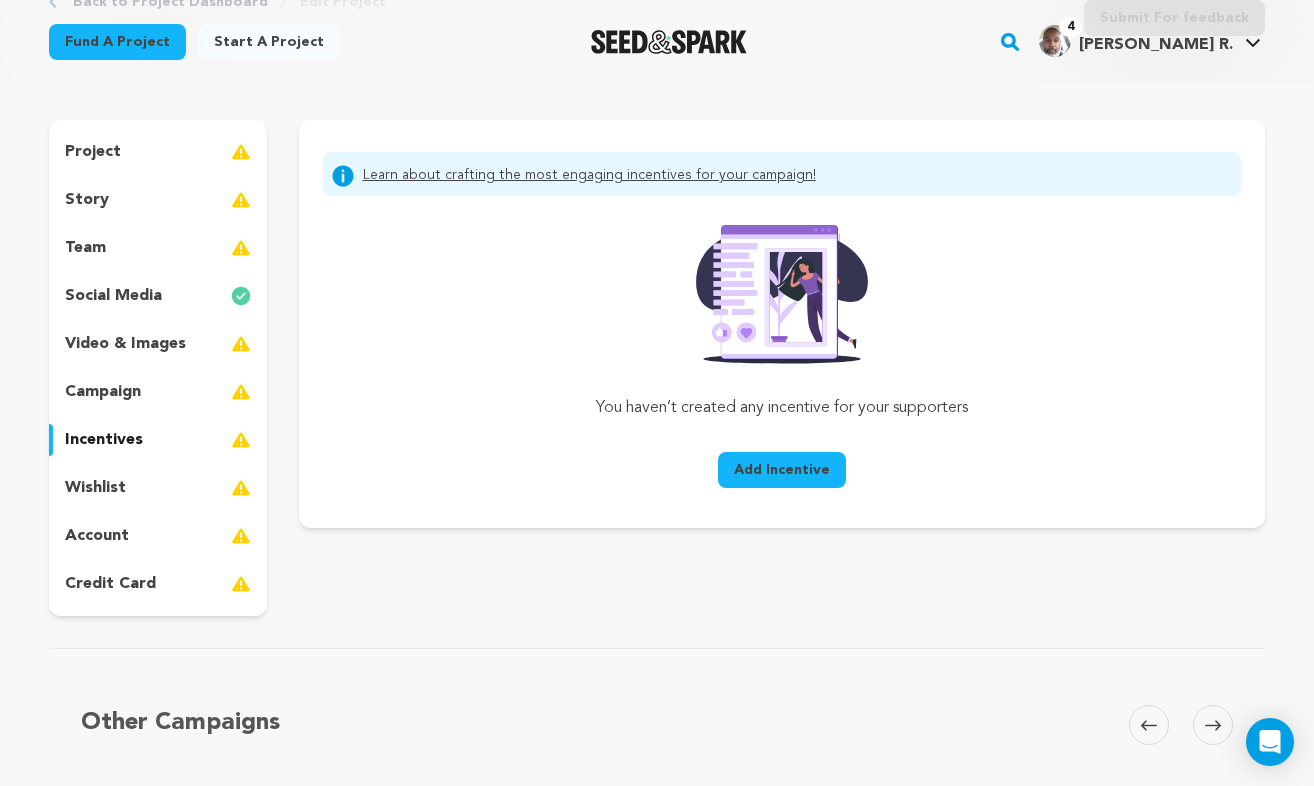 click on "wishlist" at bounding box center [95, 488] 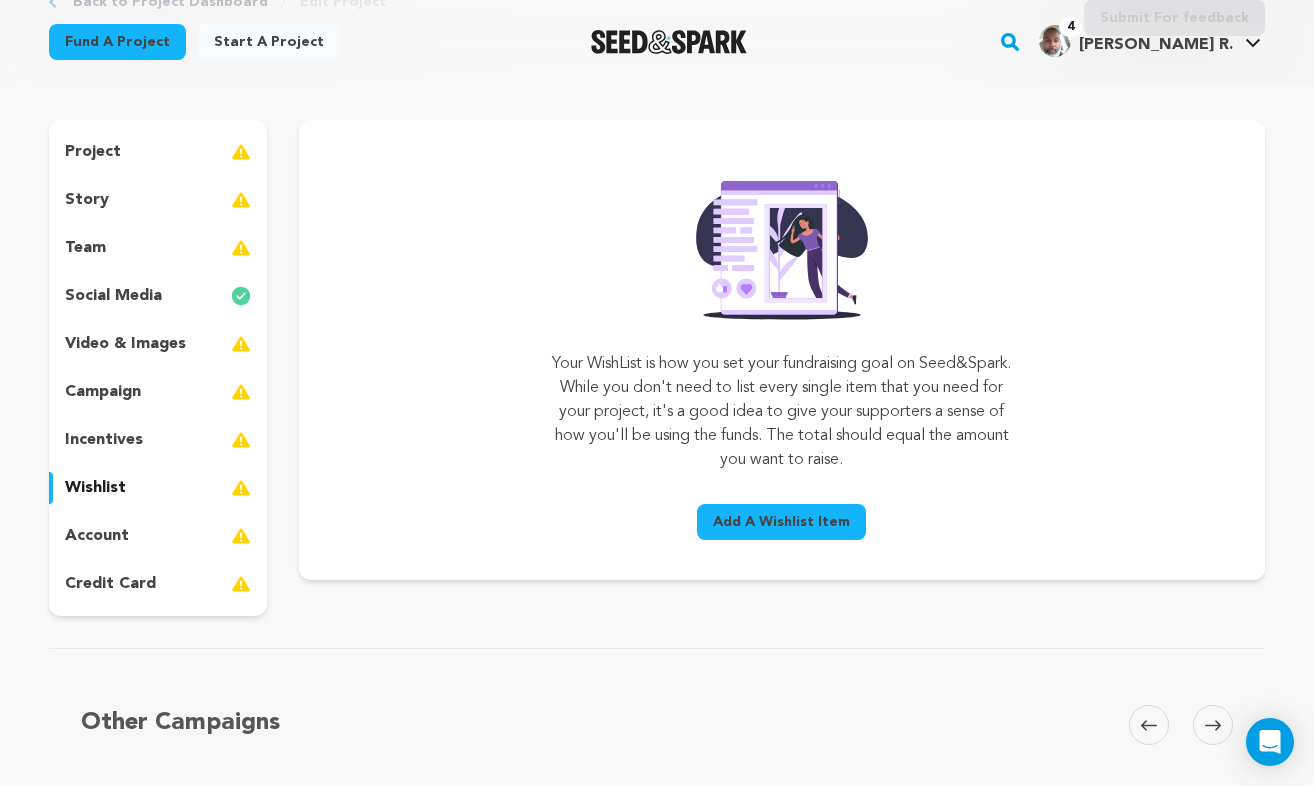 click on "team" at bounding box center (85, 248) 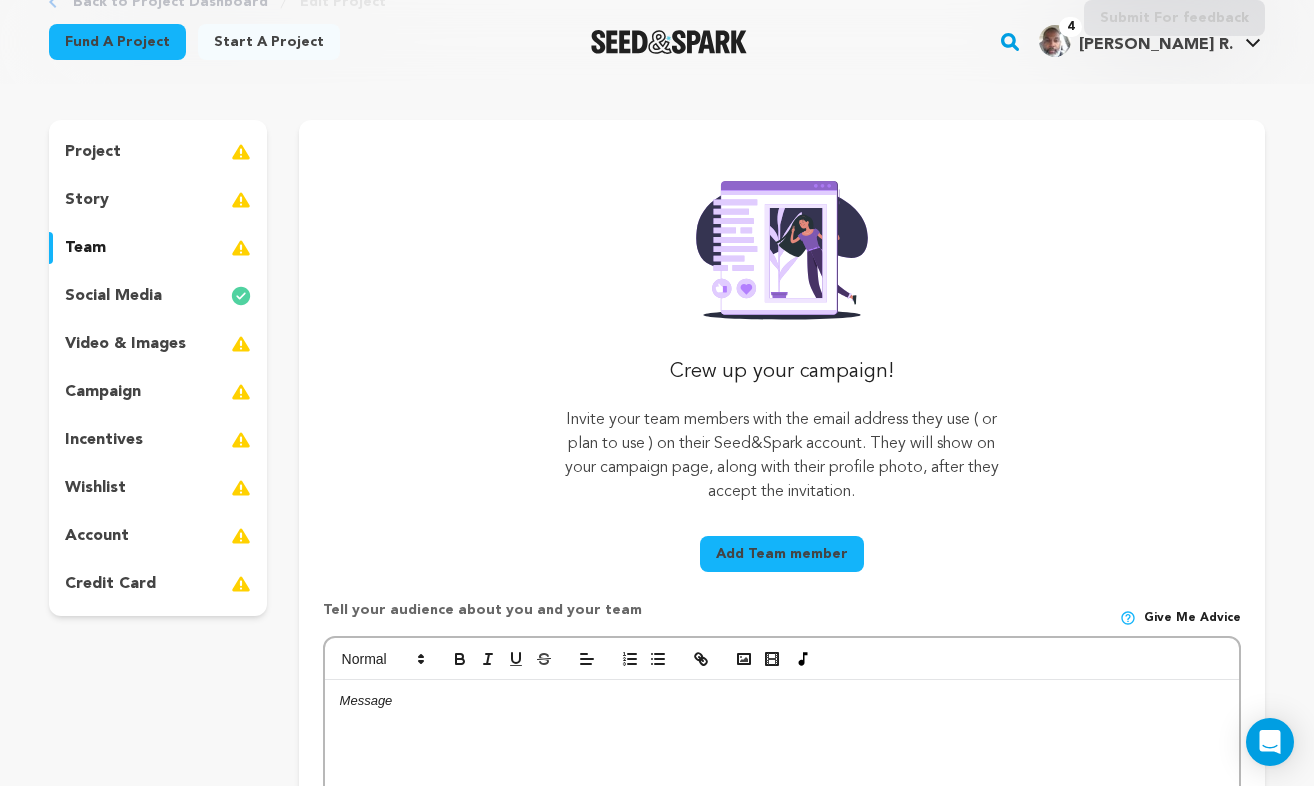 click on "Back to Project Dashboard
Edit Project
Submit For feedback
Submit For feedback
project
story" at bounding box center [657, 899] 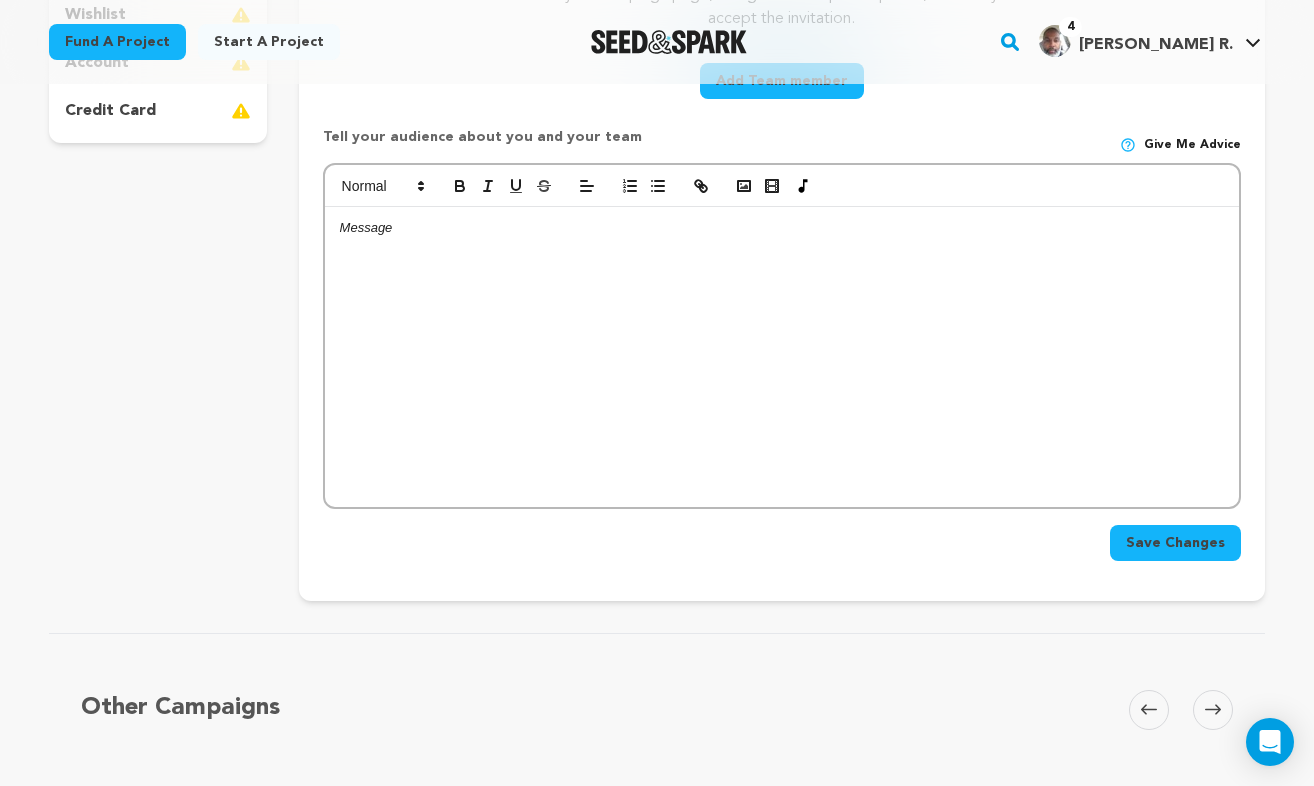 scroll, scrollTop: 543, scrollLeft: 0, axis: vertical 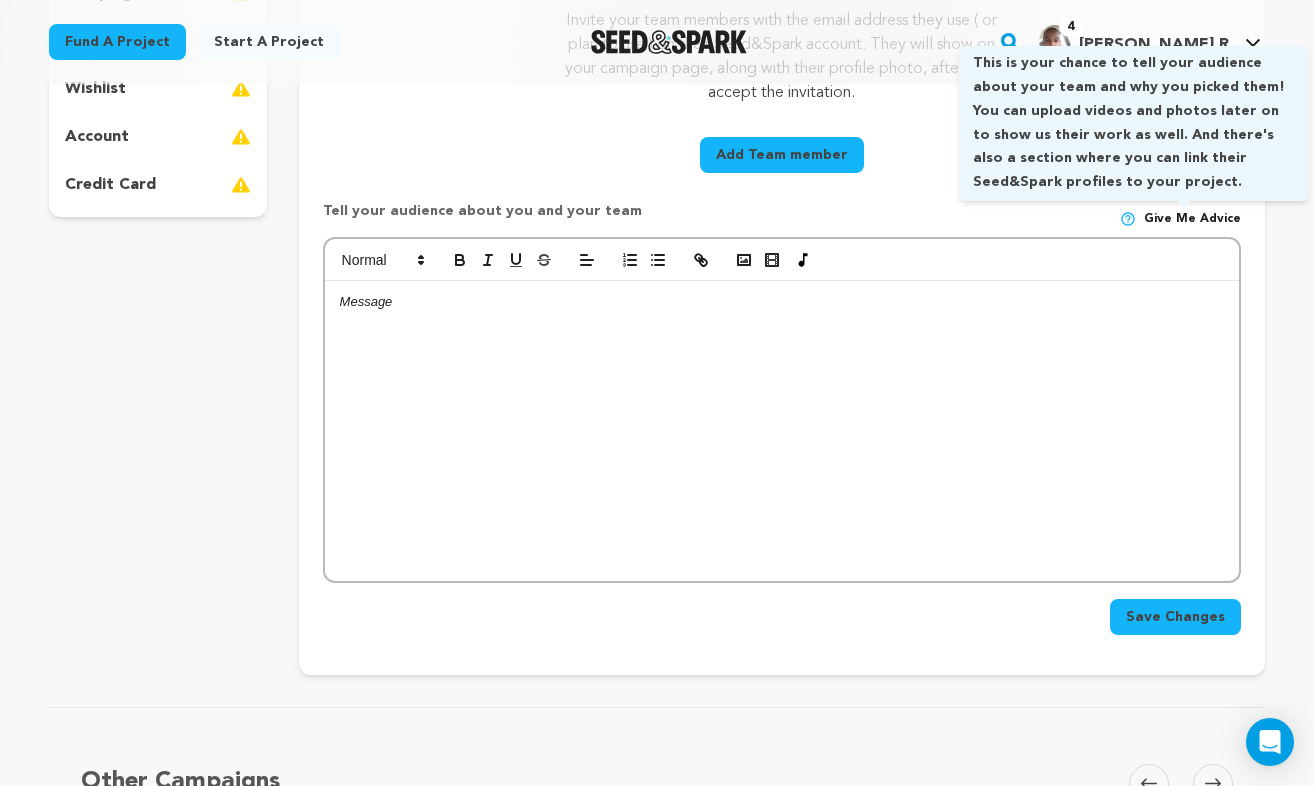 click on "Give me advice" at bounding box center (1192, 219) 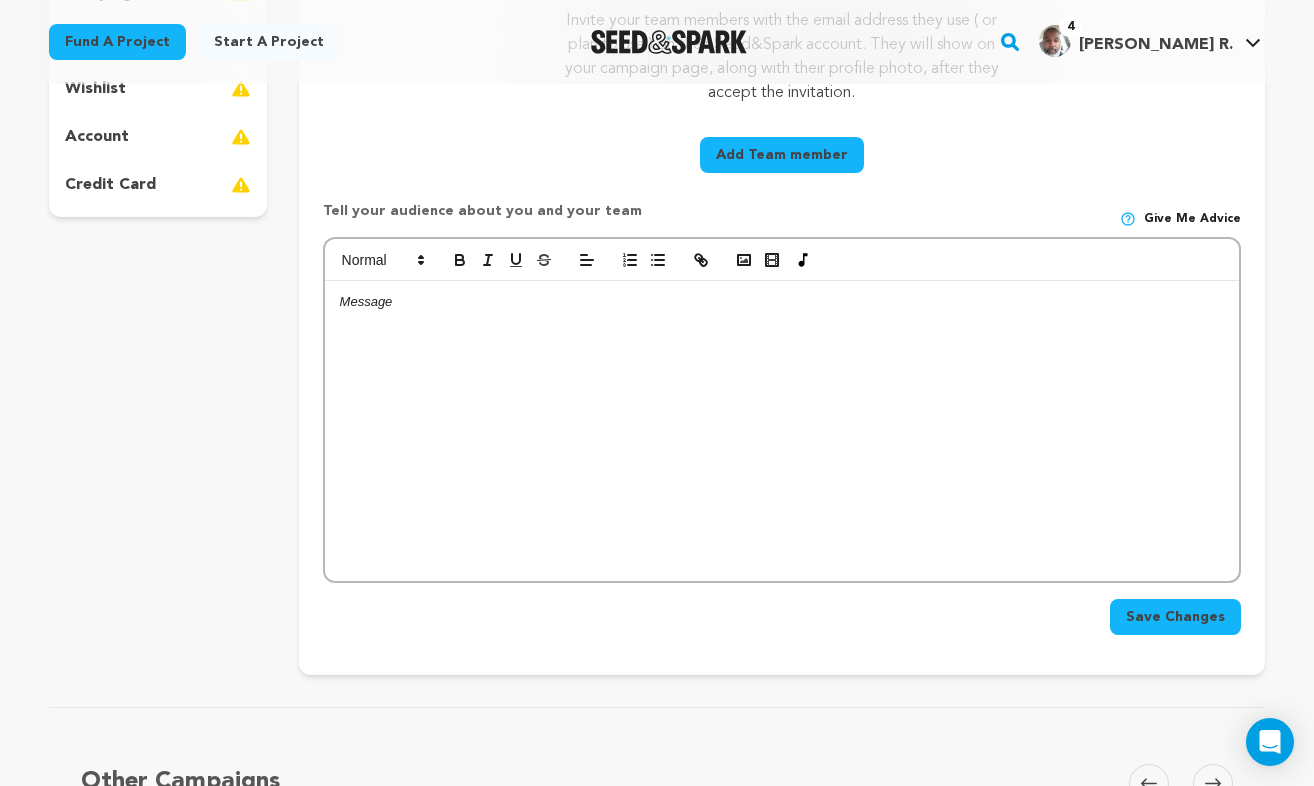 click on "Give me advice" at bounding box center [1192, 219] 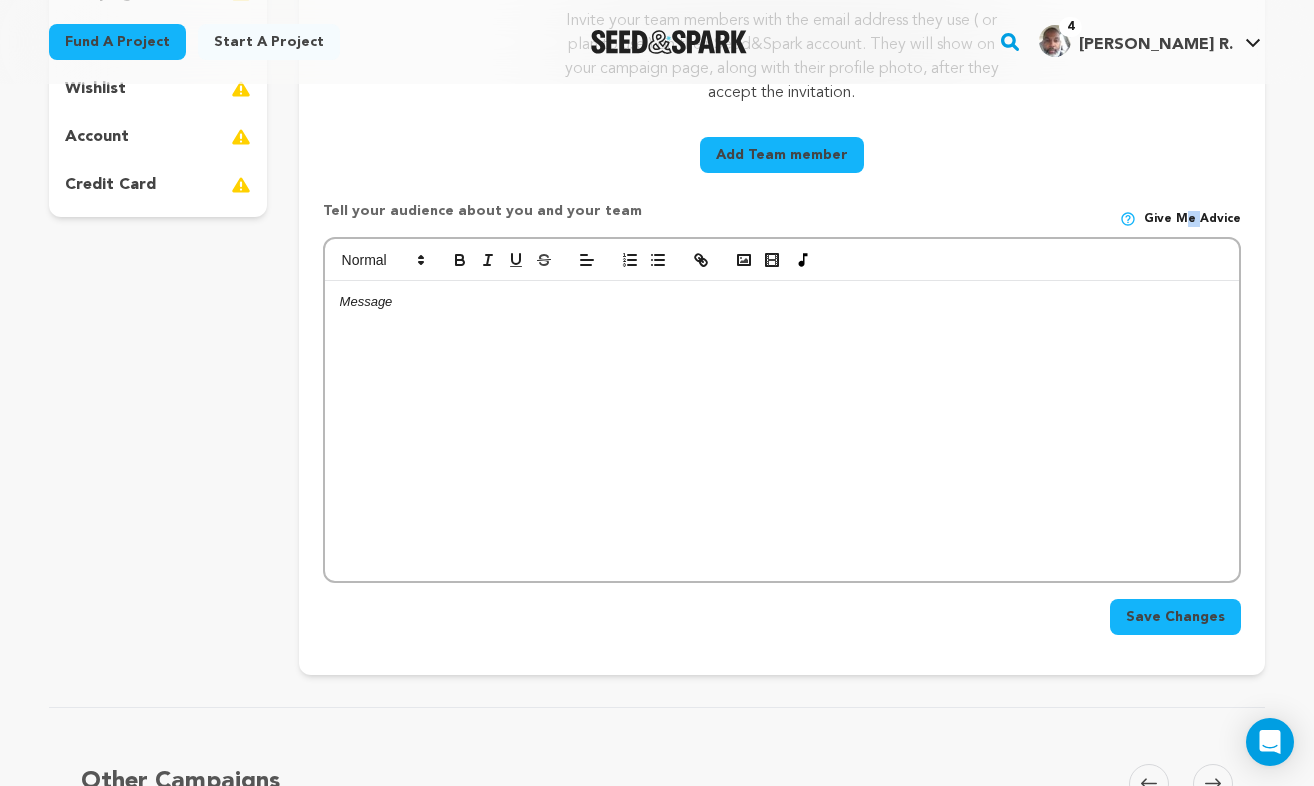 click on "Give me advice" at bounding box center (1192, 219) 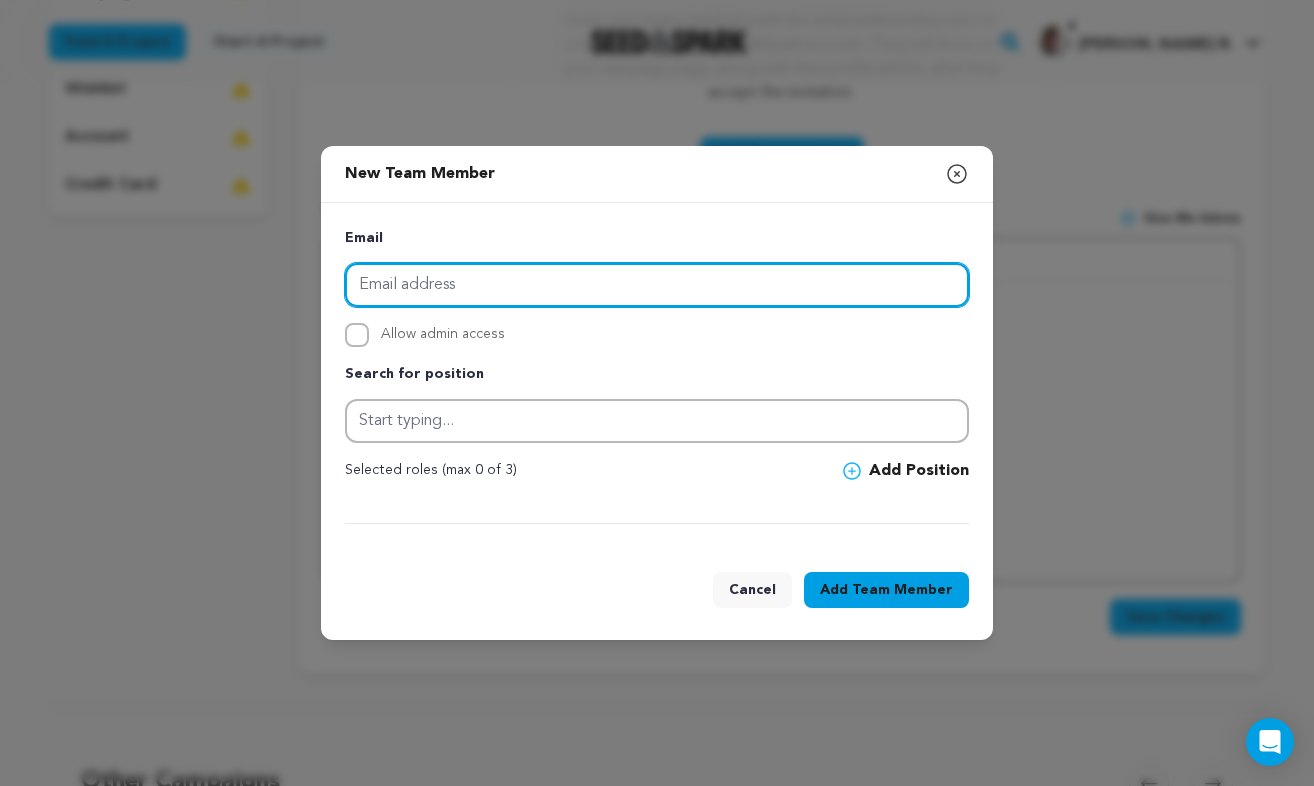 click at bounding box center [657, 285] 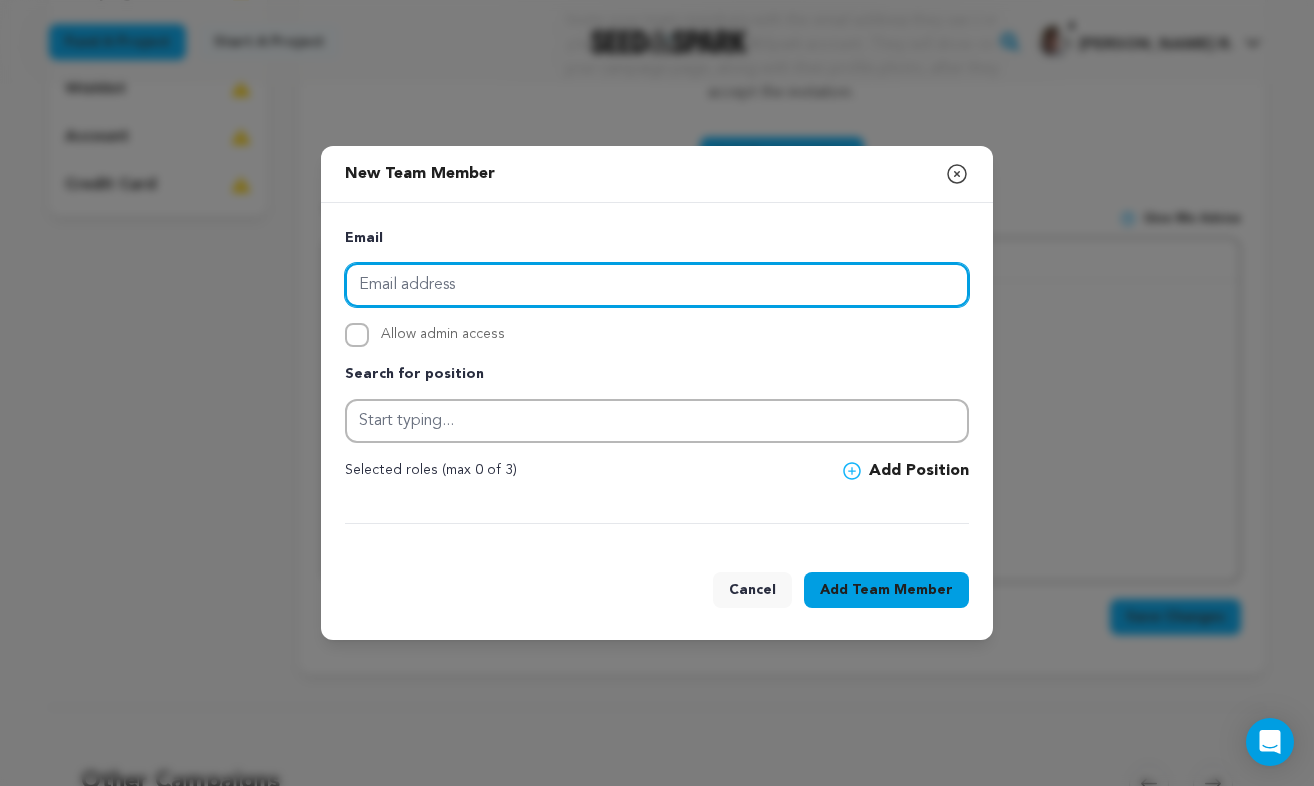 paste on "[PERSON_NAME] <[EMAIL_ADDRESS][DOMAIN_NAME]>" 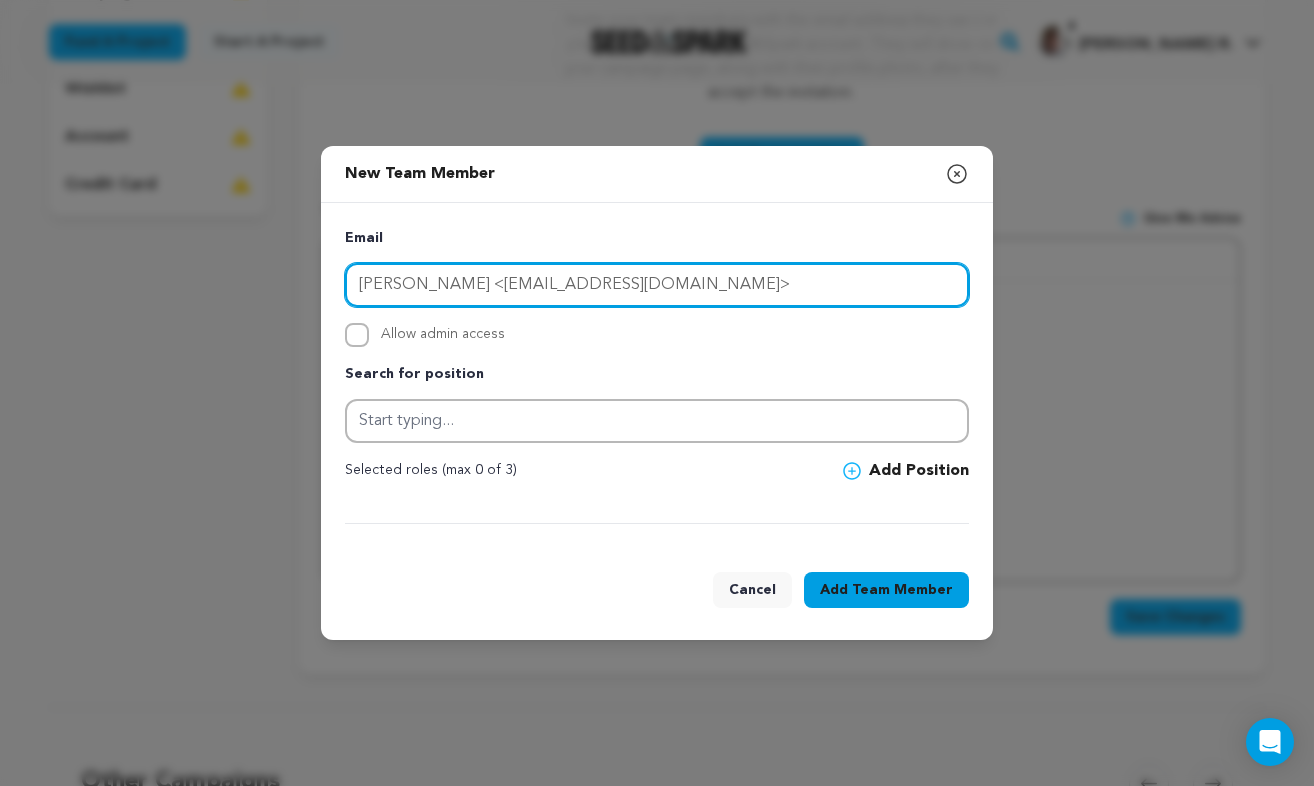 drag, startPoint x: 527, startPoint y: 286, endPoint x: 350, endPoint y: 280, distance: 177.10167 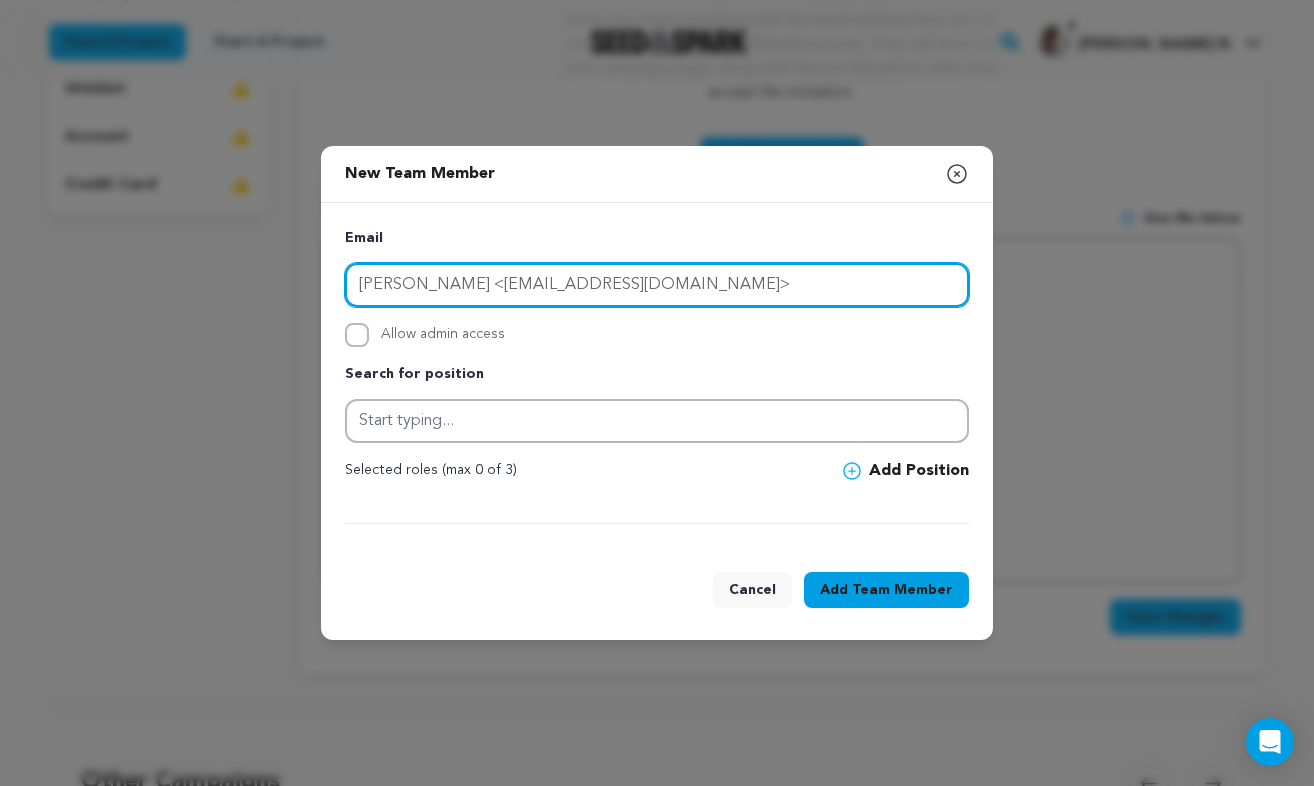 click on "[PERSON_NAME] <[EMAIL_ADDRESS][DOMAIN_NAME]>" at bounding box center [657, 285] 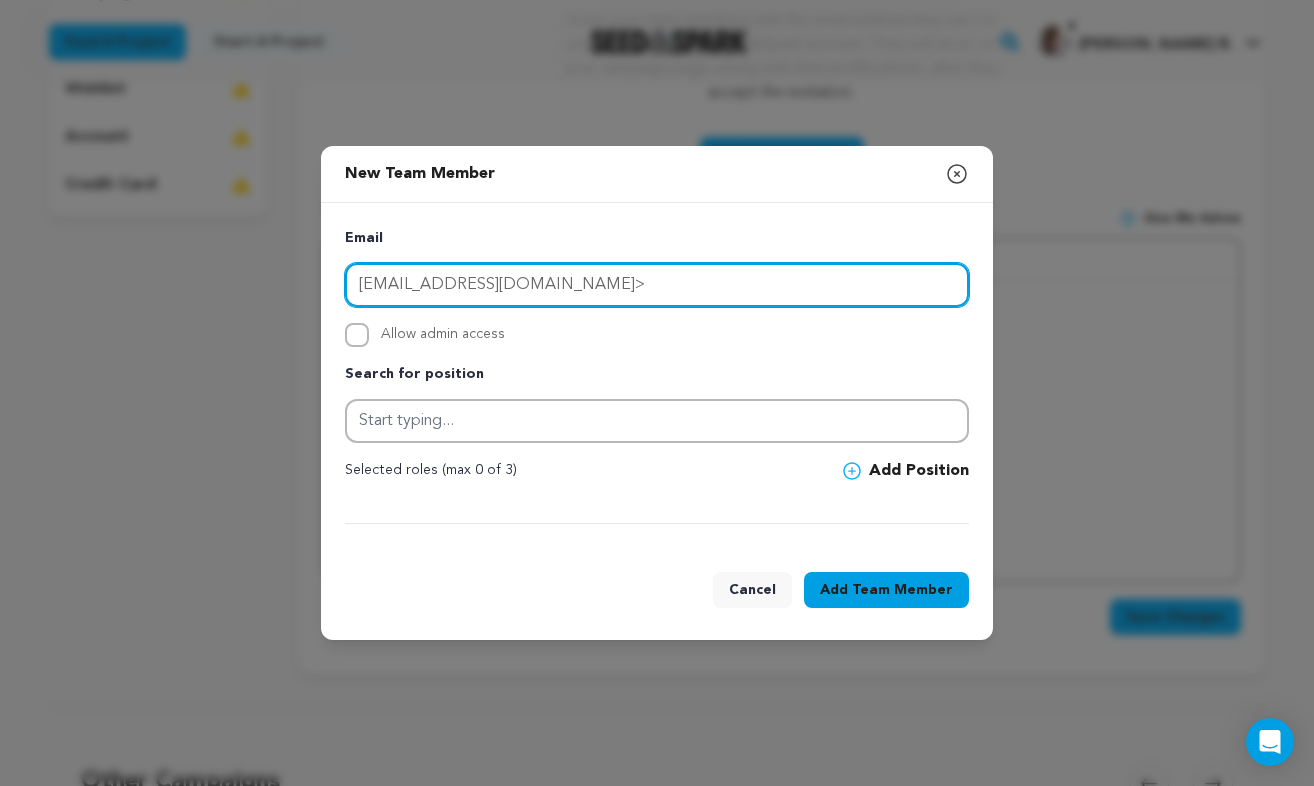 click on "[EMAIL_ADDRESS][DOMAIN_NAME]>" at bounding box center (657, 285) 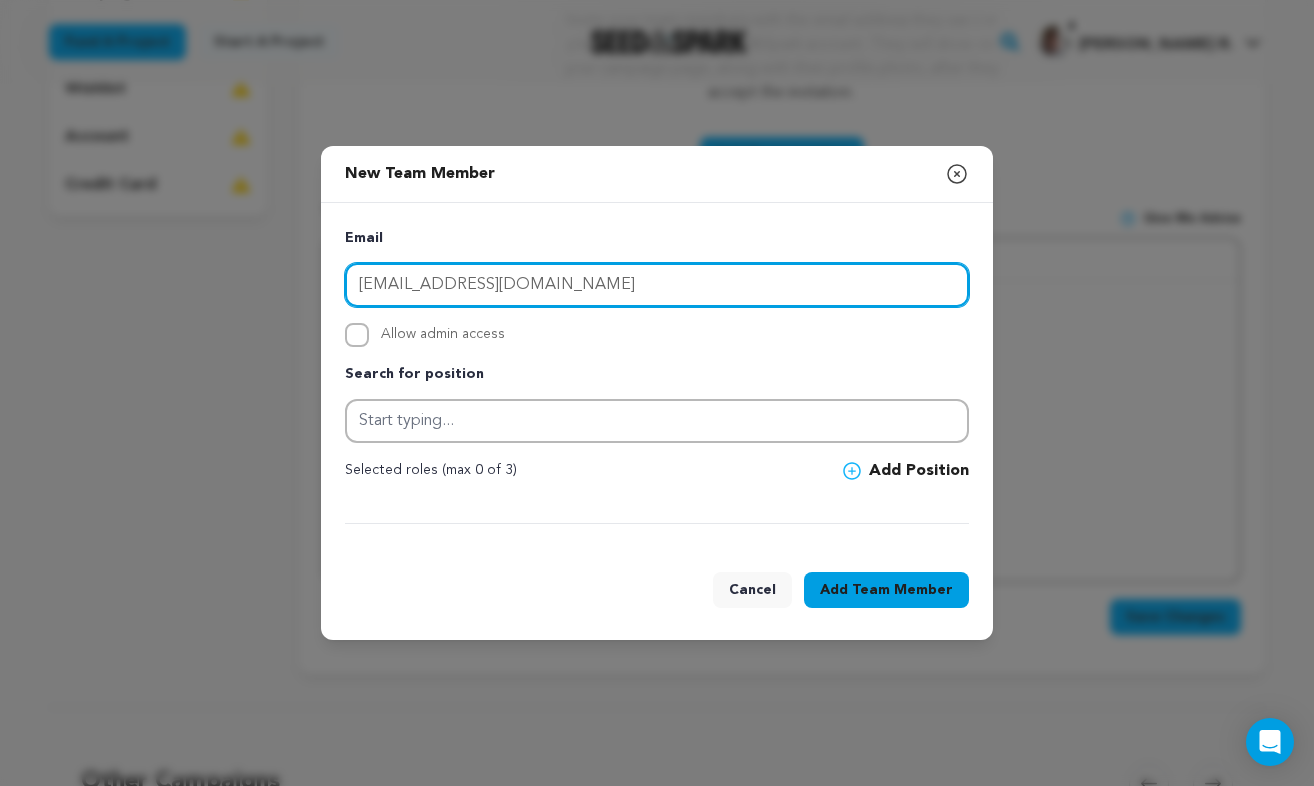 click on "[EMAIL_ADDRESS][DOMAIN_NAME]" at bounding box center (657, 285) 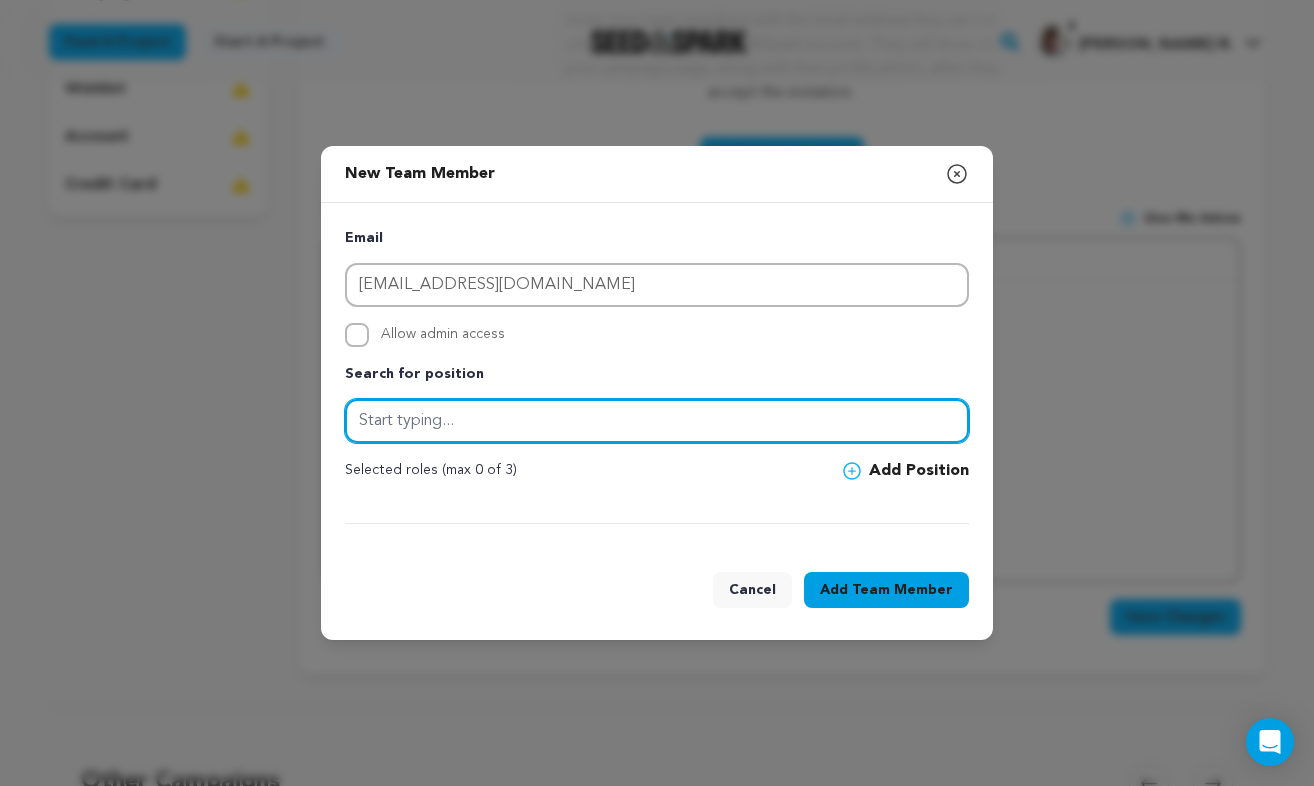click at bounding box center (657, 421) 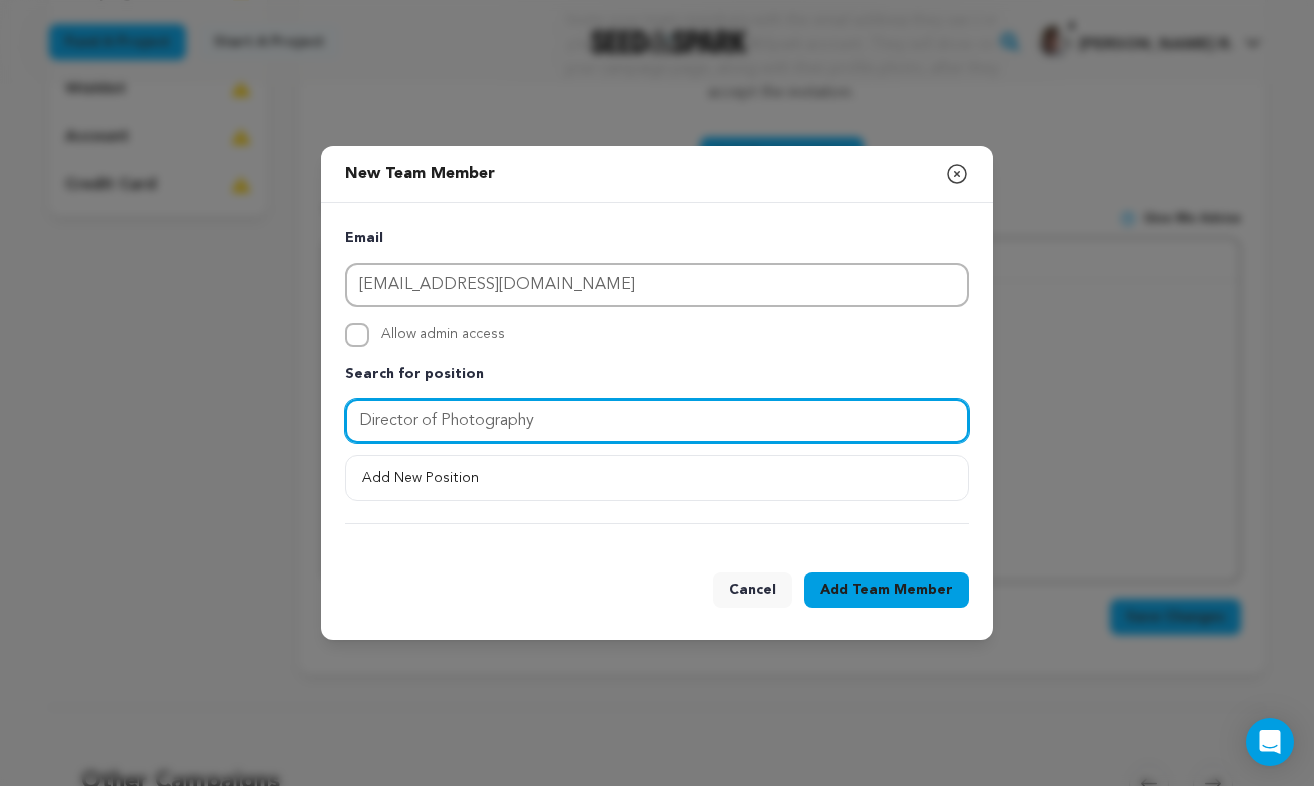 type on "Director of Photography" 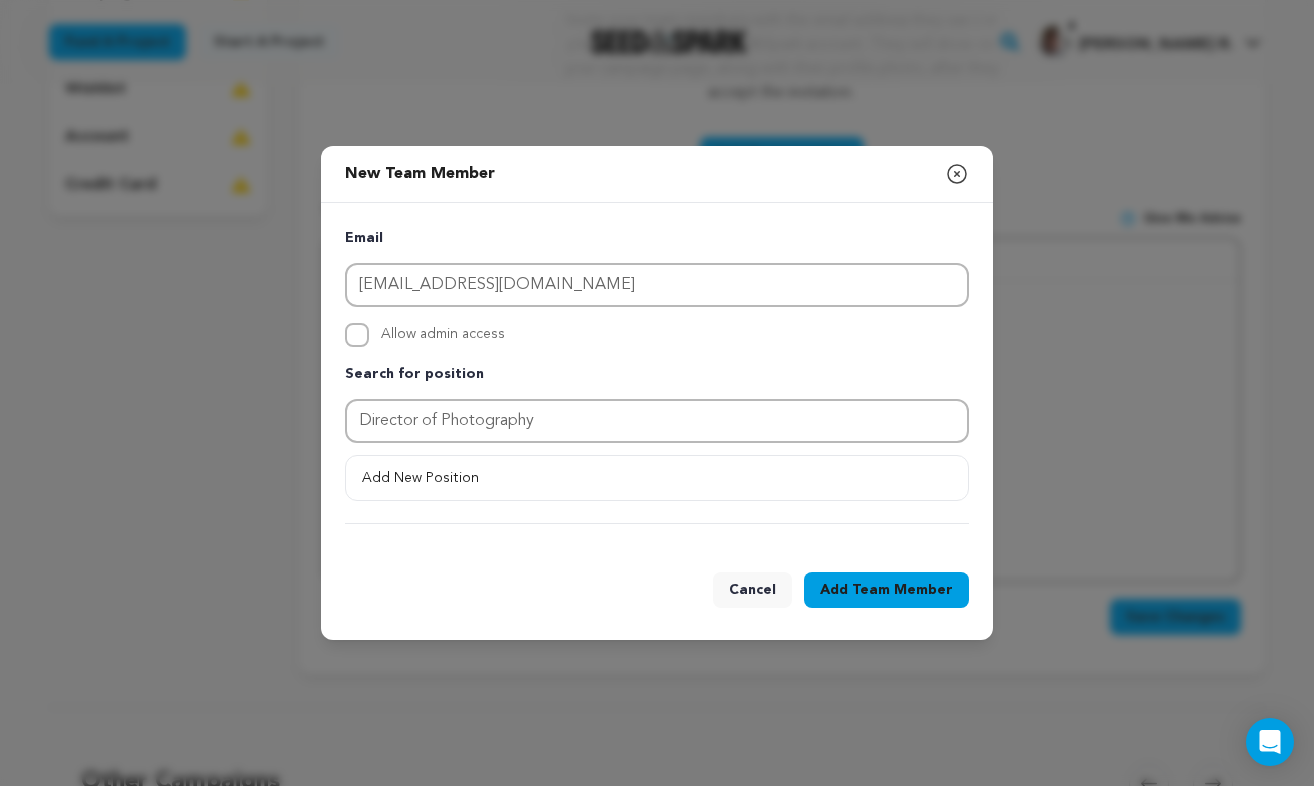 drag, startPoint x: 479, startPoint y: 418, endPoint x: 861, endPoint y: 591, distance: 419.3483 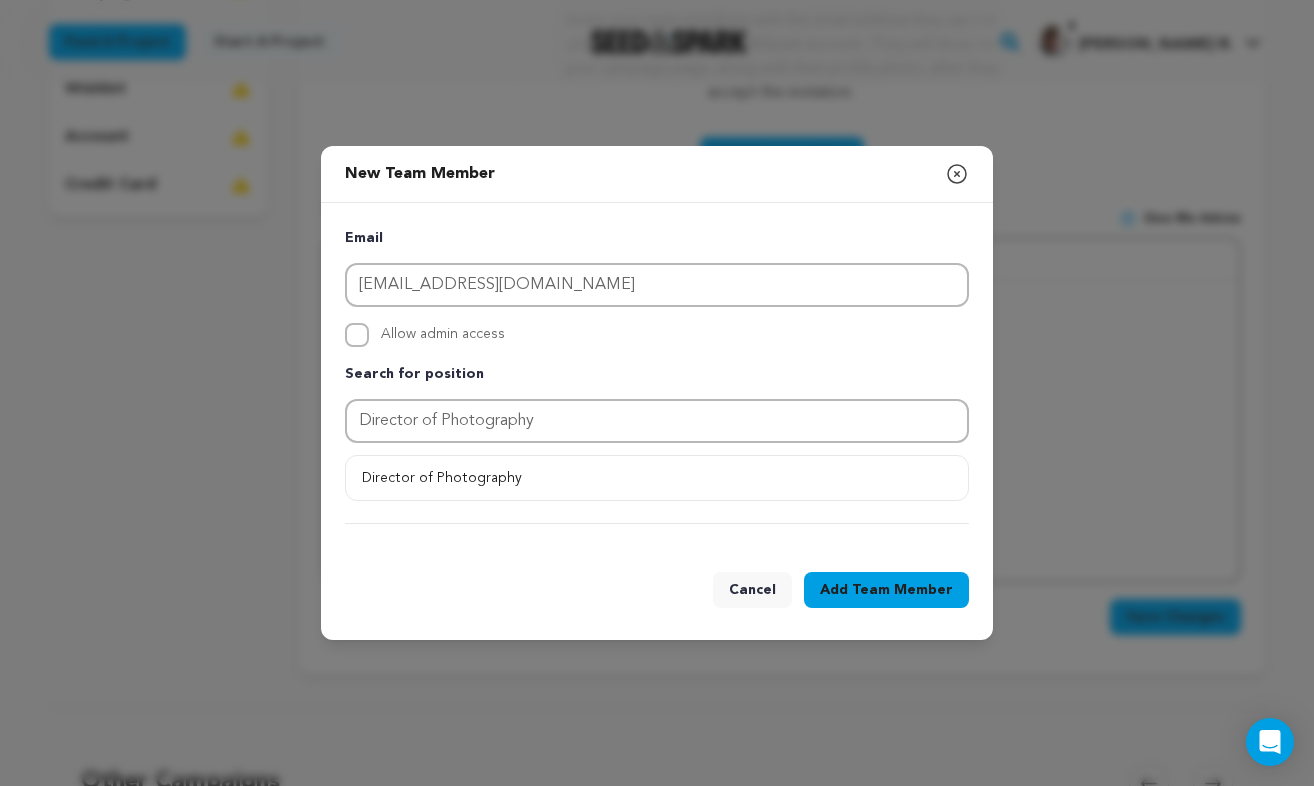 click on "Team Member" at bounding box center (902, 590) 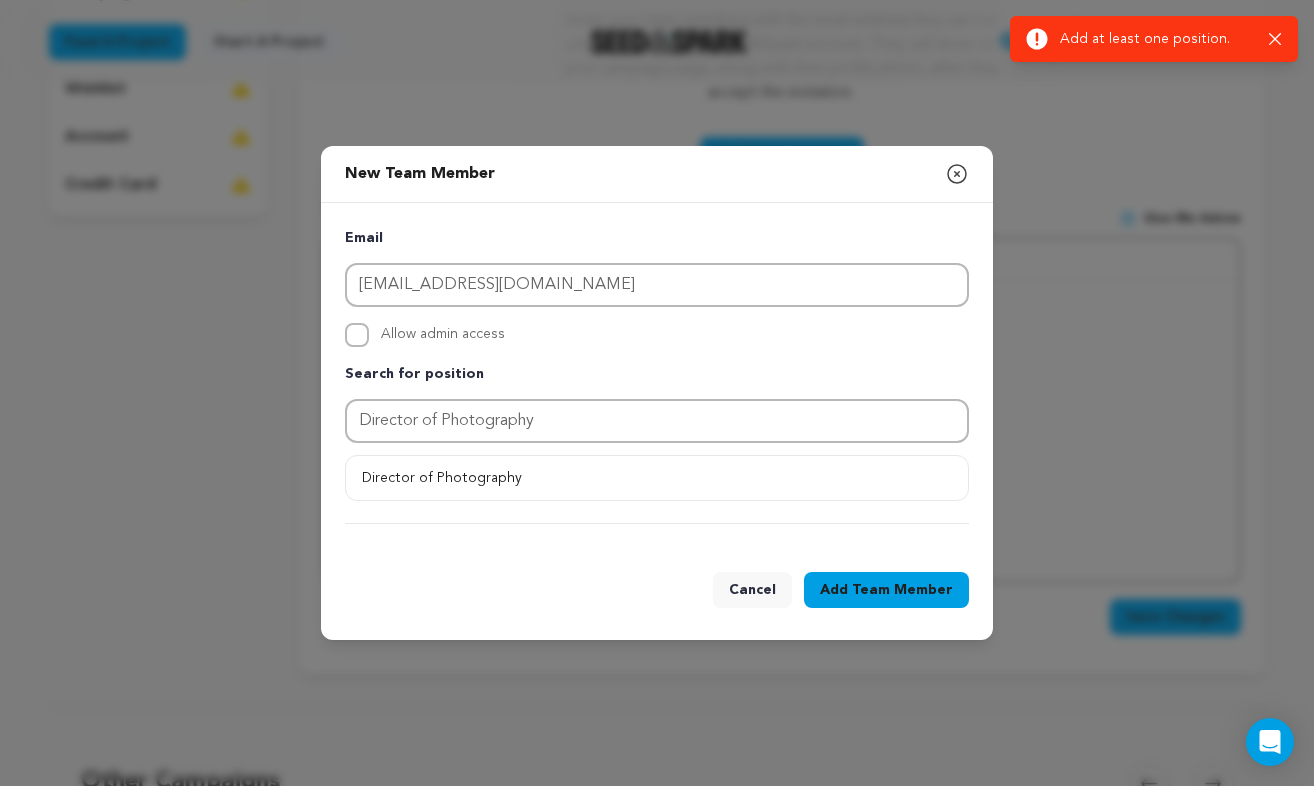 click 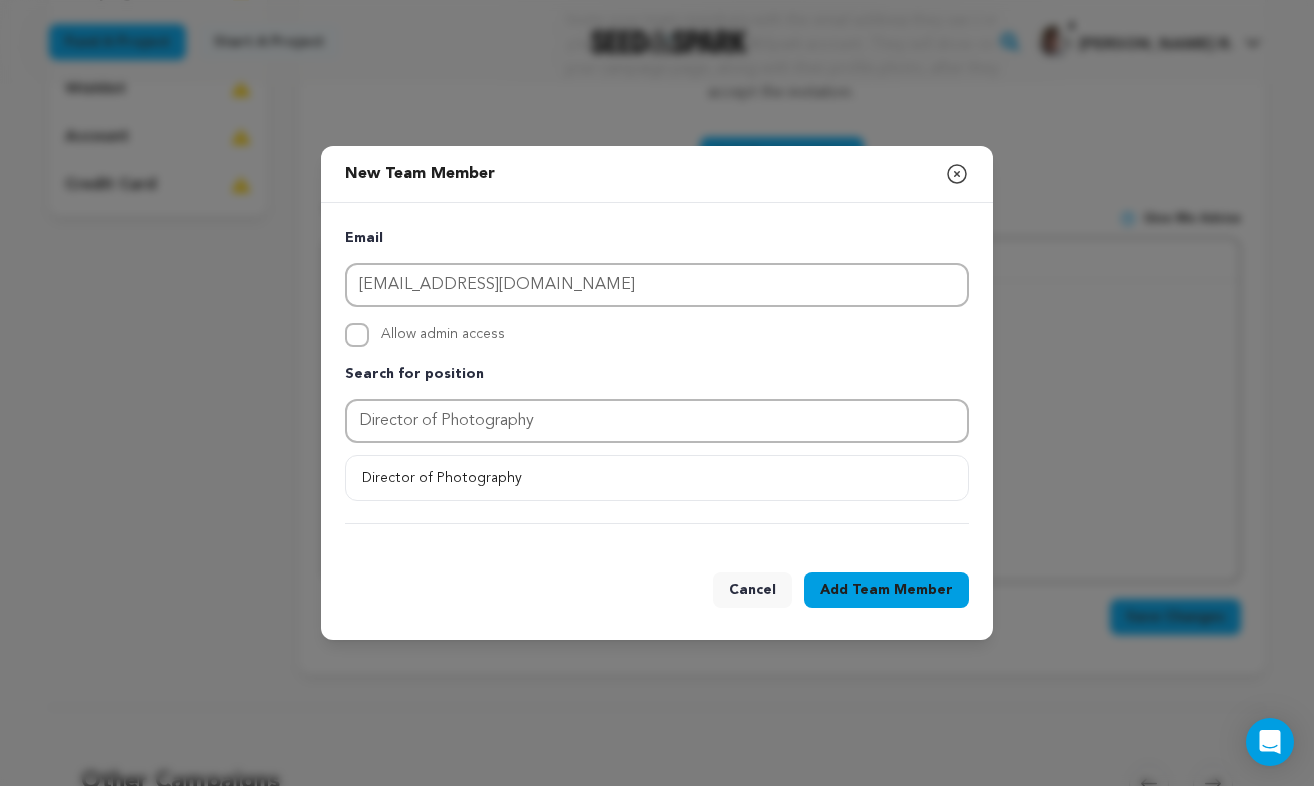 click 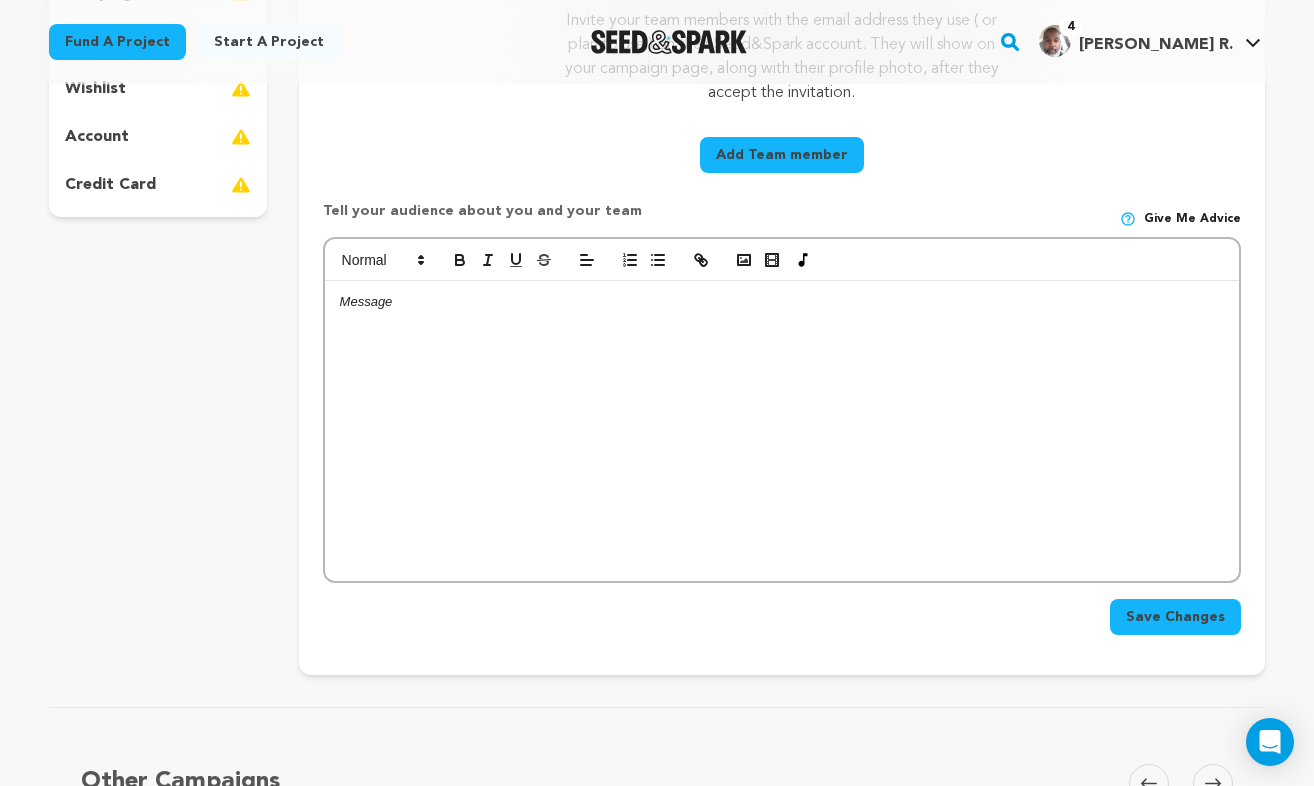 click on "Add Team member" at bounding box center [782, 155] 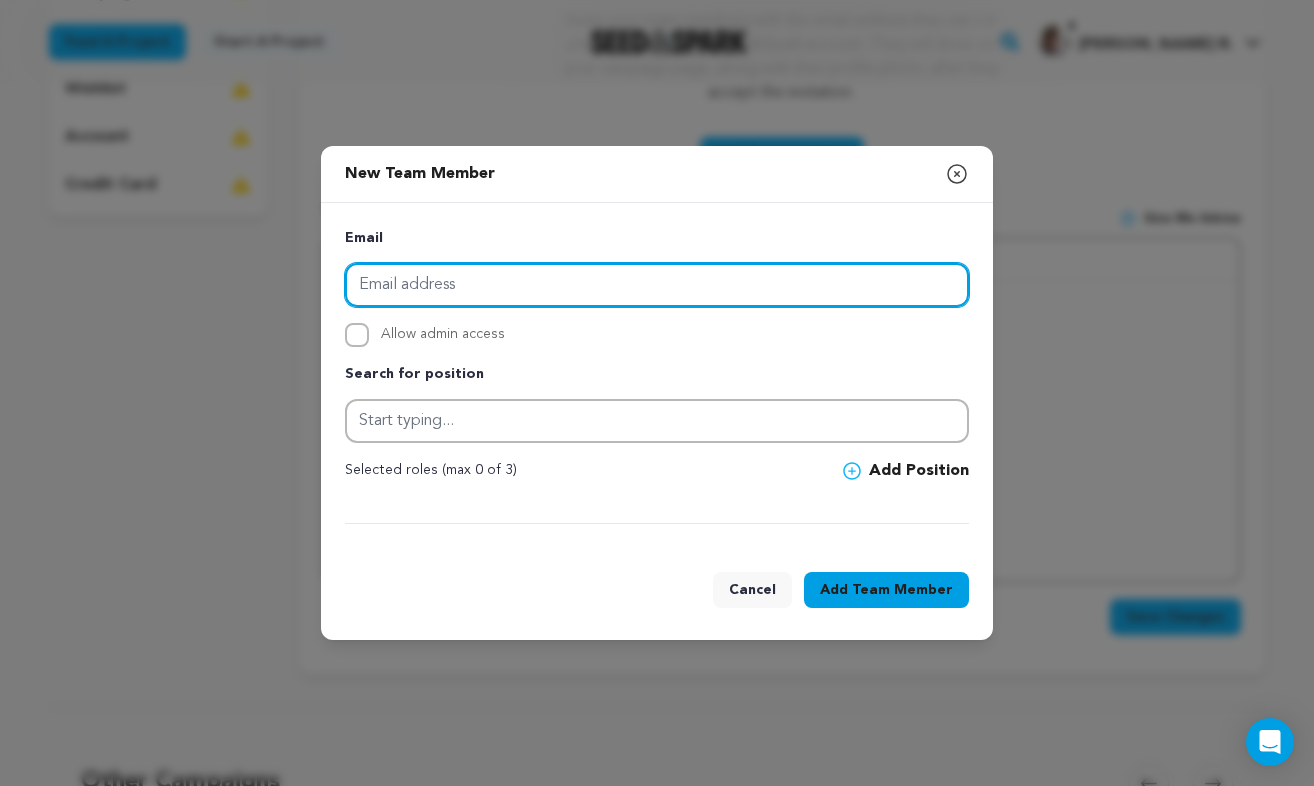 click at bounding box center (657, 285) 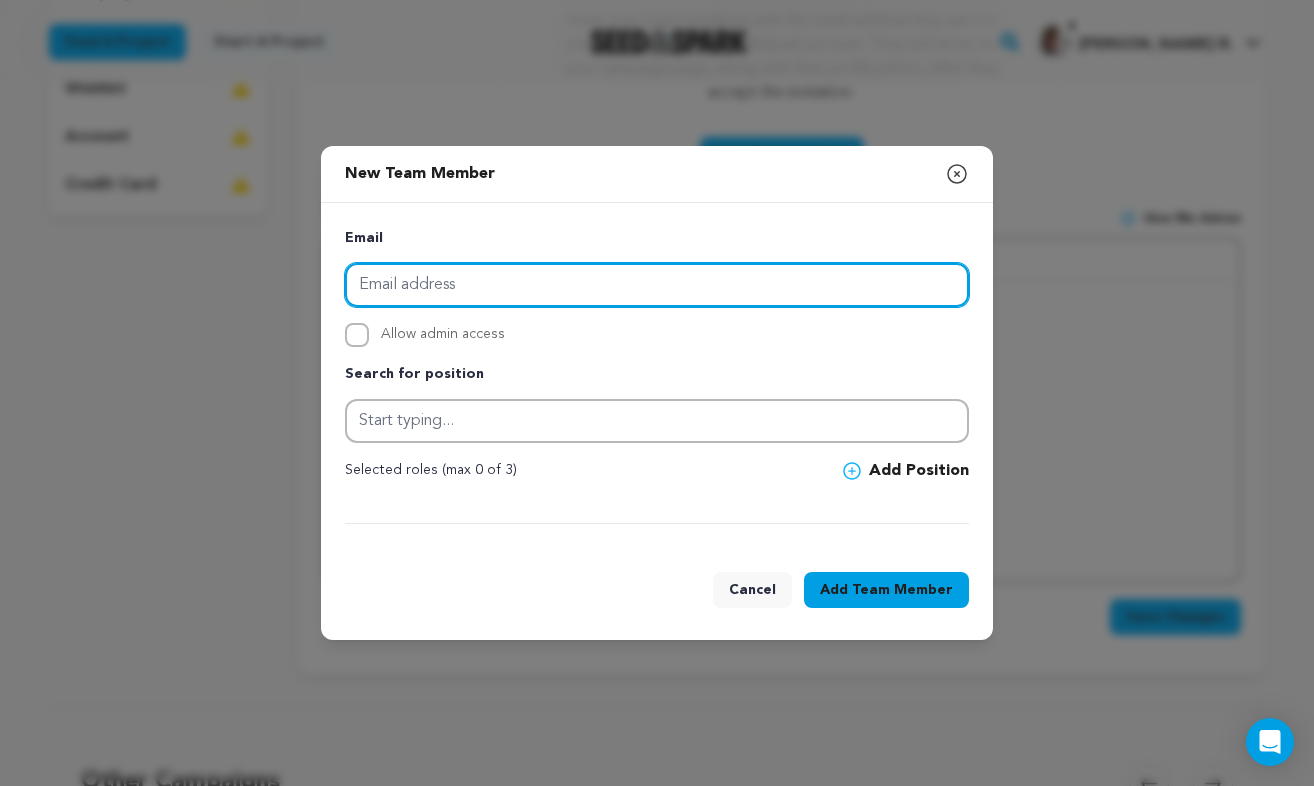 paste on "[PERSON_NAME] <[EMAIL_ADDRESS][DOMAIN_NAME]>" 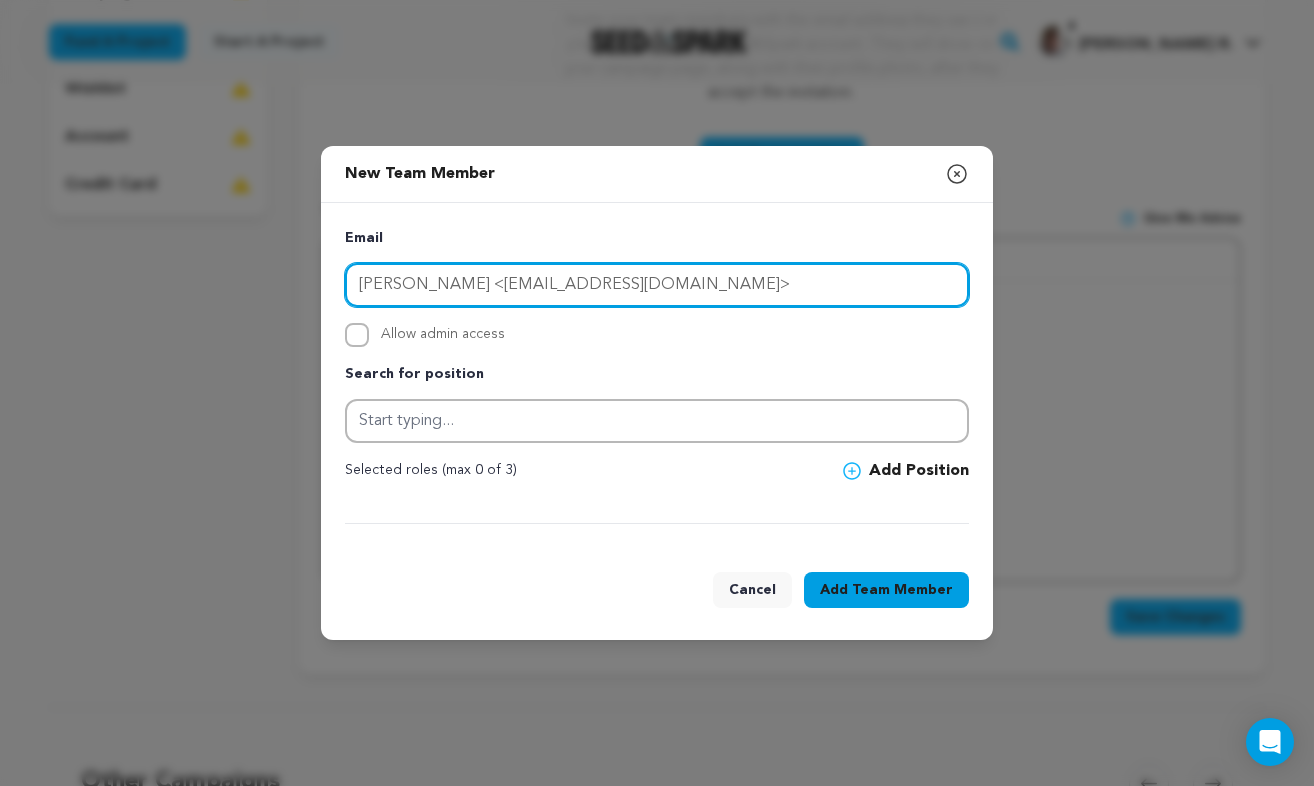 type on "[PERSON_NAME] <[EMAIL_ADDRESS][DOMAIN_NAME]>" 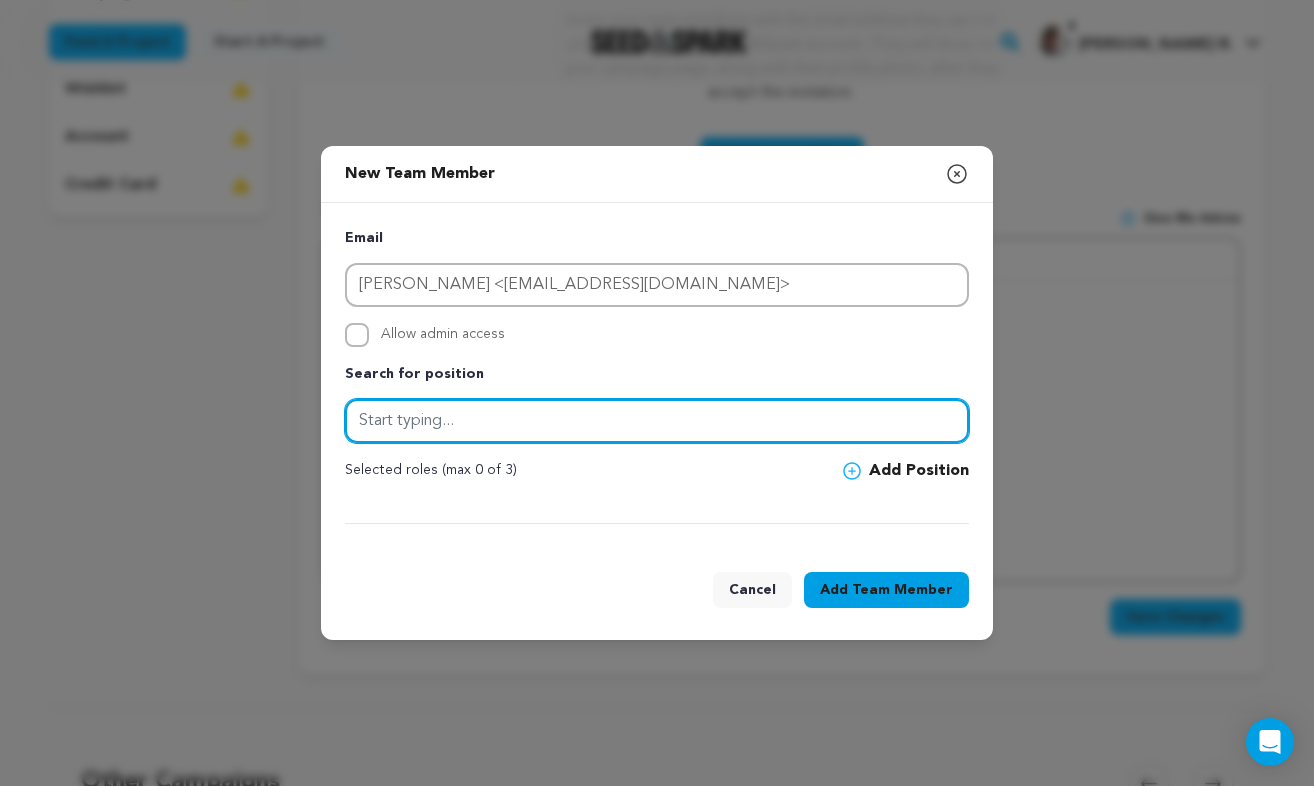 click at bounding box center [657, 421] 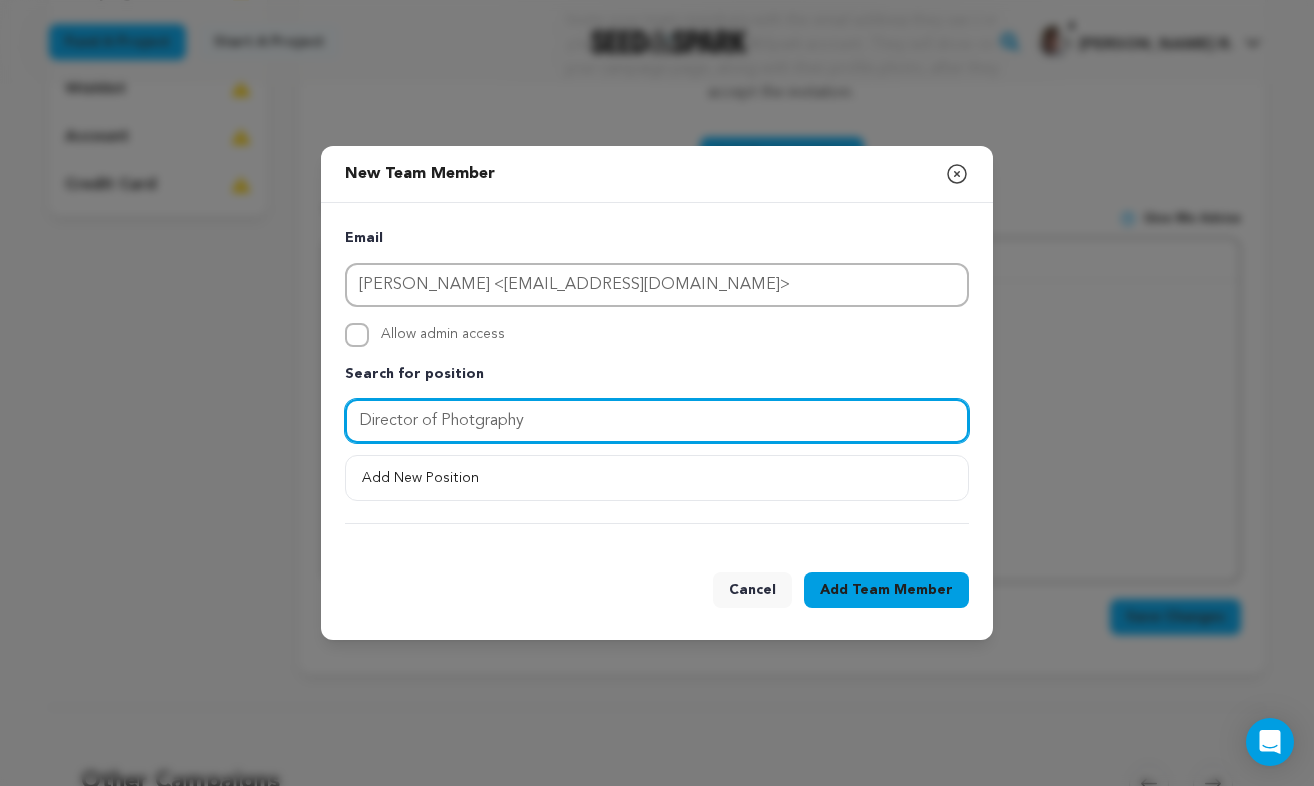 type on "Director of Photography" 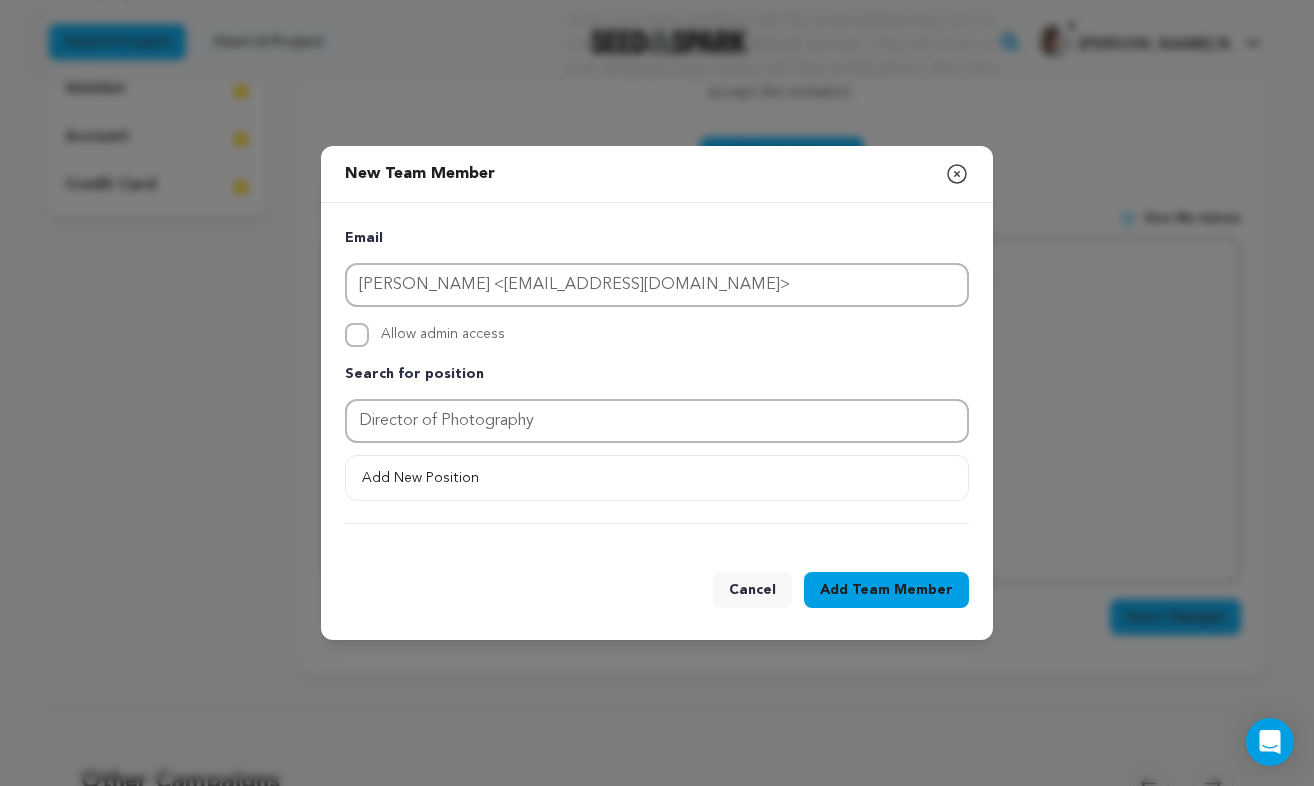 drag, startPoint x: 596, startPoint y: 422, endPoint x: 880, endPoint y: 594, distance: 332.0241 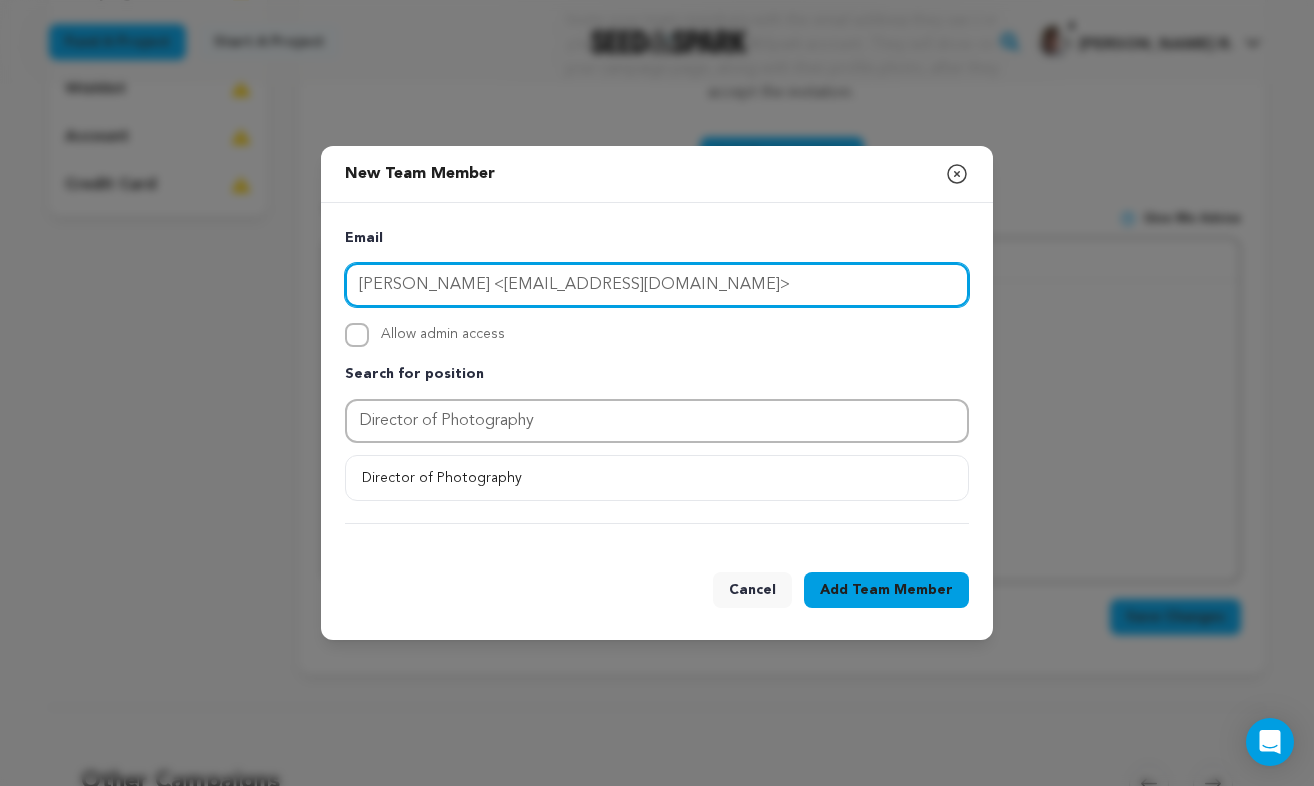 drag, startPoint x: 524, startPoint y: 286, endPoint x: 304, endPoint y: 279, distance: 220.11133 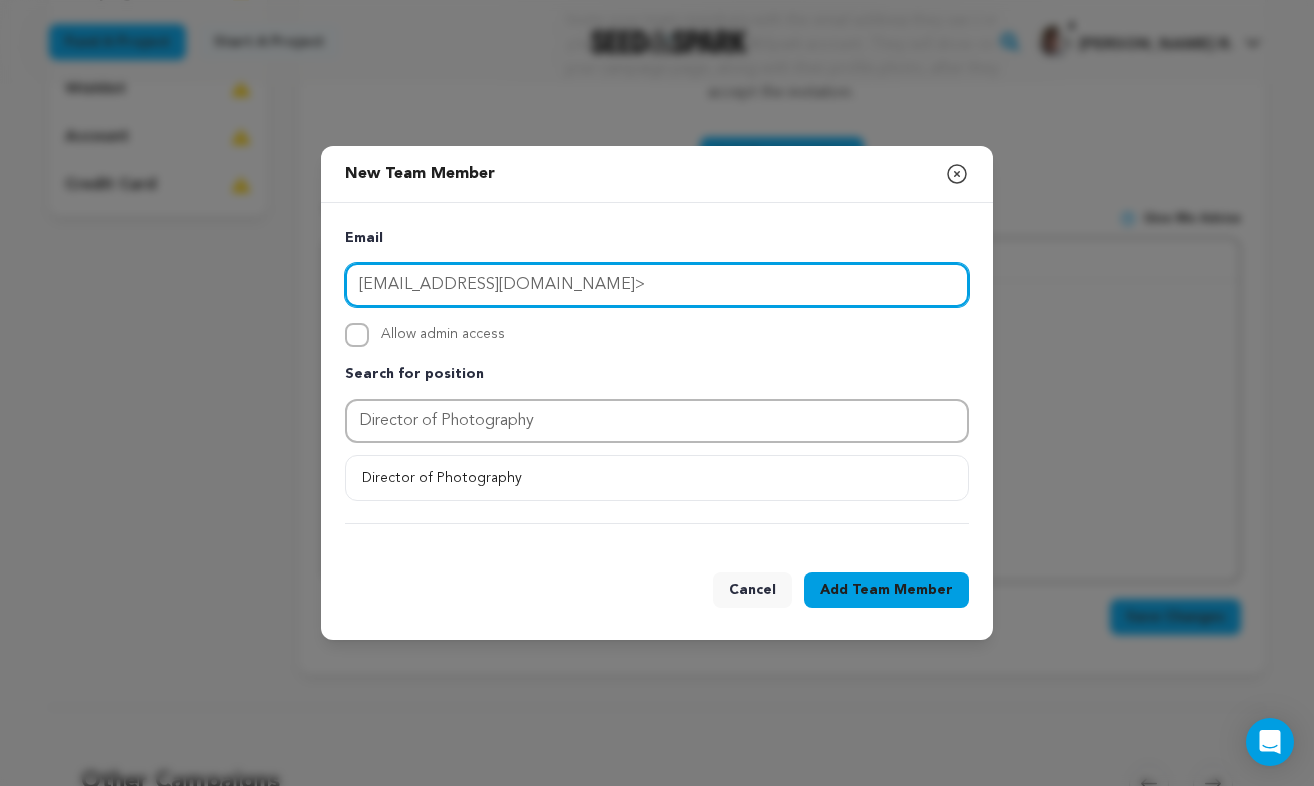 click on "[EMAIL_ADDRESS][DOMAIN_NAME]>" at bounding box center [657, 285] 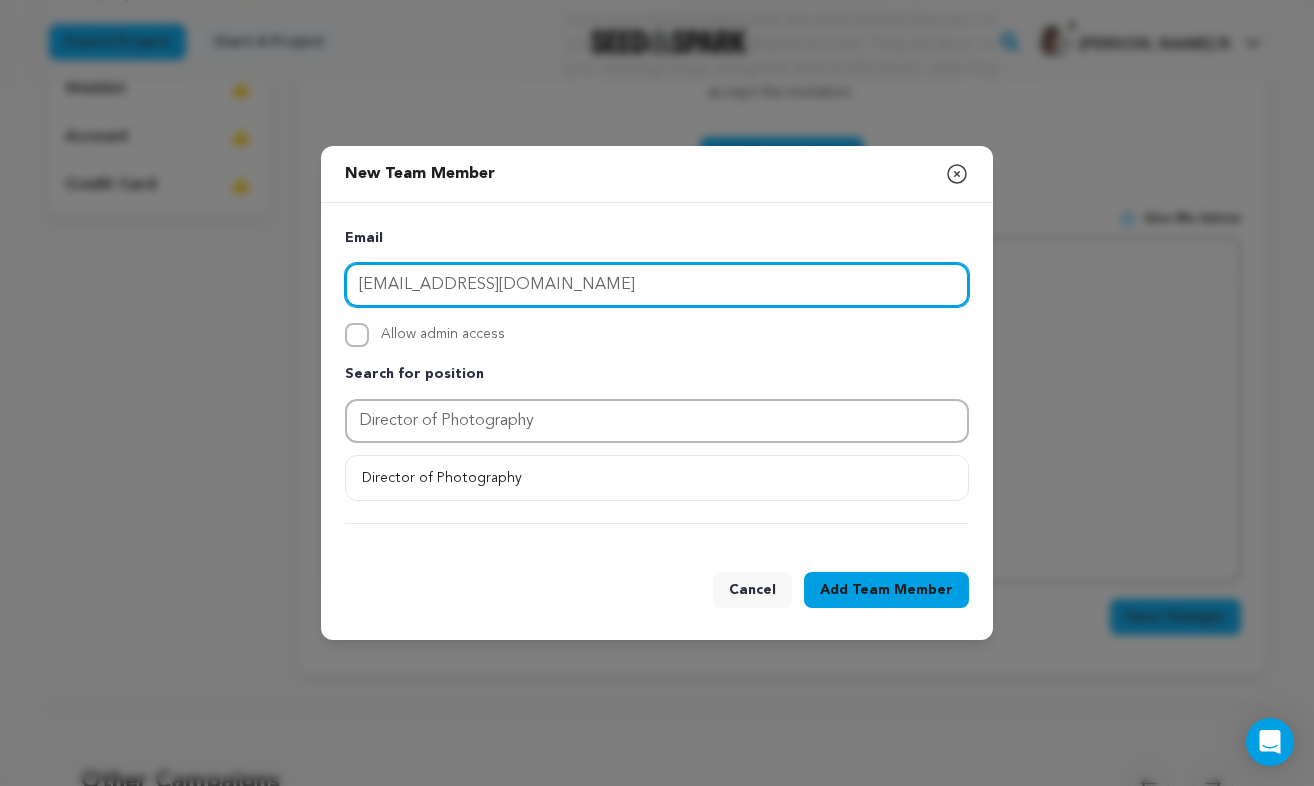 type on "[EMAIL_ADDRESS][DOMAIN_NAME]" 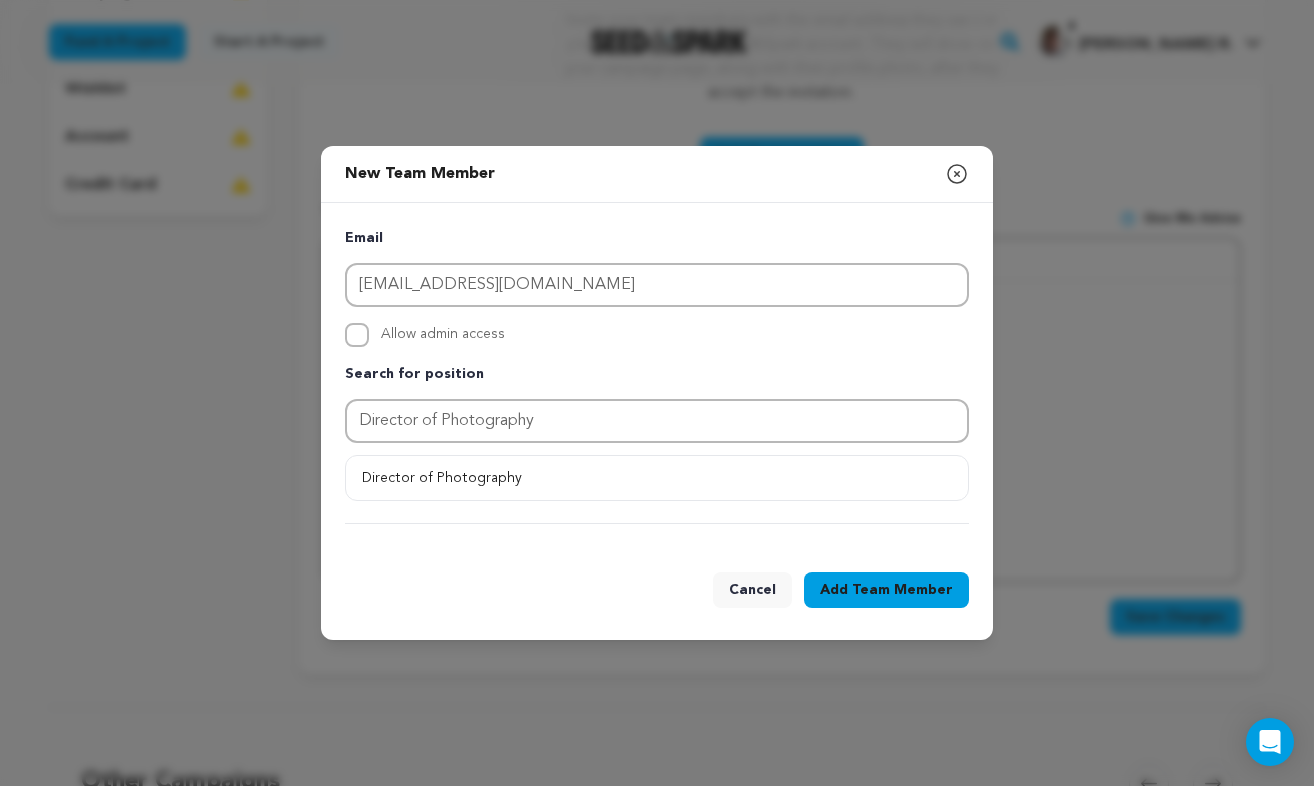 click on "Team Member" at bounding box center (902, 590) 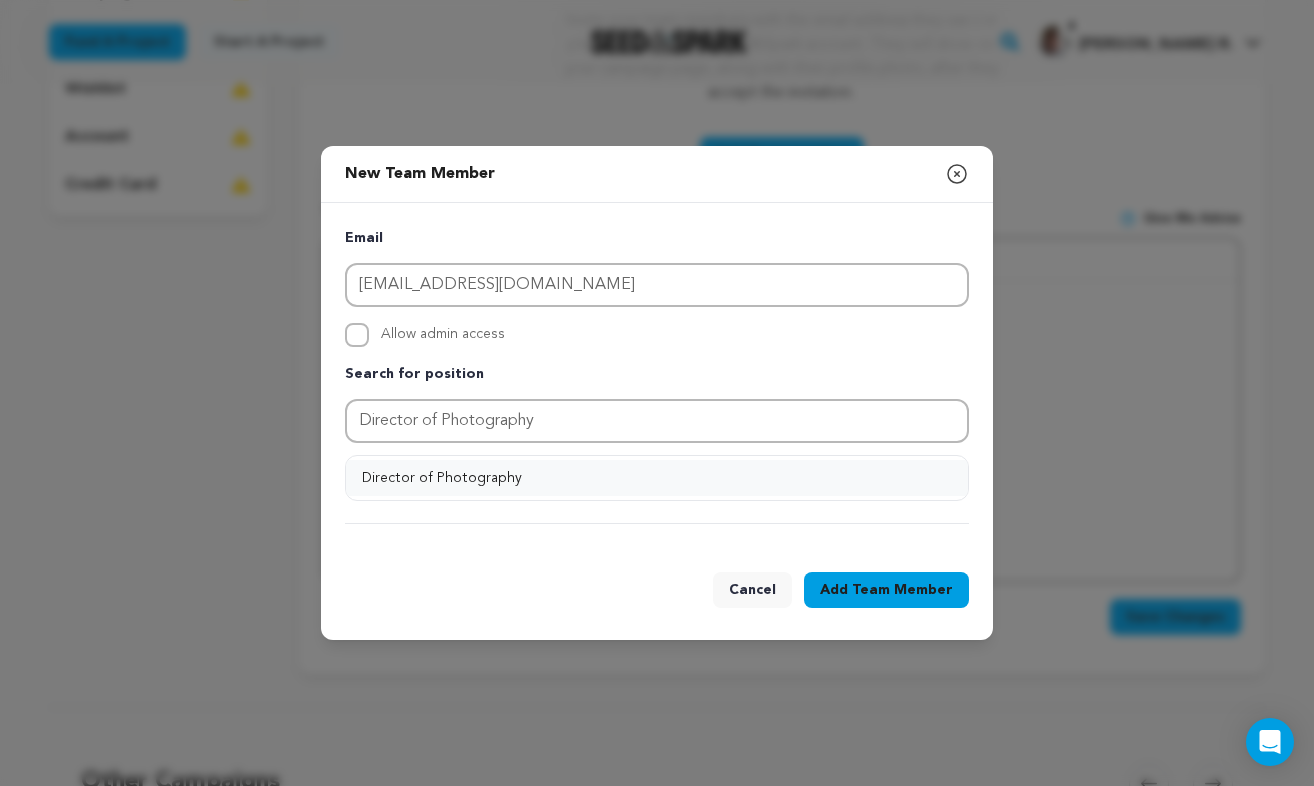 click on "Director of Photography" at bounding box center (657, 478) 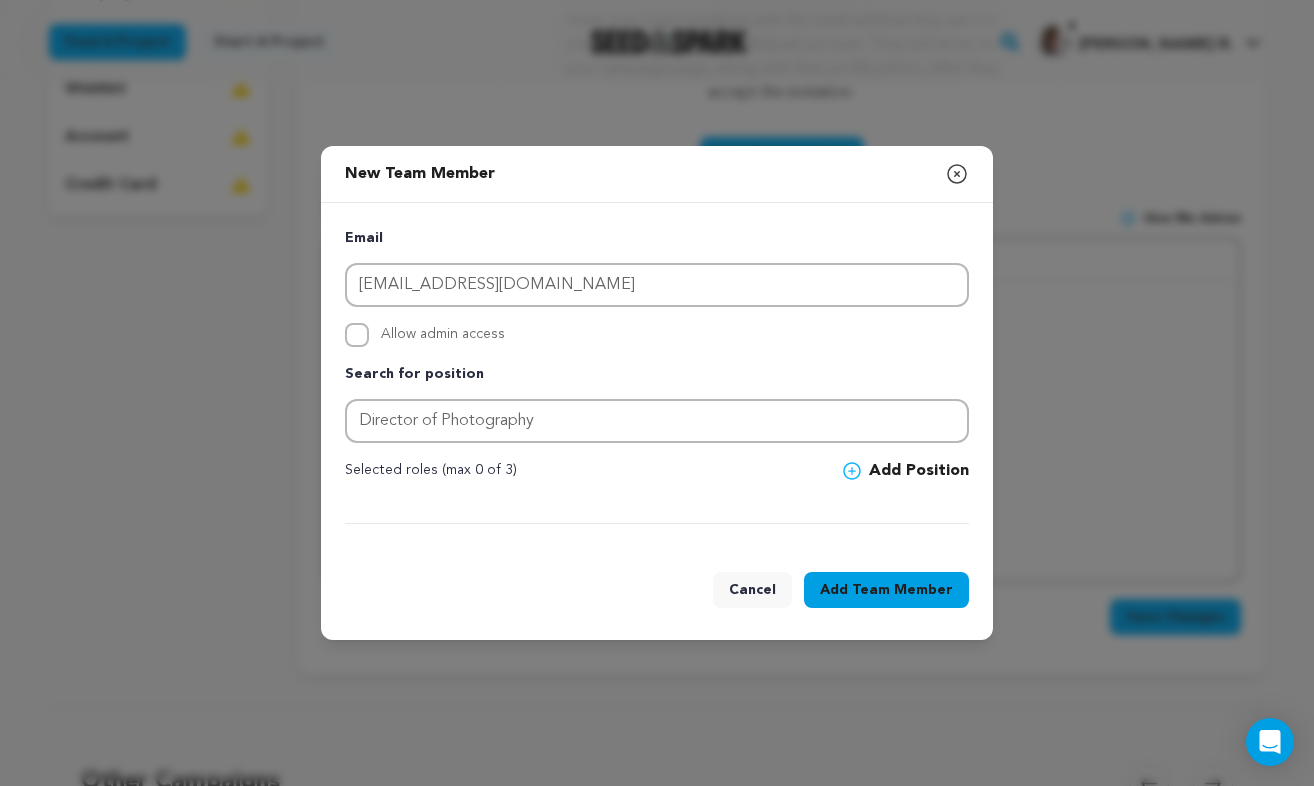 click on "Email
[EMAIL_ADDRESS][DOMAIN_NAME]
Allow admin access
Search for position
Director of Photography
Selected roles (max 0 of 3)" at bounding box center (657, 375) 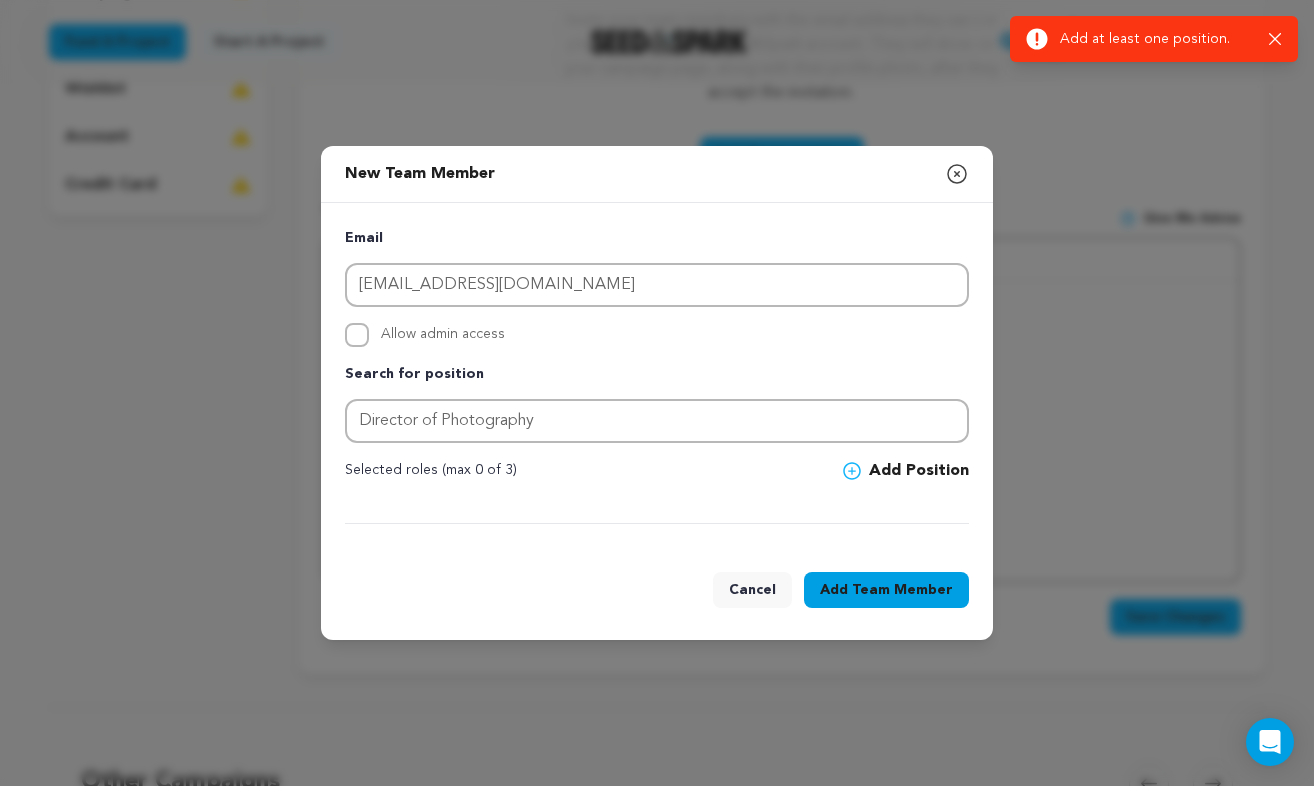 click on "New Team
Member
Close modal" at bounding box center (657, 174) 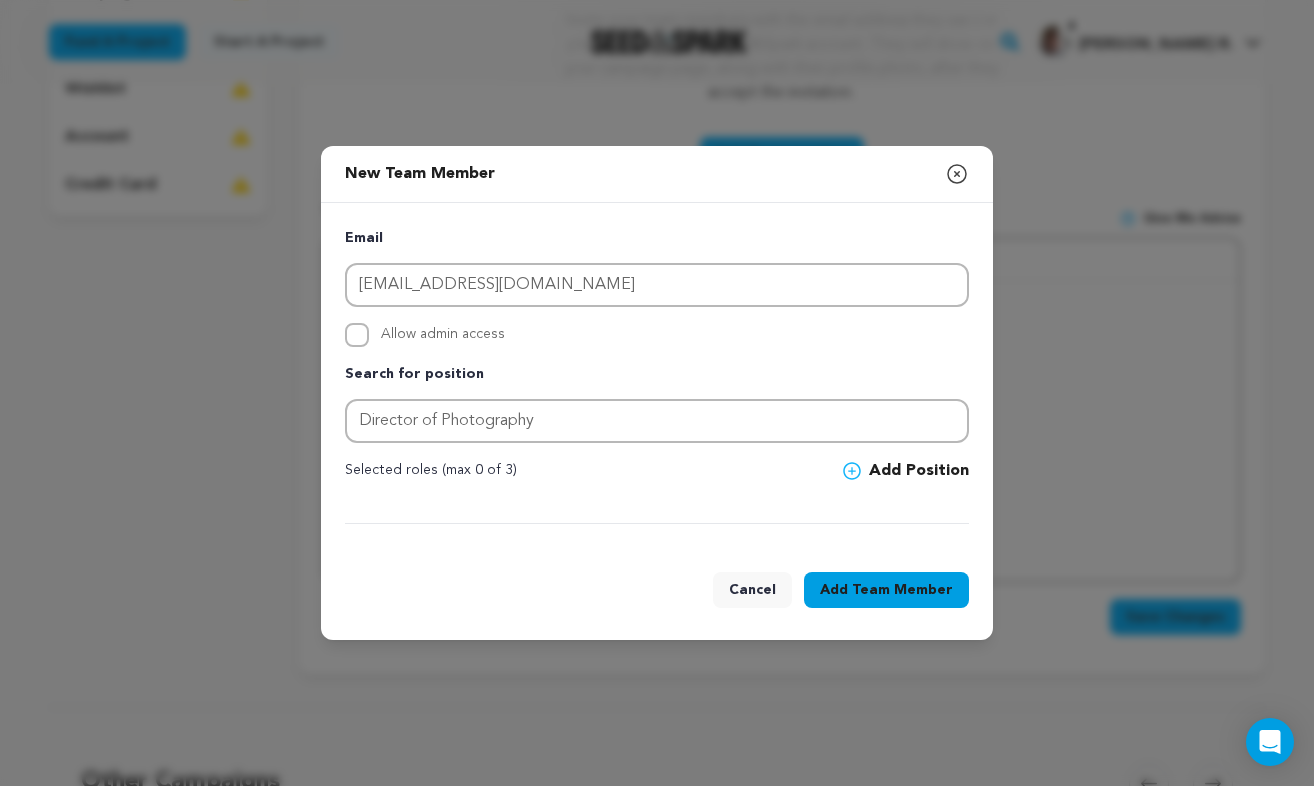 click at bounding box center (657, 511) 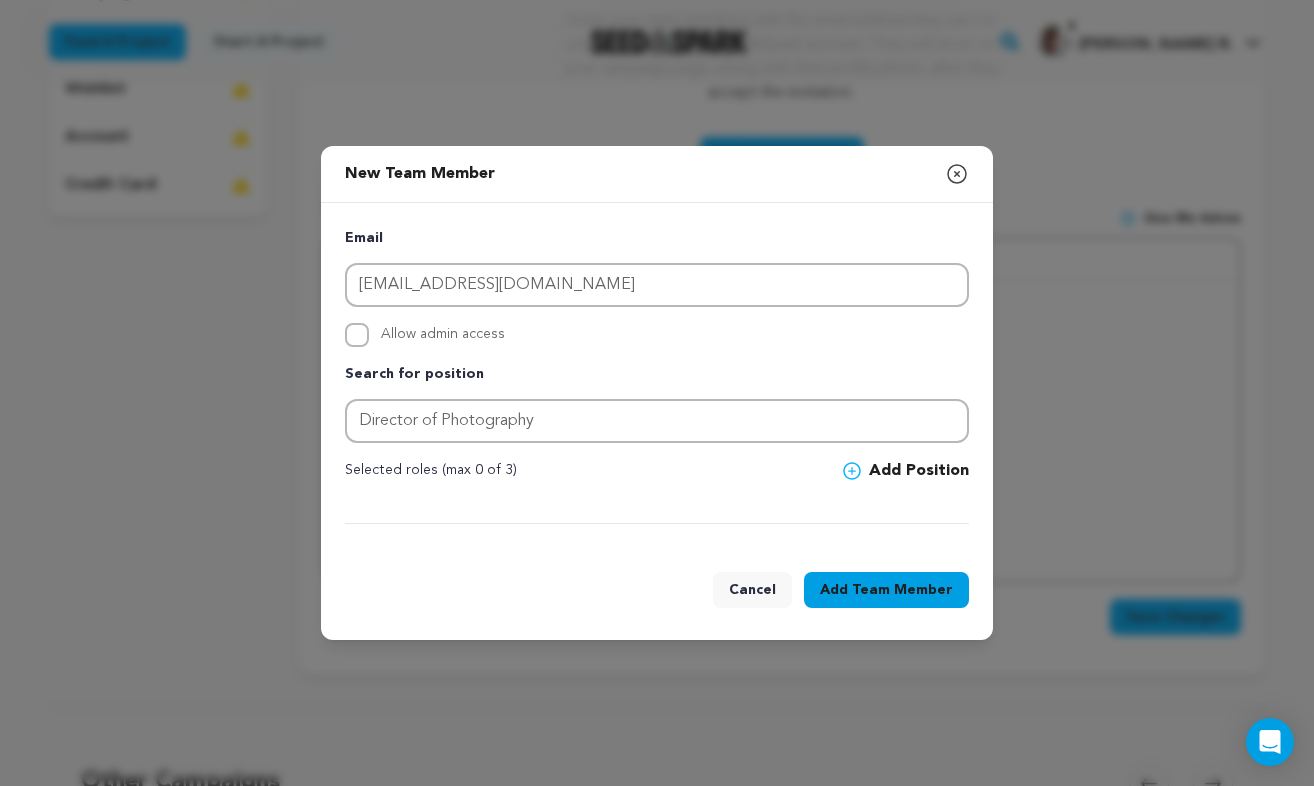 type 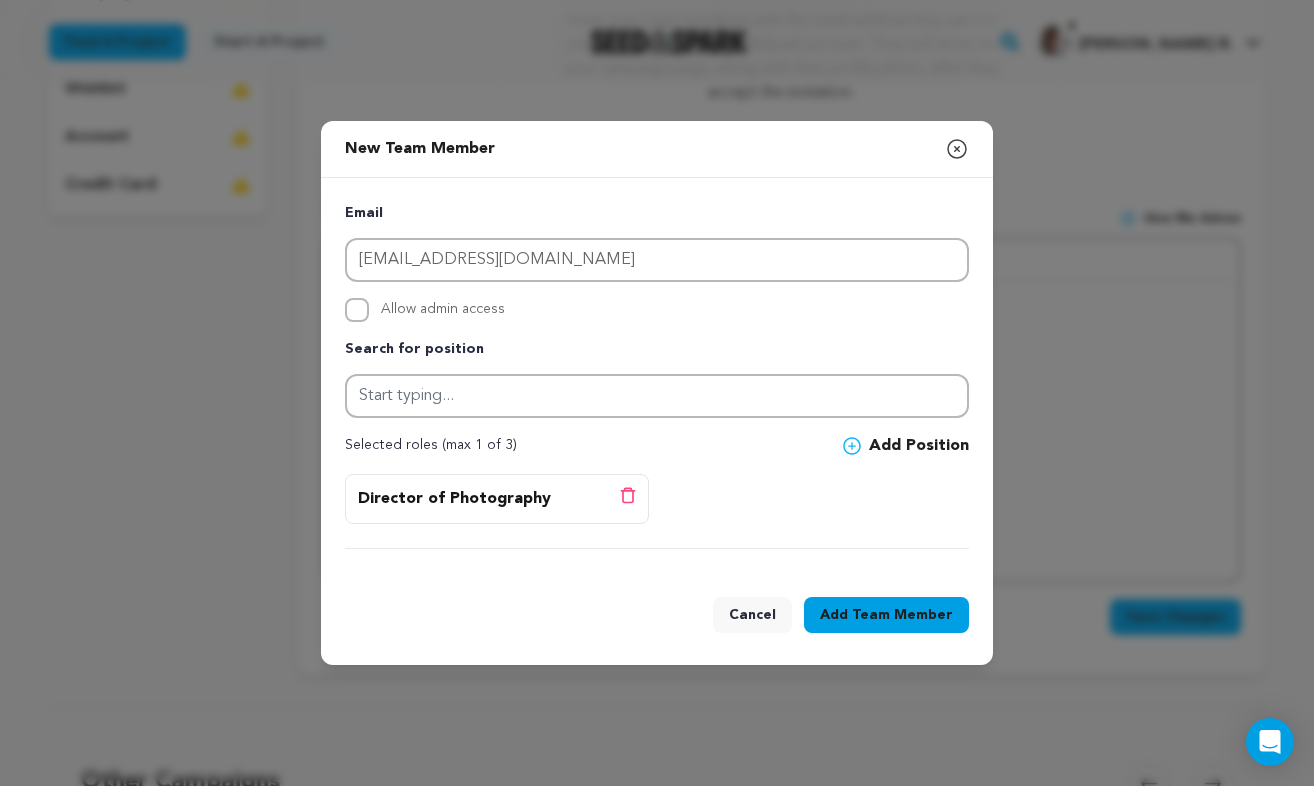 click on "Team Member" at bounding box center (902, 615) 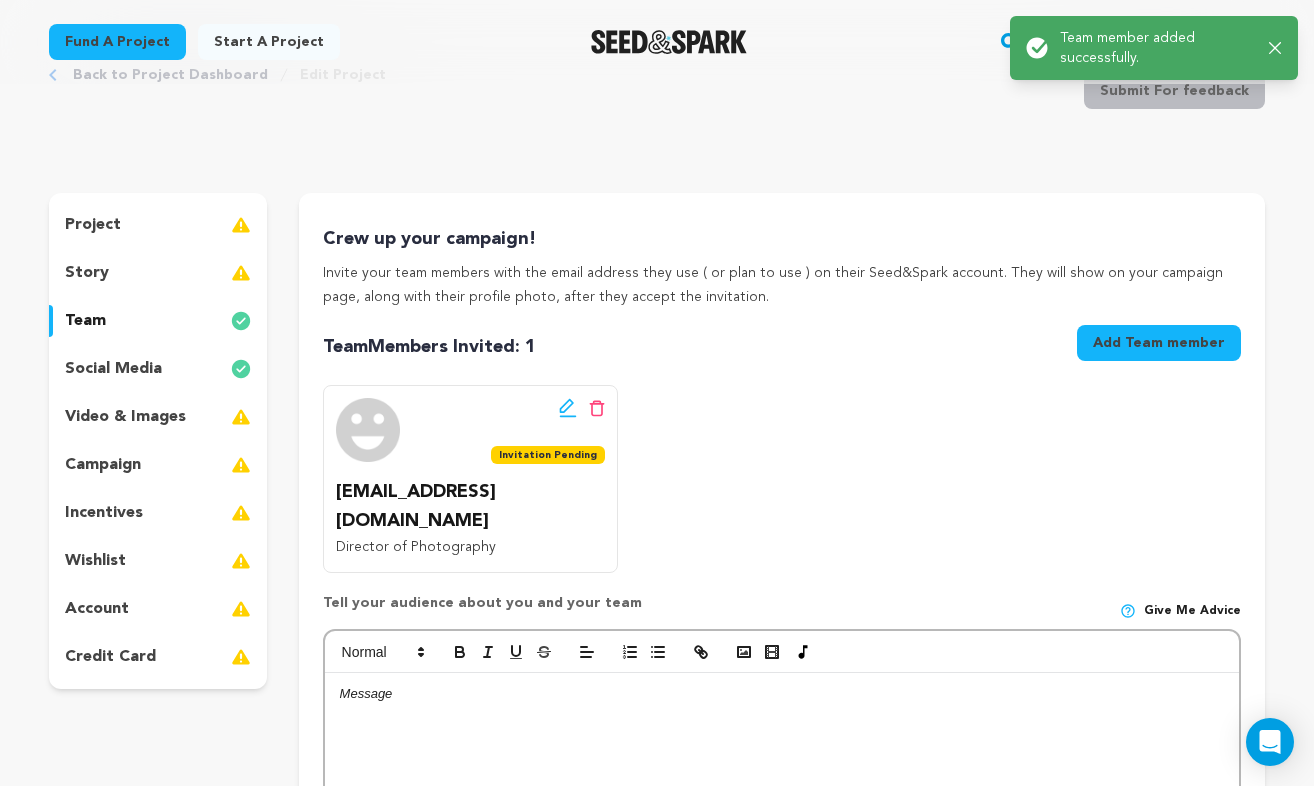 scroll, scrollTop: 0, scrollLeft: 0, axis: both 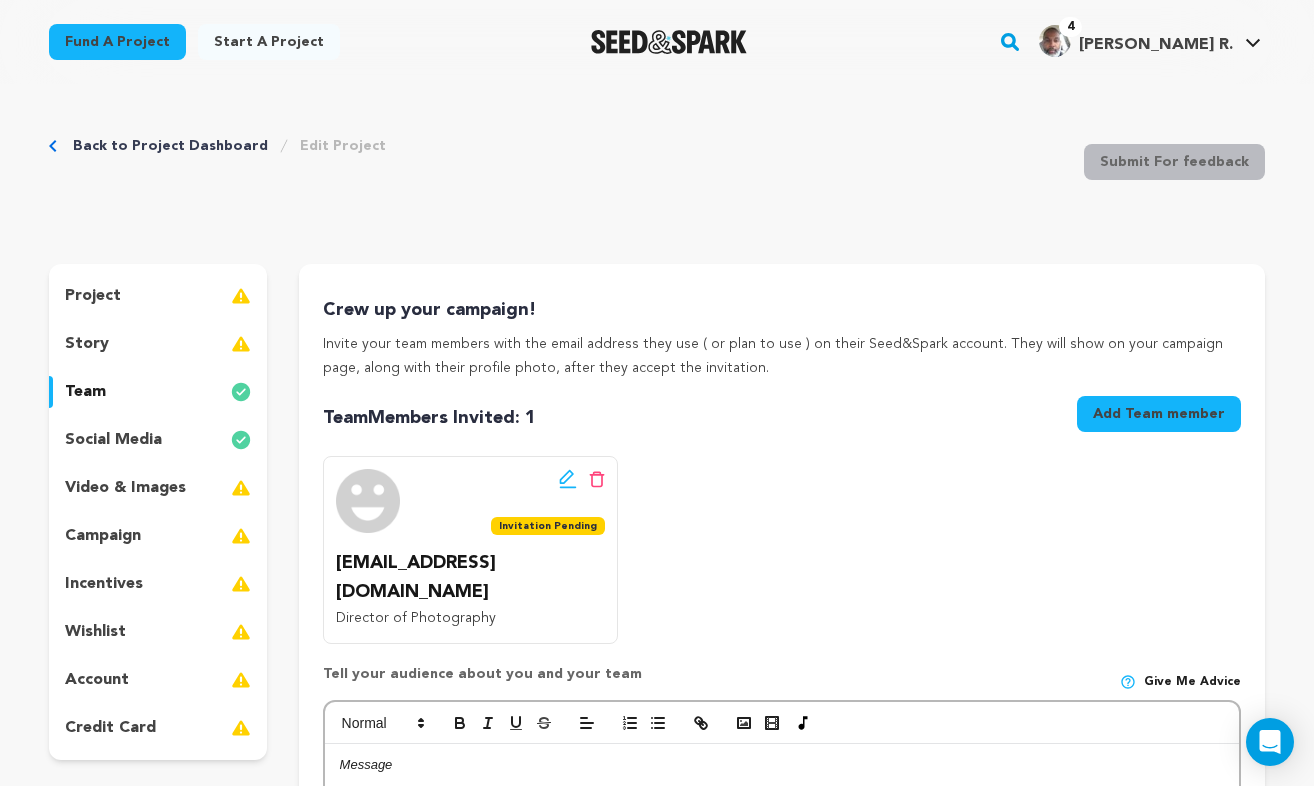 click on "Add Team member" at bounding box center (1159, 414) 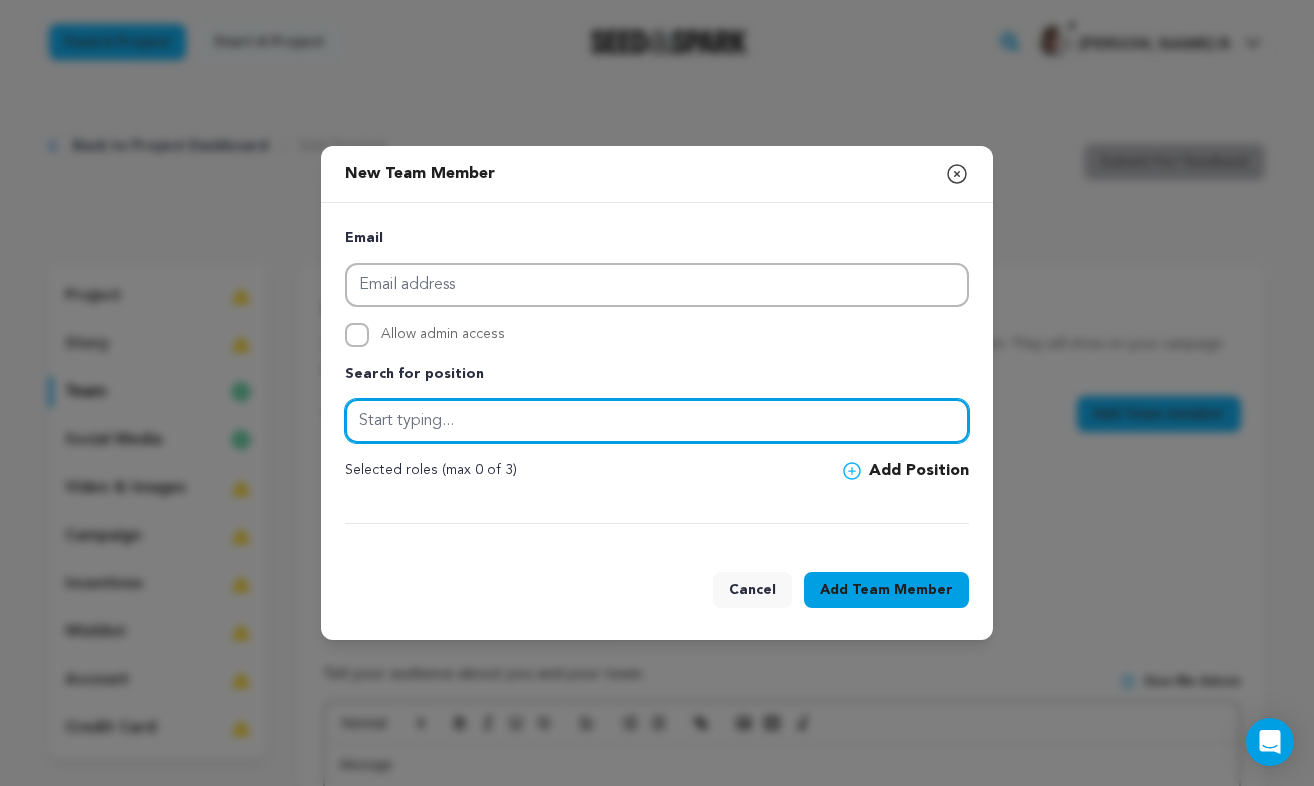 click at bounding box center (657, 421) 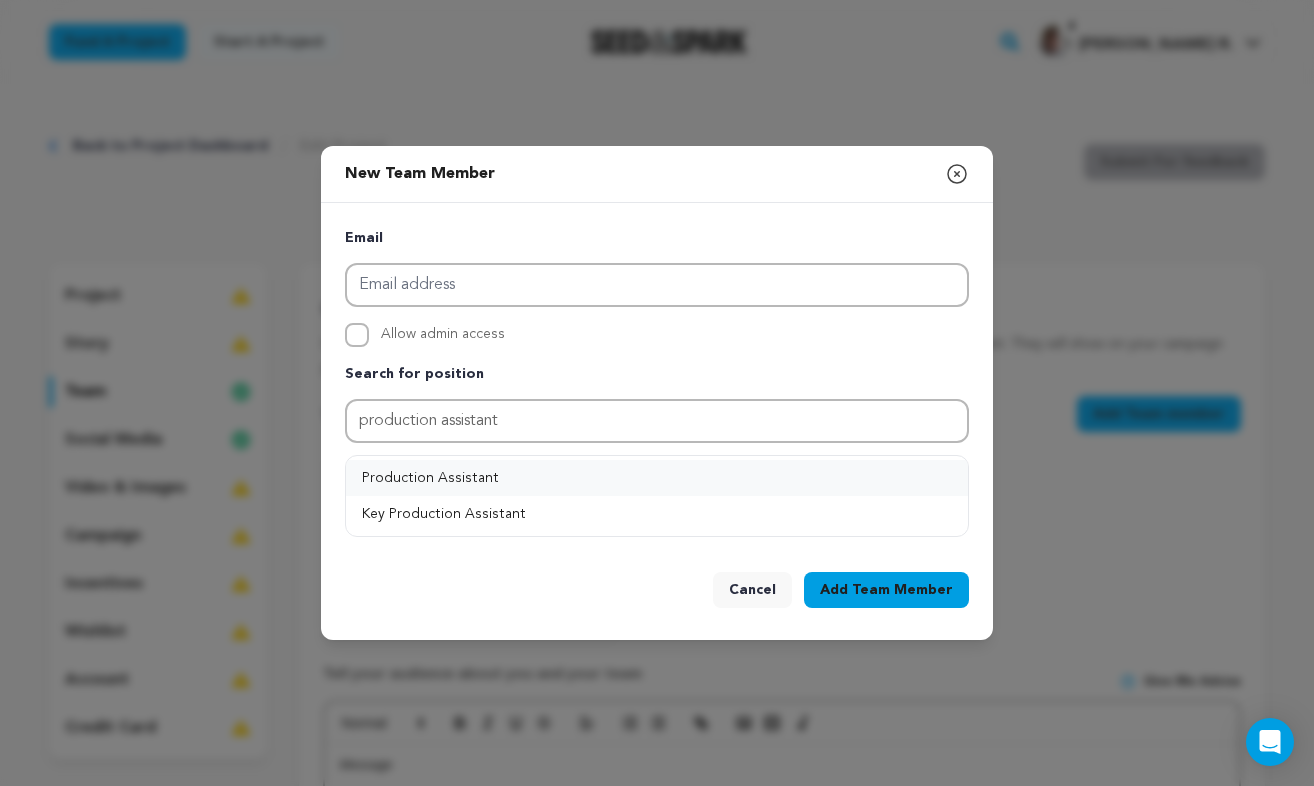 click on "Production Assistant" at bounding box center [657, 478] 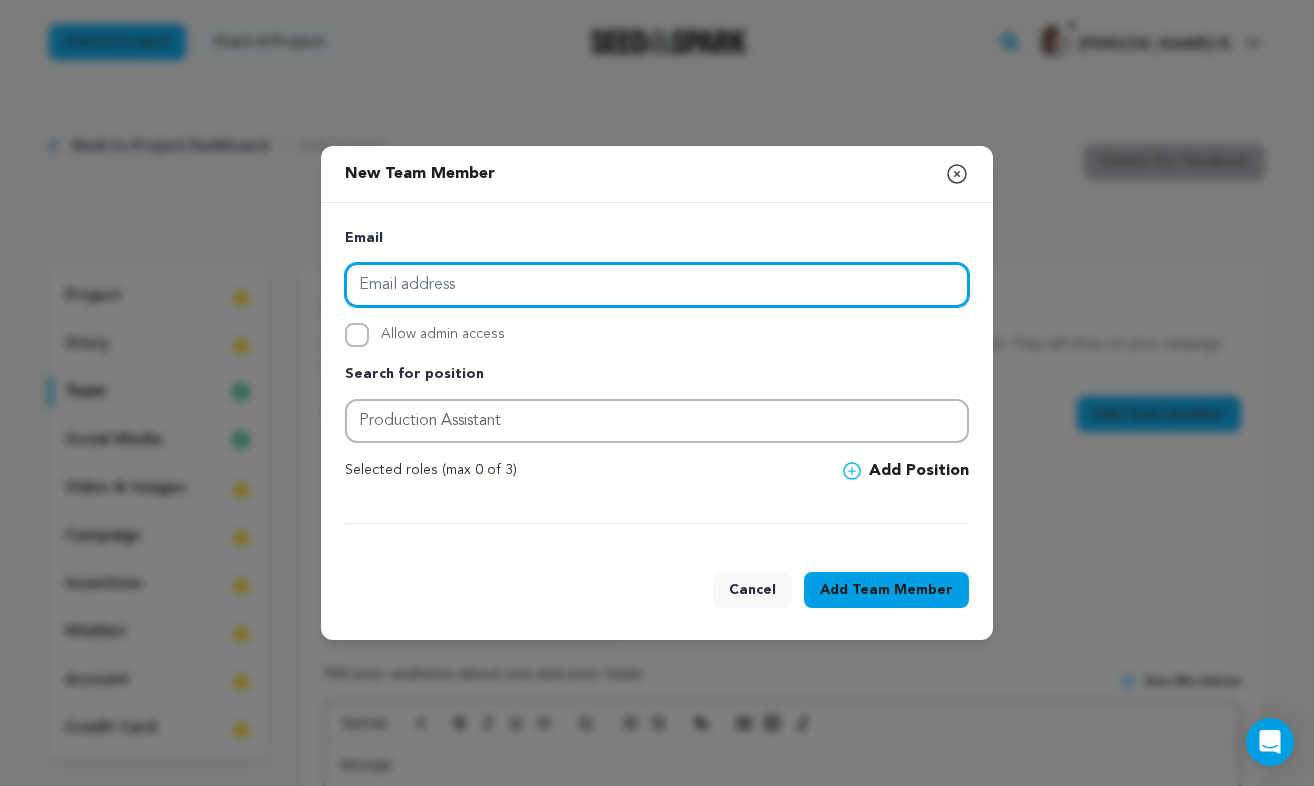 click at bounding box center [657, 285] 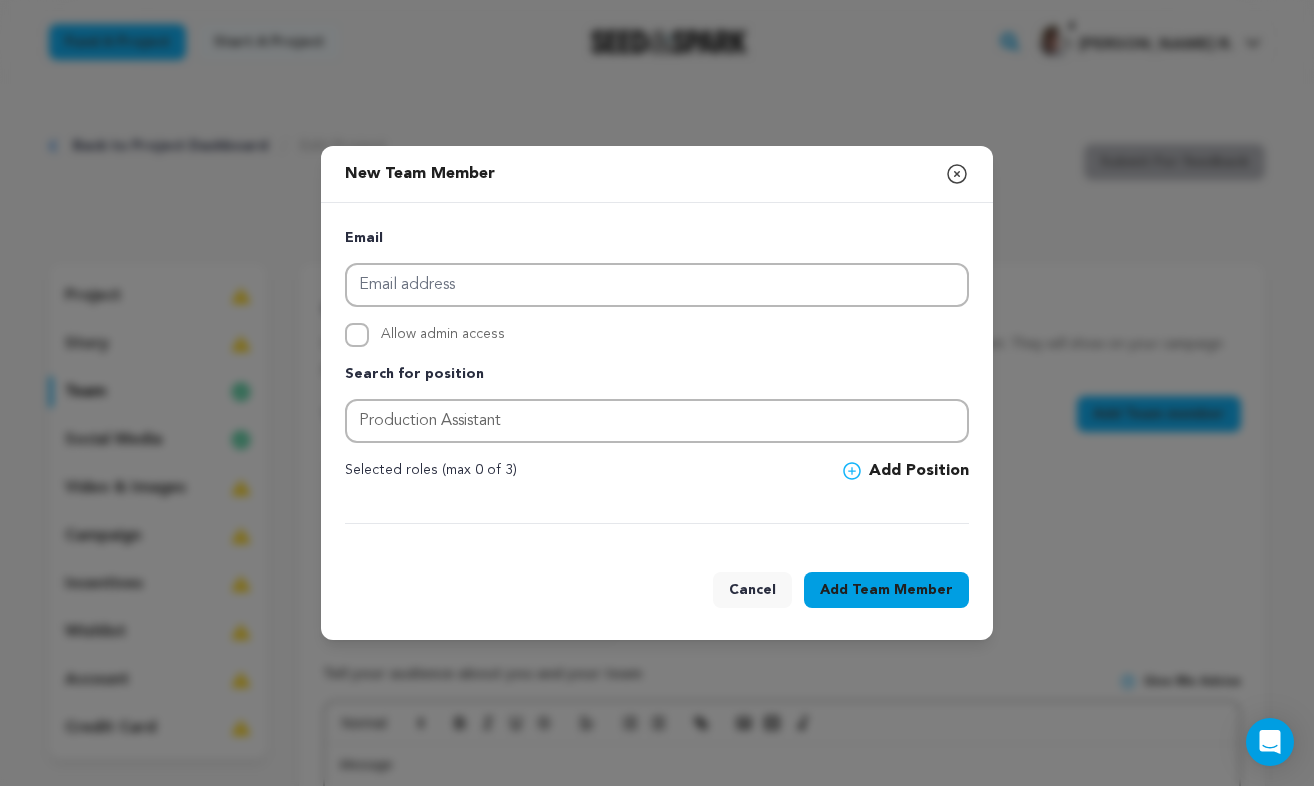 click on "Email" at bounding box center (657, 239) 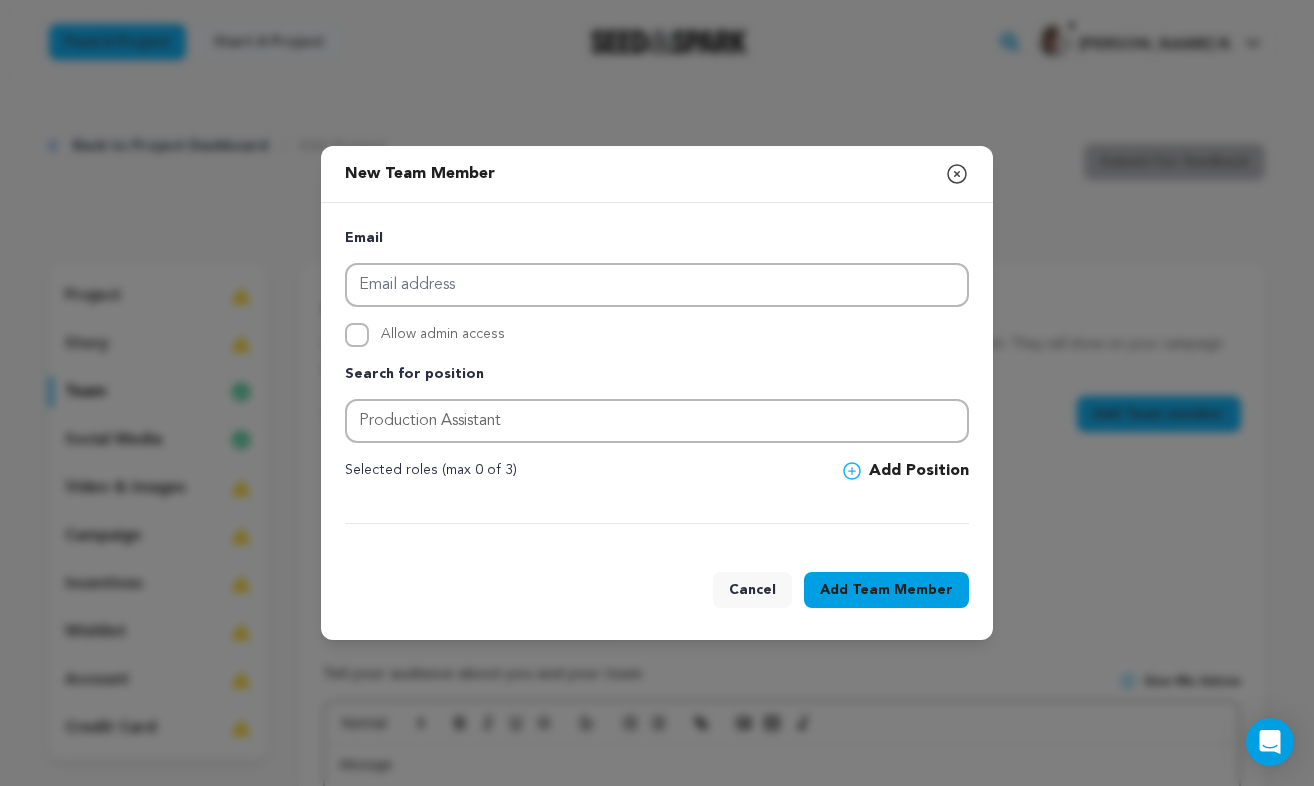 click 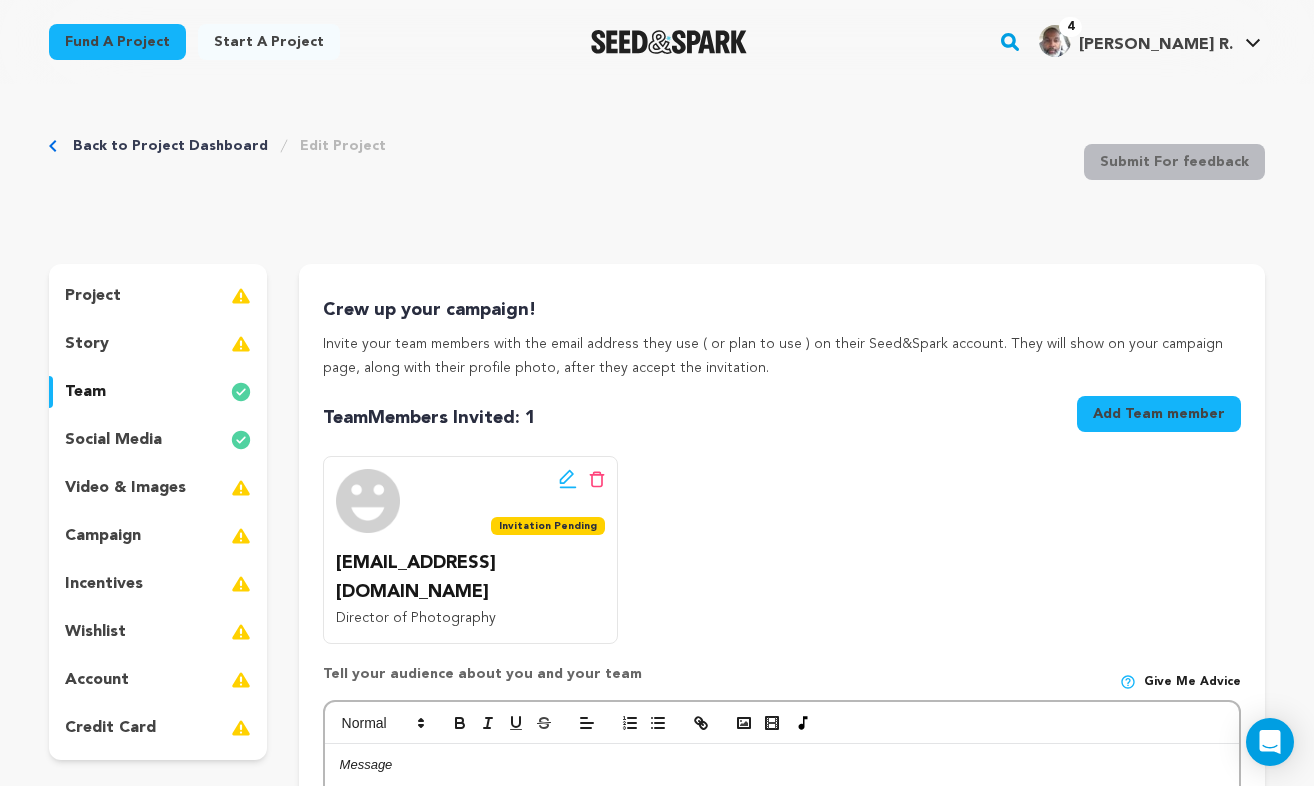 click on "video & images" at bounding box center (125, 488) 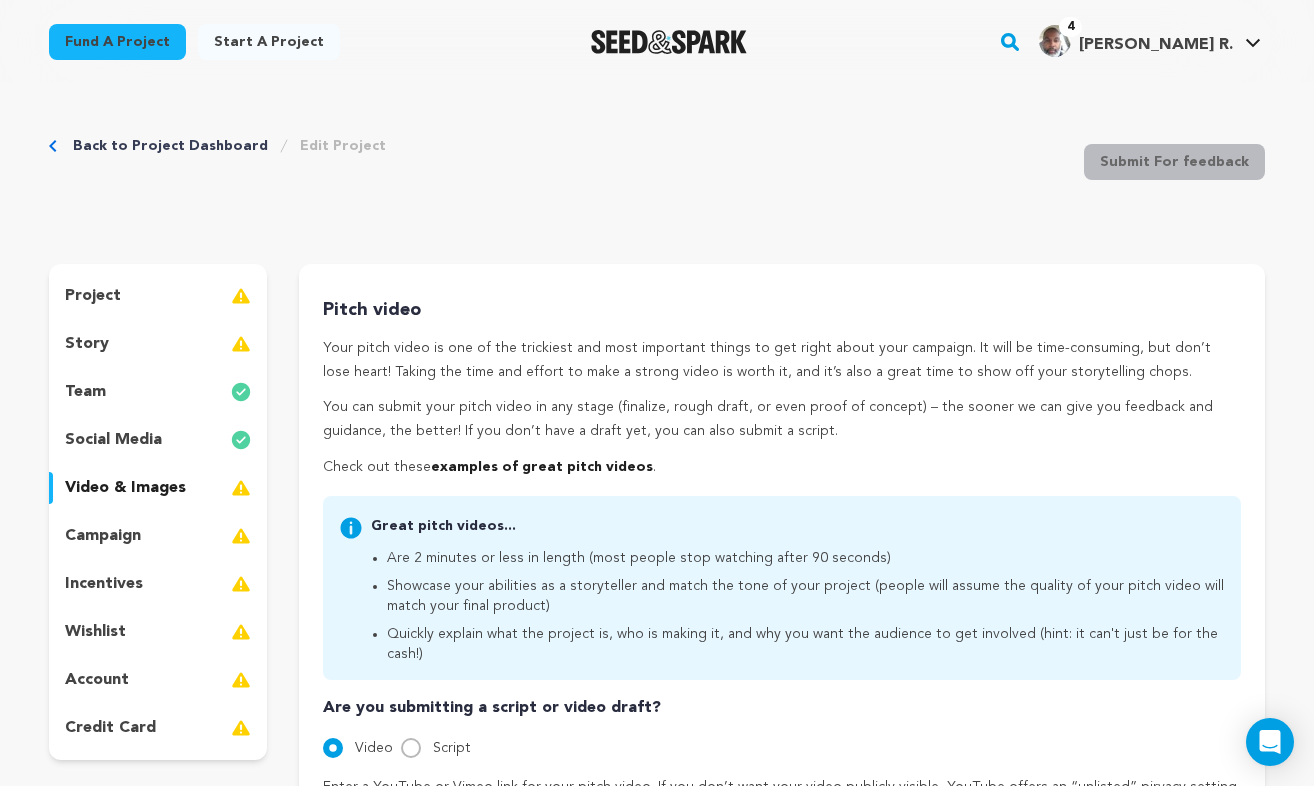 click on "Back to Project Dashboard
Edit Project
Submit For feedback
Submit For feedback
project" at bounding box center [657, 1289] 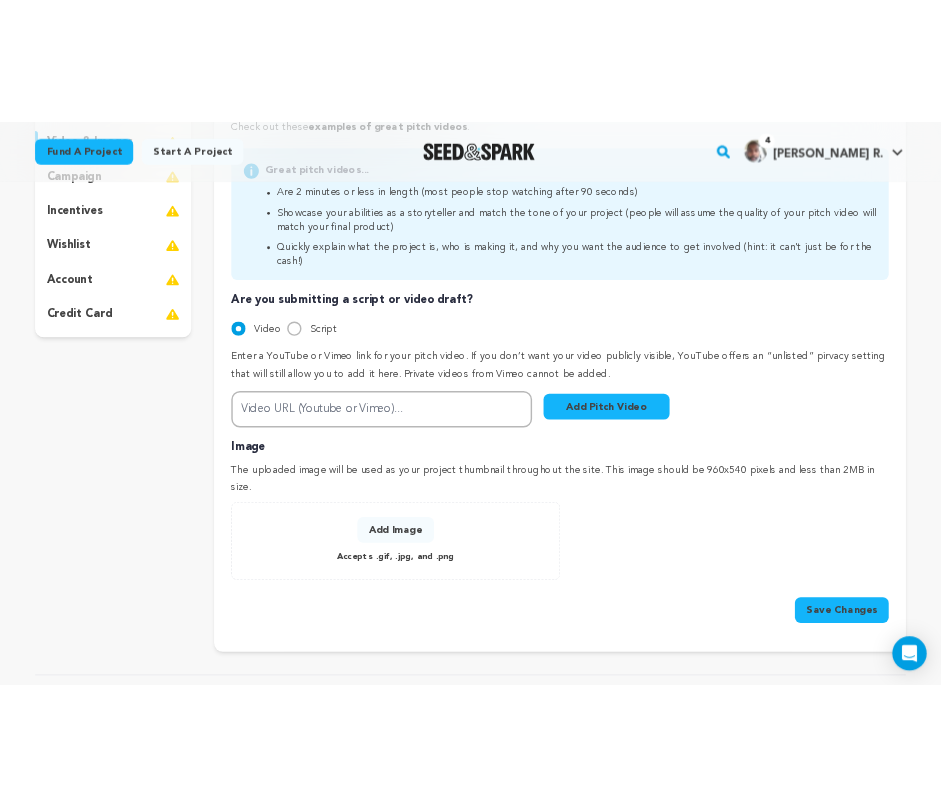 scroll, scrollTop: 458, scrollLeft: 0, axis: vertical 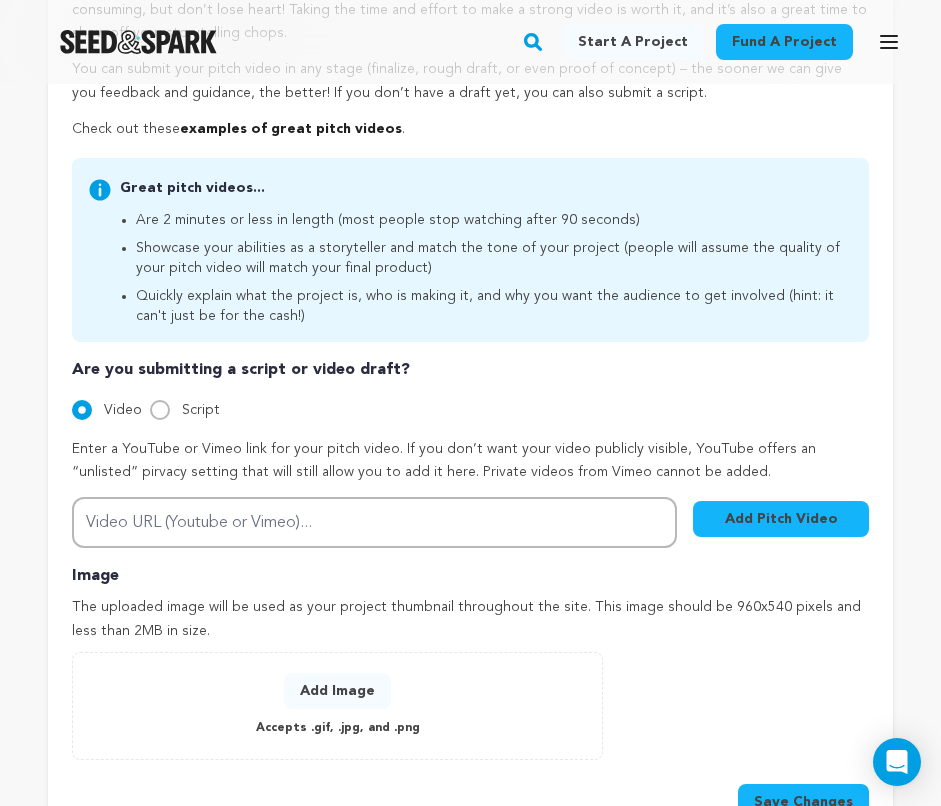 click on "Add Image" at bounding box center (337, 691) 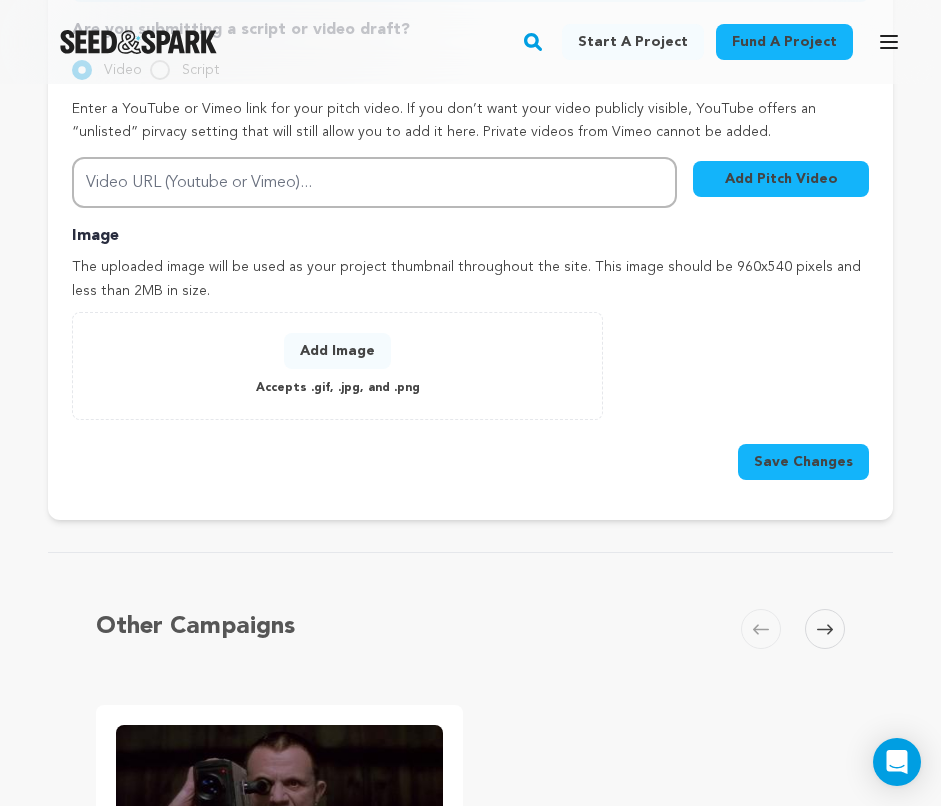 scroll, scrollTop: 828, scrollLeft: 0, axis: vertical 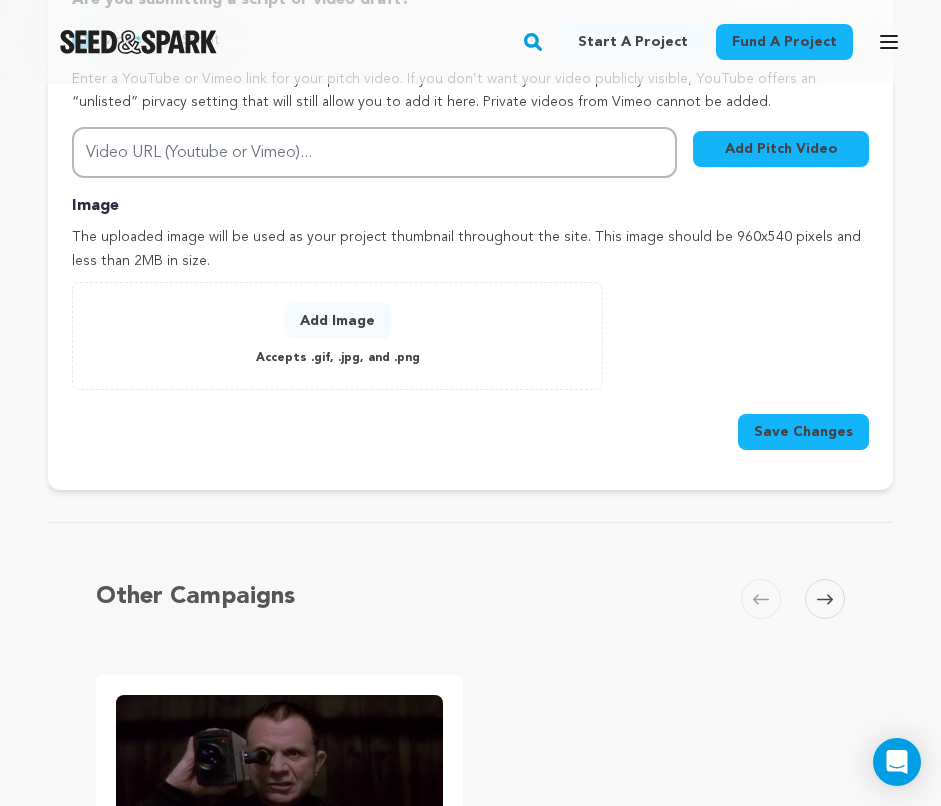 click on "Back to Project Dashboard
Edit Project
Submit For feedback
Submit For feedback
project
story" at bounding box center [470, 265] 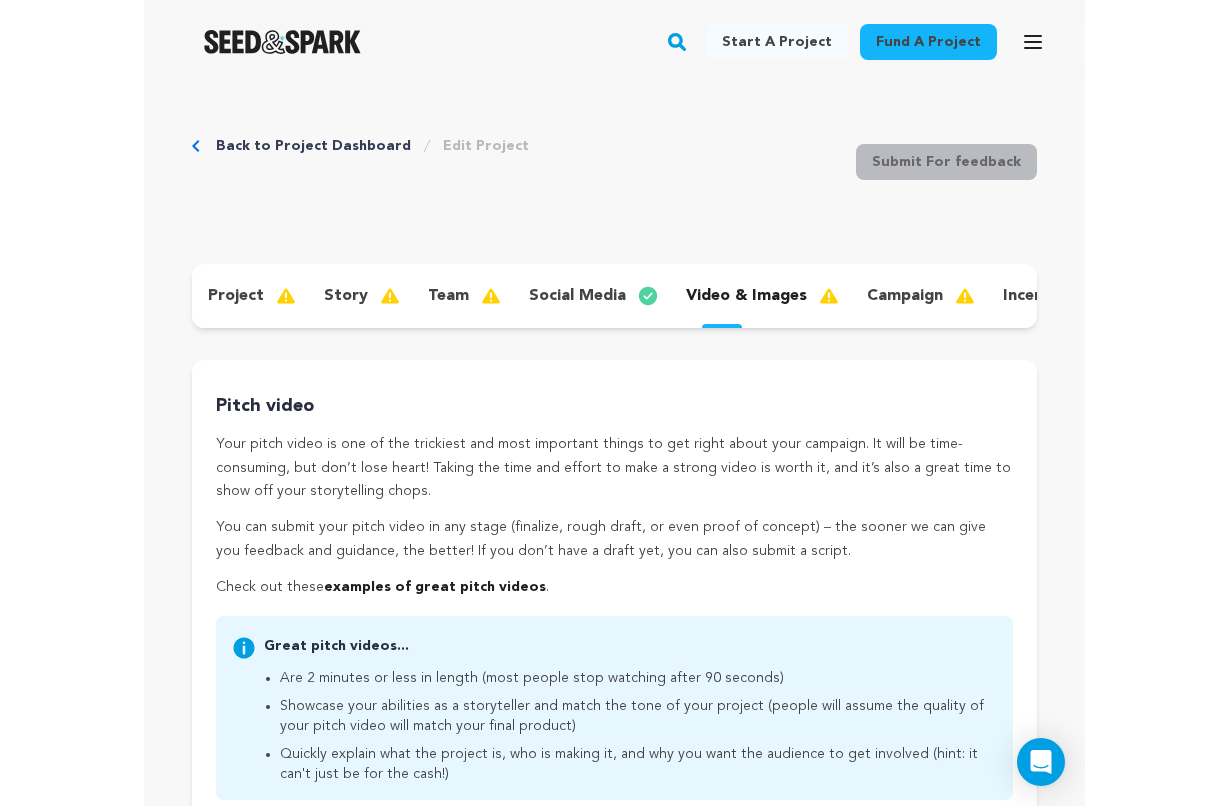 scroll, scrollTop: 0, scrollLeft: 0, axis: both 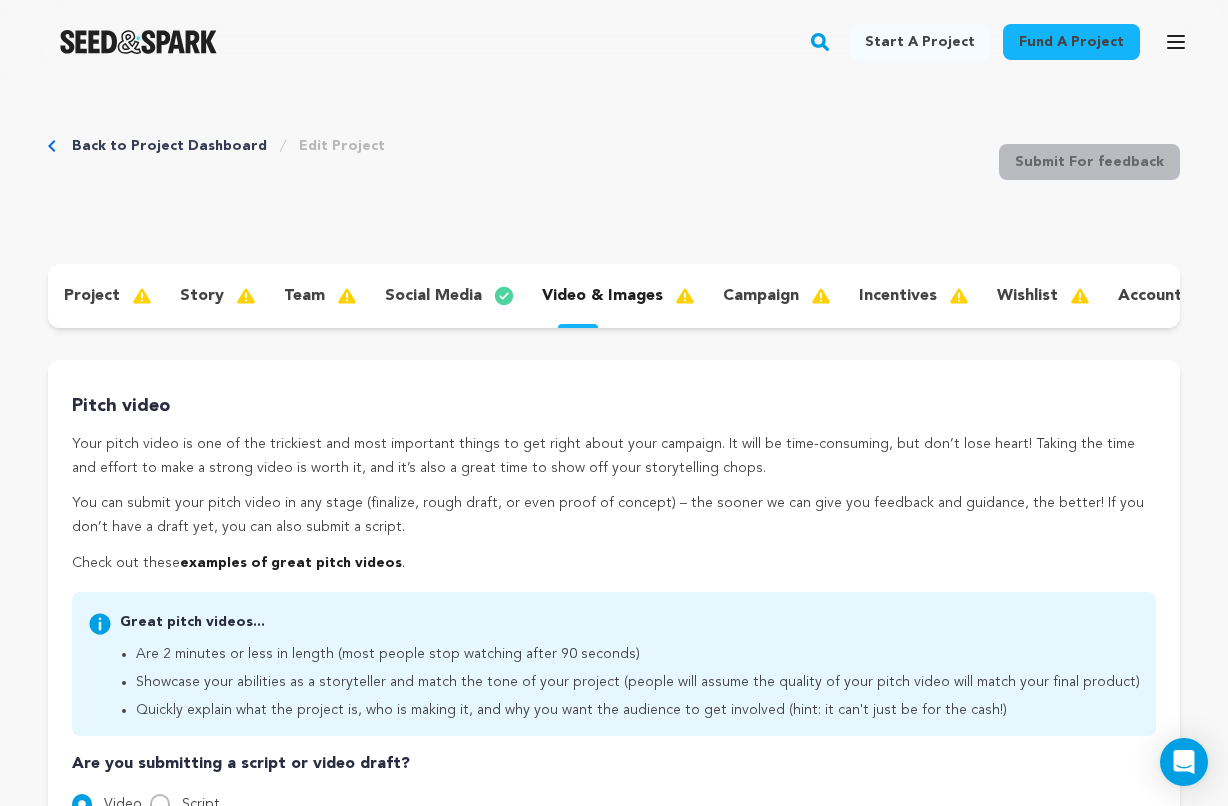 click at bounding box center (355, 296) 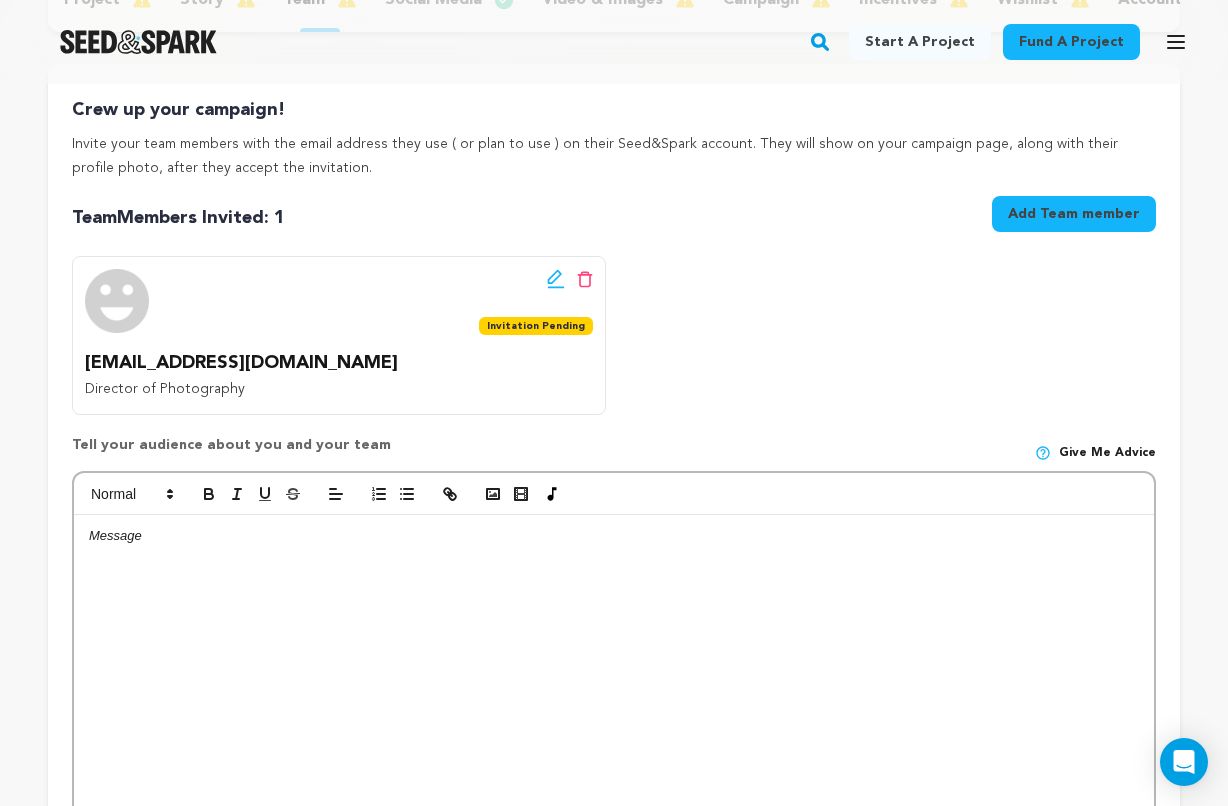 scroll, scrollTop: 312, scrollLeft: 0, axis: vertical 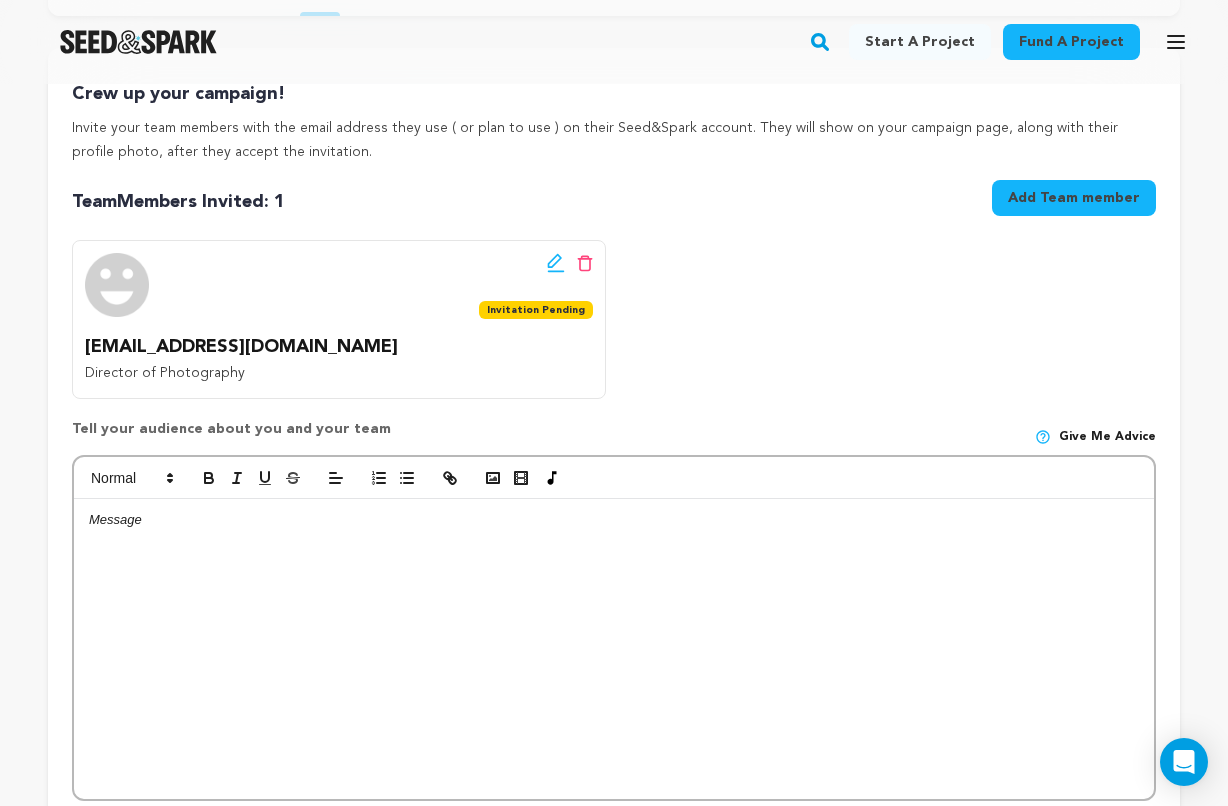click at bounding box center (614, 478) 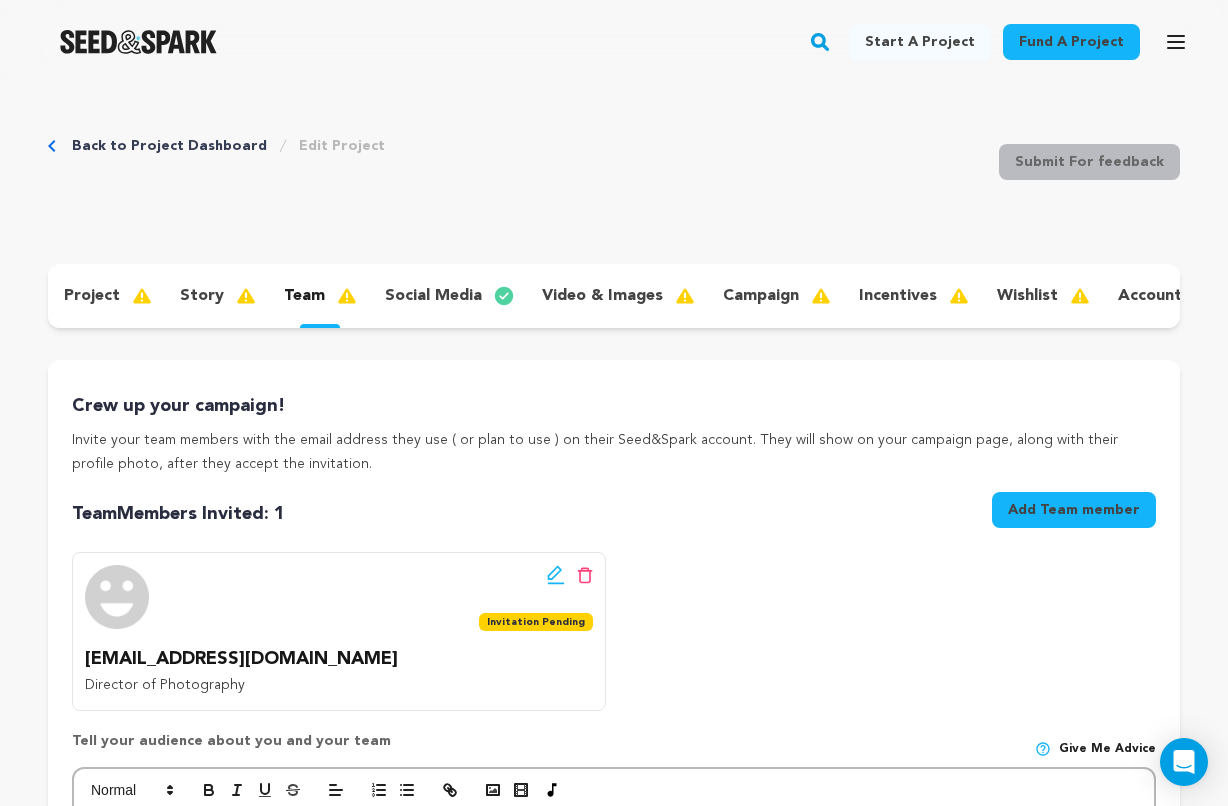 scroll, scrollTop: 0, scrollLeft: 0, axis: both 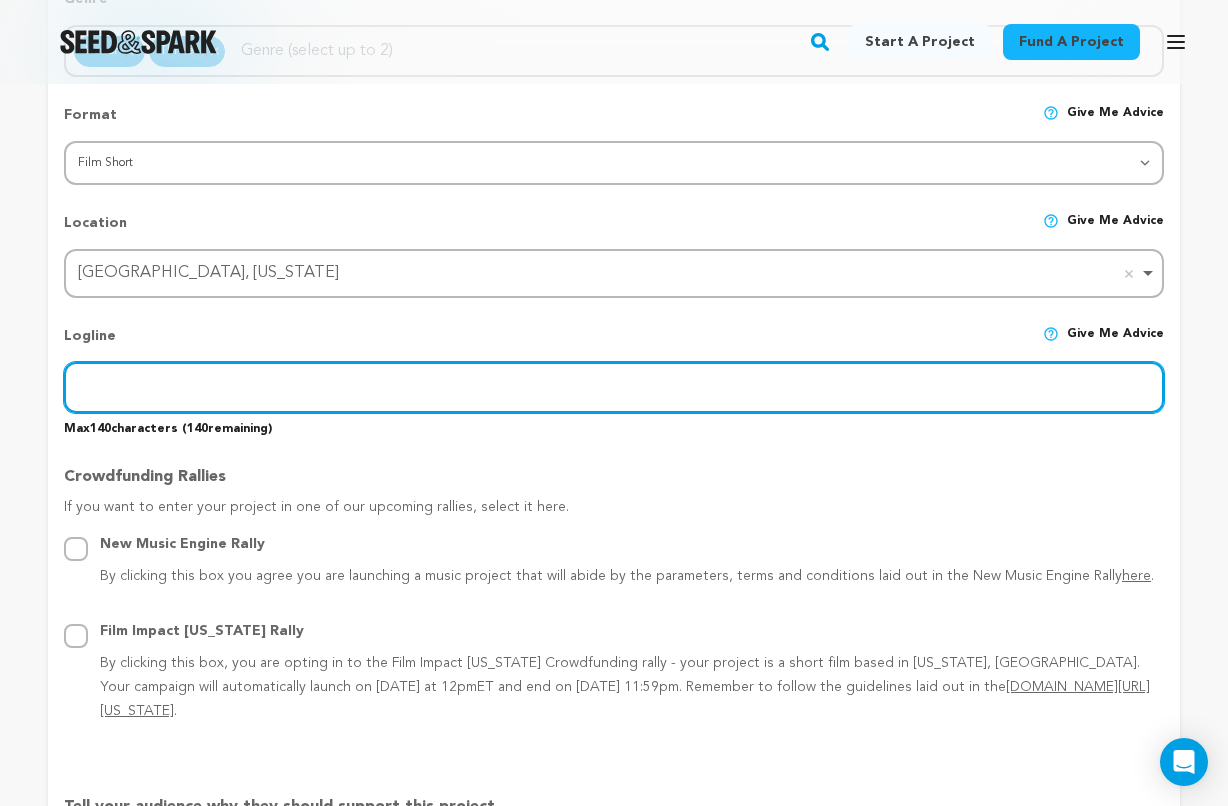 click at bounding box center (614, 387) 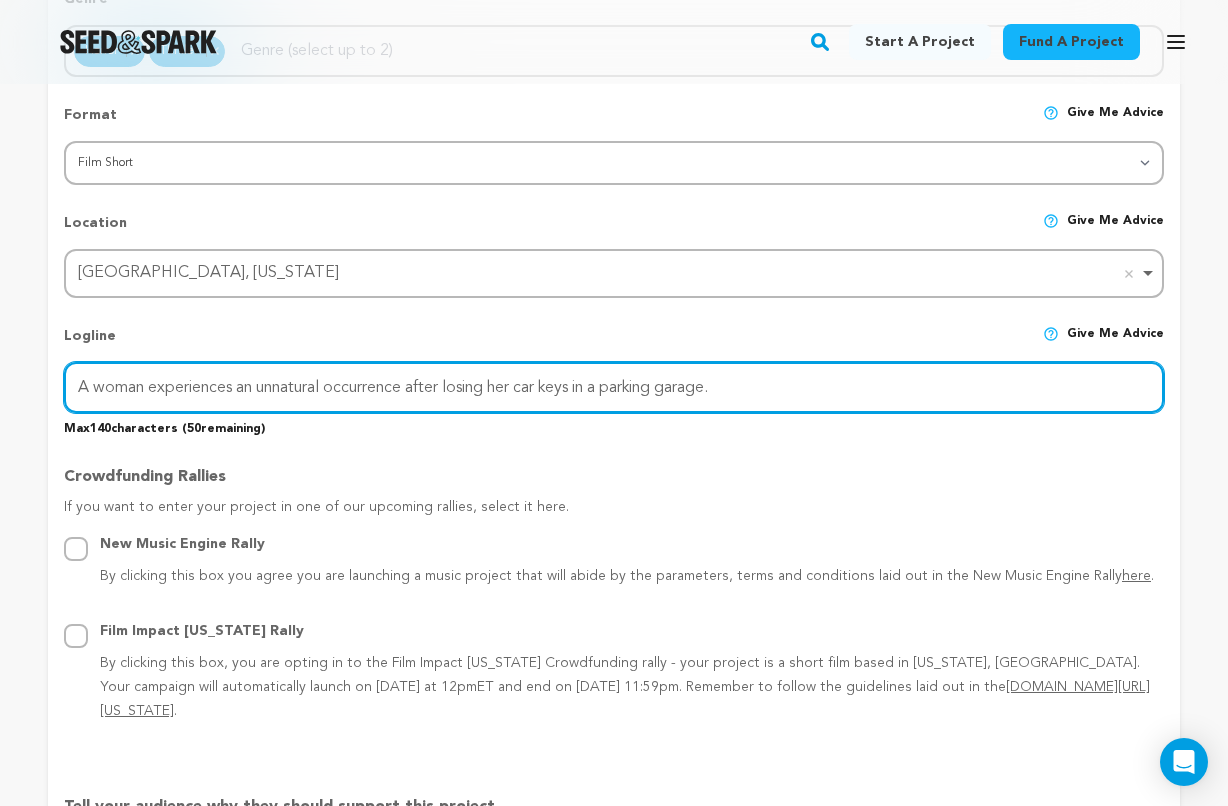 type on "A woman experiences an unnatural occurrence after losing her car keys in a parking garage." 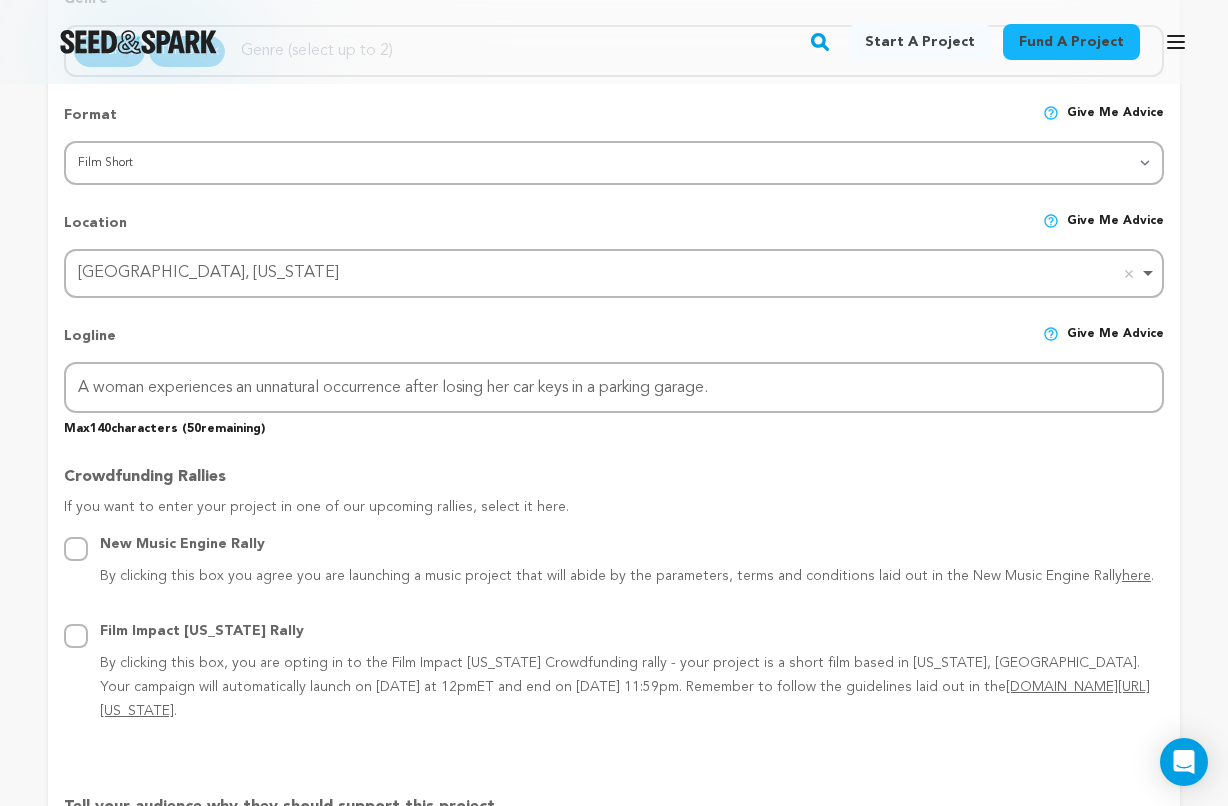 click on "Back to Project Dashboard
Edit Project
Submit For feedback
Submit For feedback
project
story" at bounding box center [614, 1003] 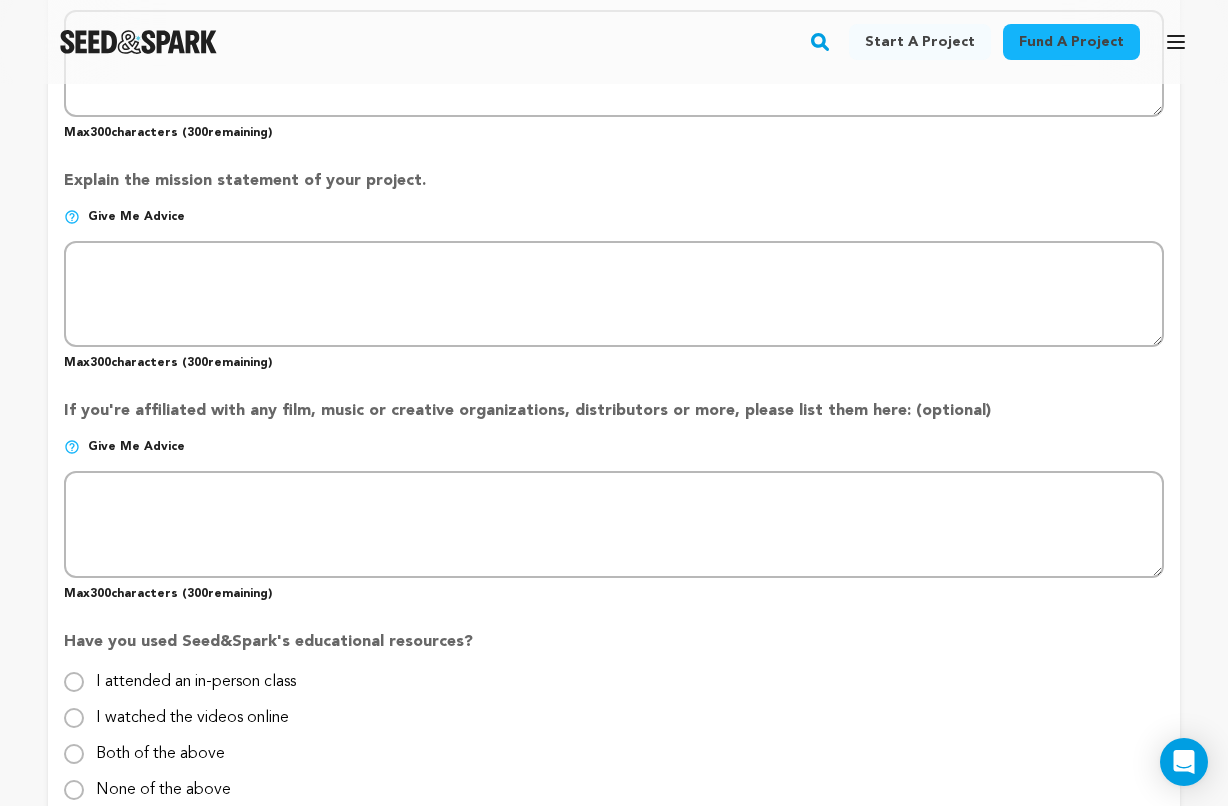 scroll, scrollTop: 1716, scrollLeft: 0, axis: vertical 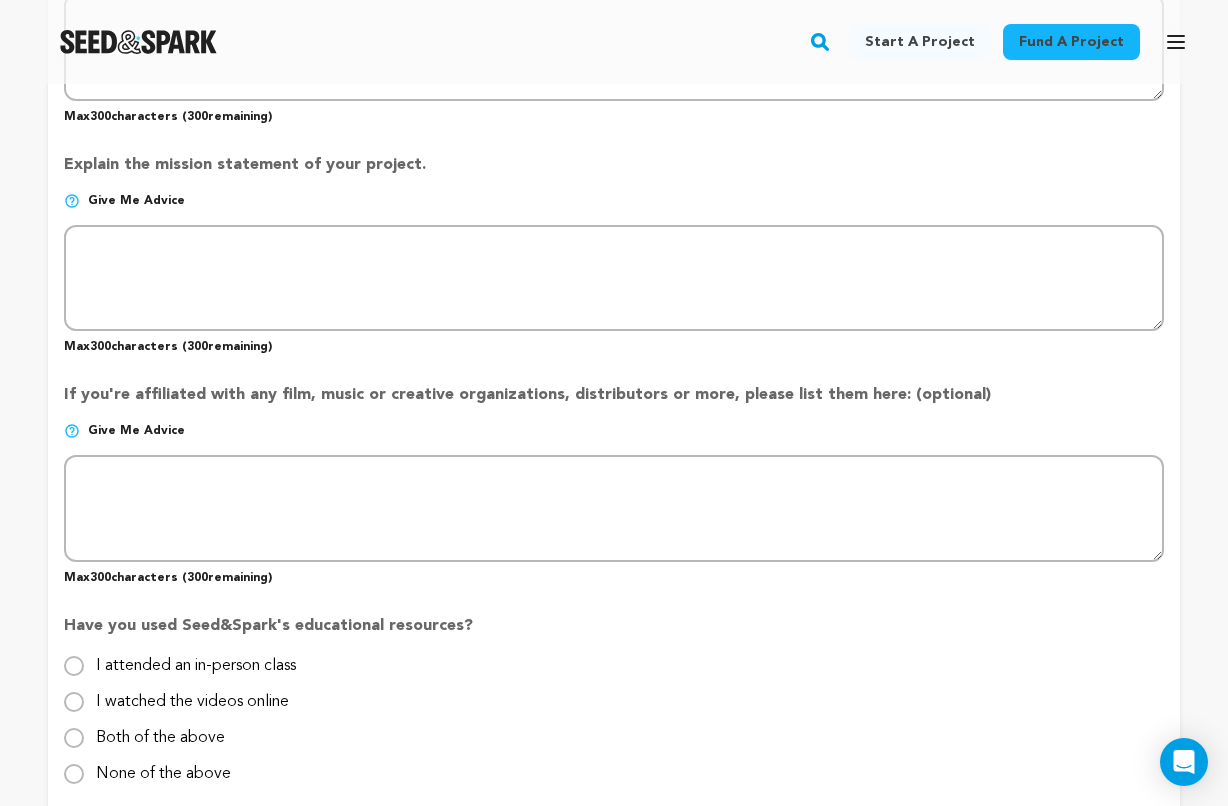 click on "I watched the videos online" at bounding box center (74, 702) 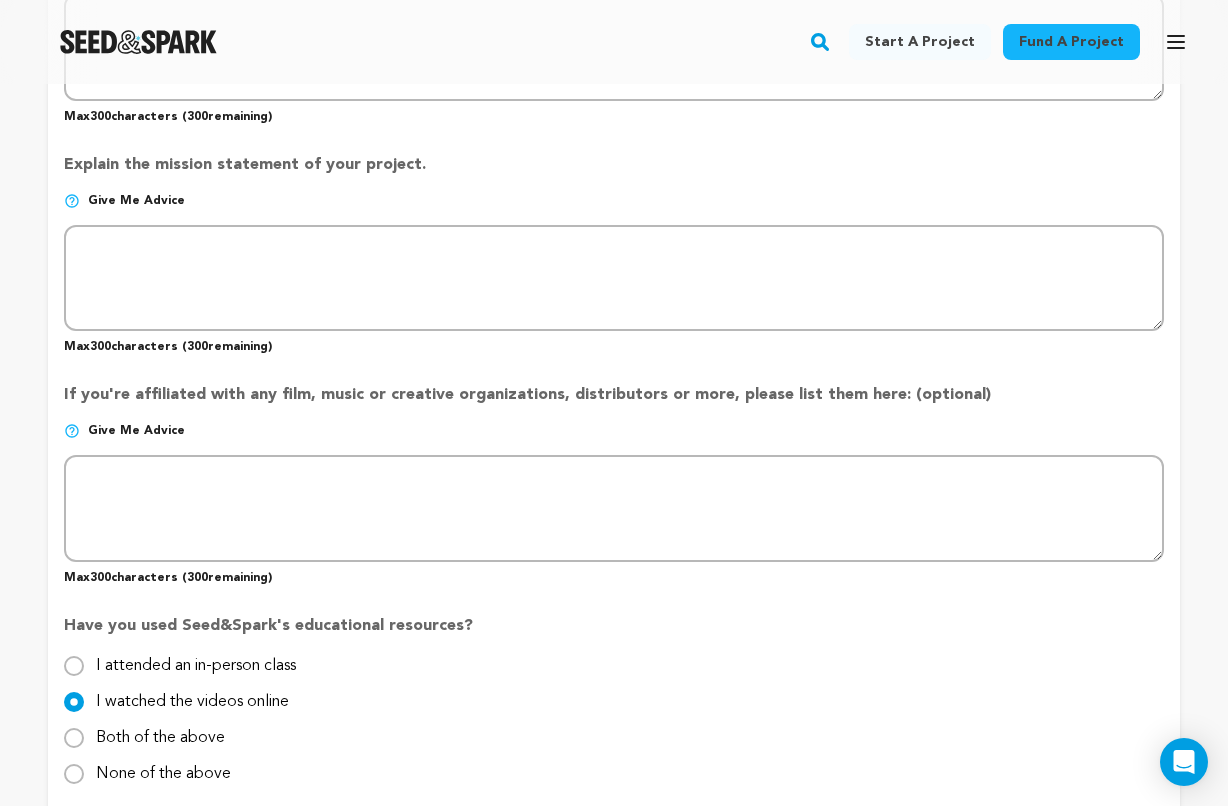 click on "Back to Project Dashboard
Edit Project
Submit For feedback
Submit For feedback
project
story" at bounding box center (614, 102) 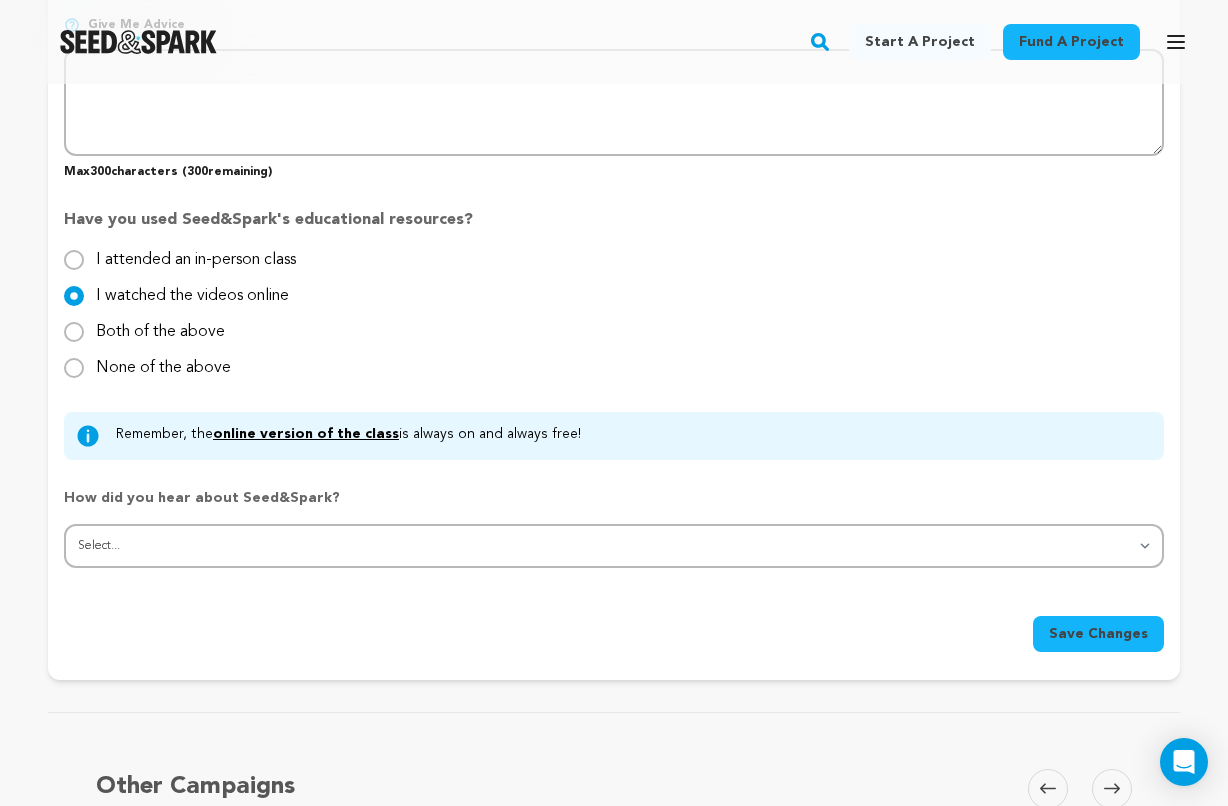 scroll, scrollTop: 2133, scrollLeft: 0, axis: vertical 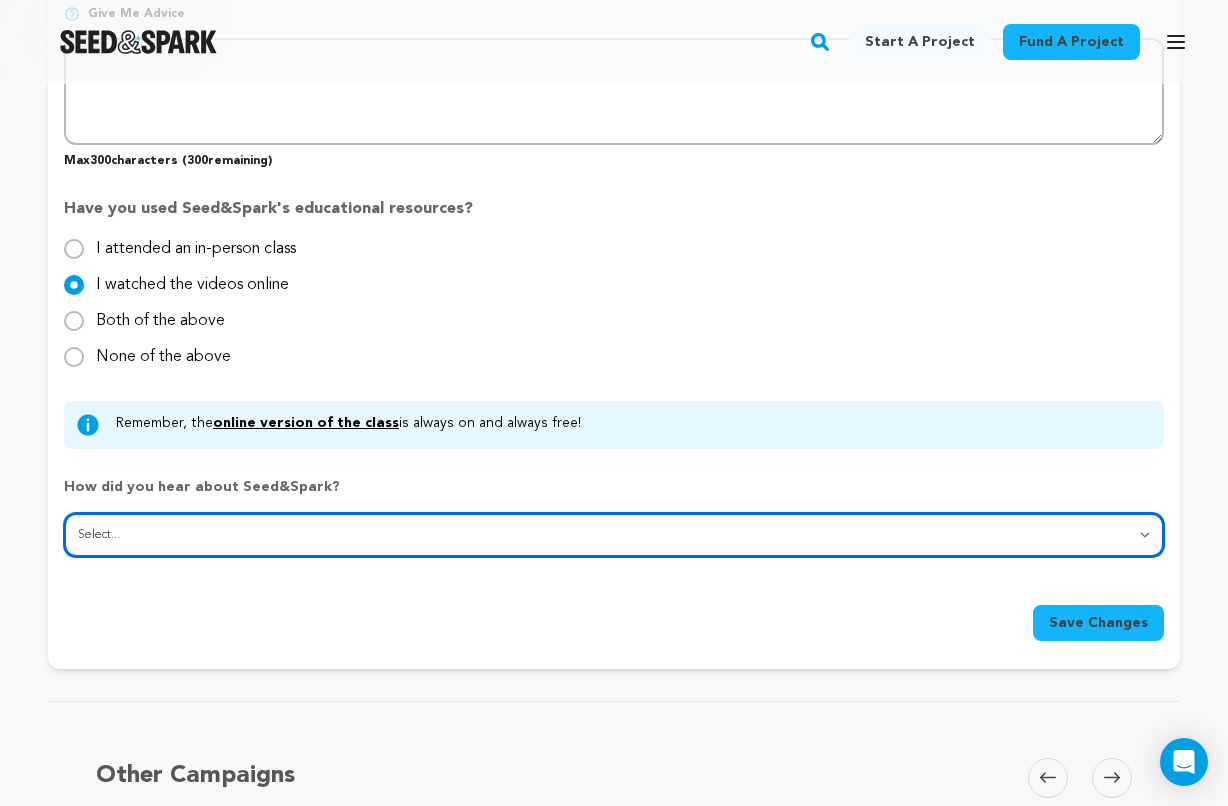 select on "7" 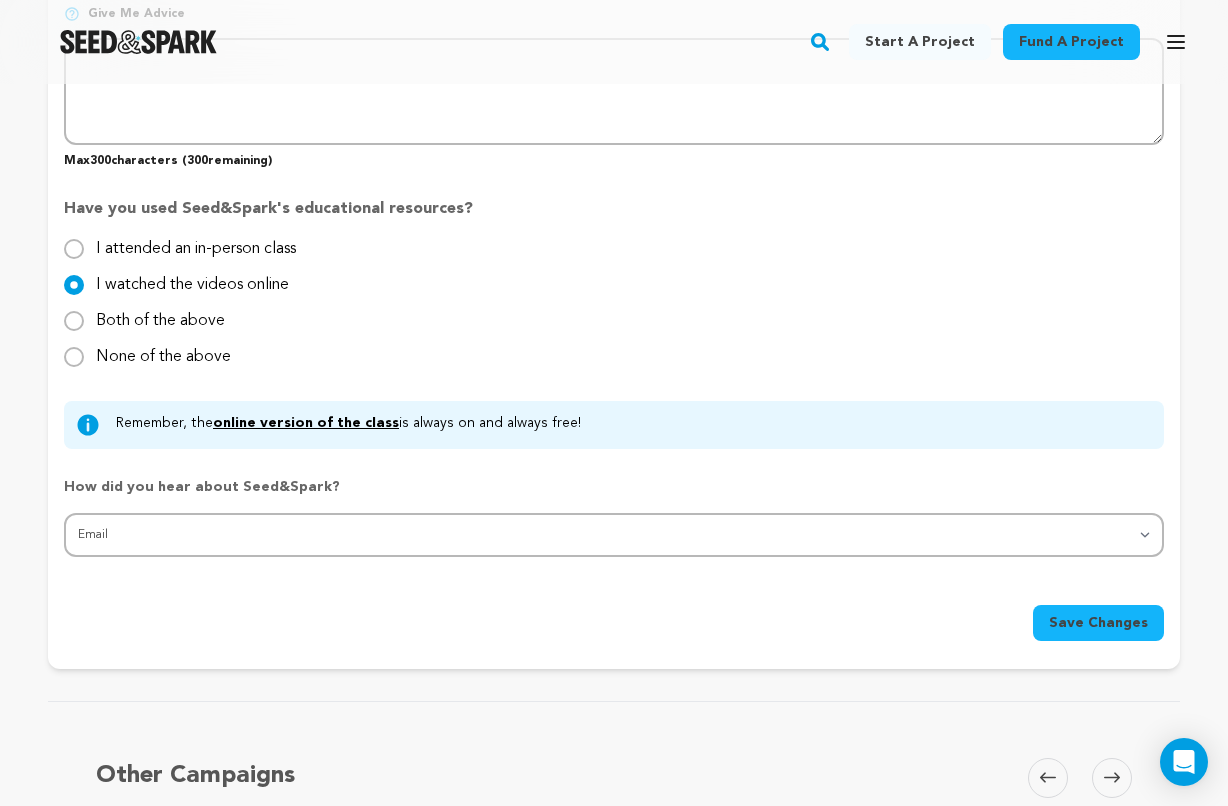 click on "Back to Project Dashboard
Edit Project
Submit For feedback
Submit For feedback
project
story" at bounding box center (614, -315) 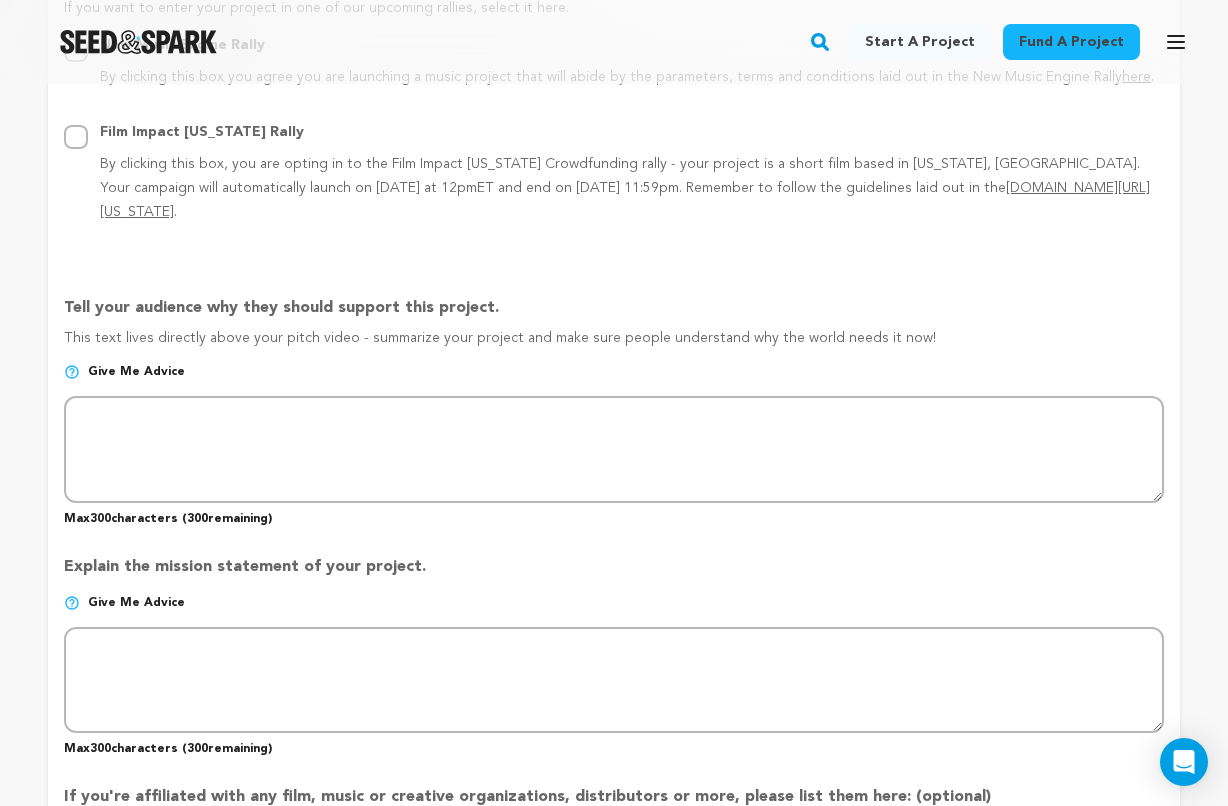 scroll, scrollTop: 1321, scrollLeft: 0, axis: vertical 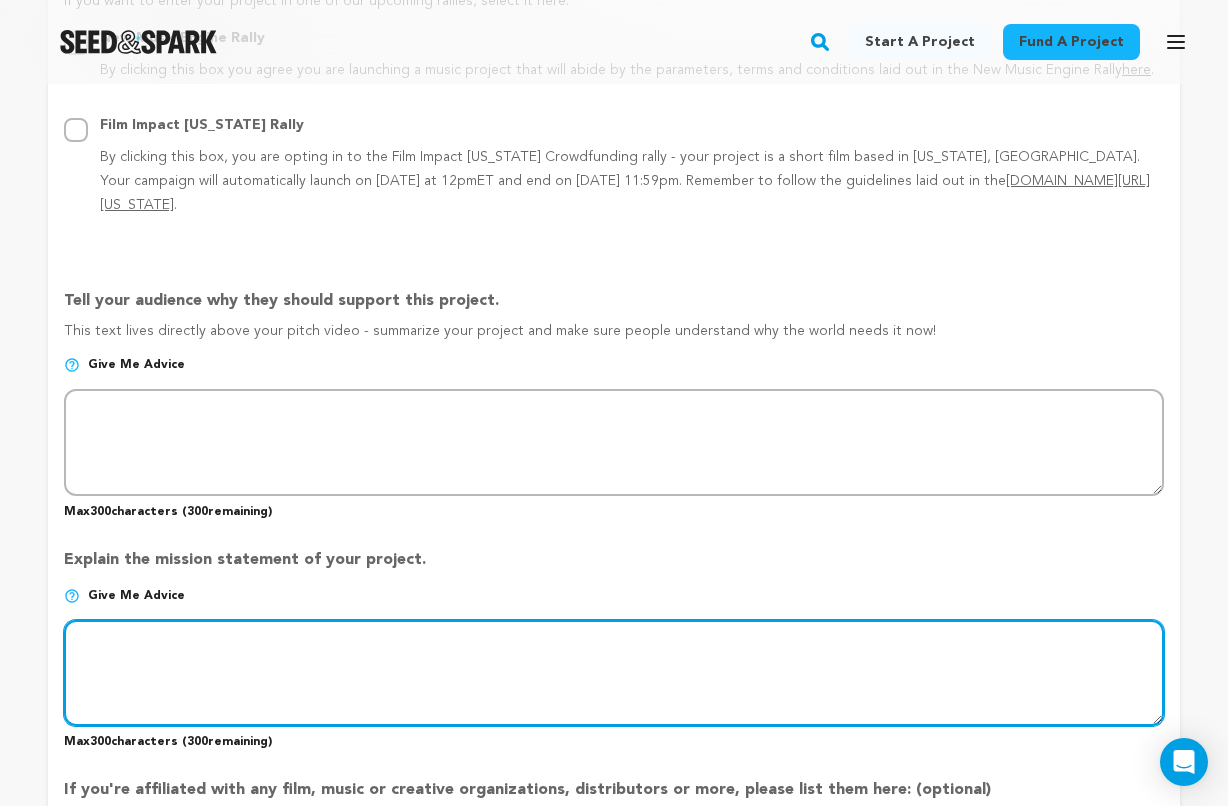 click at bounding box center (614, 673) 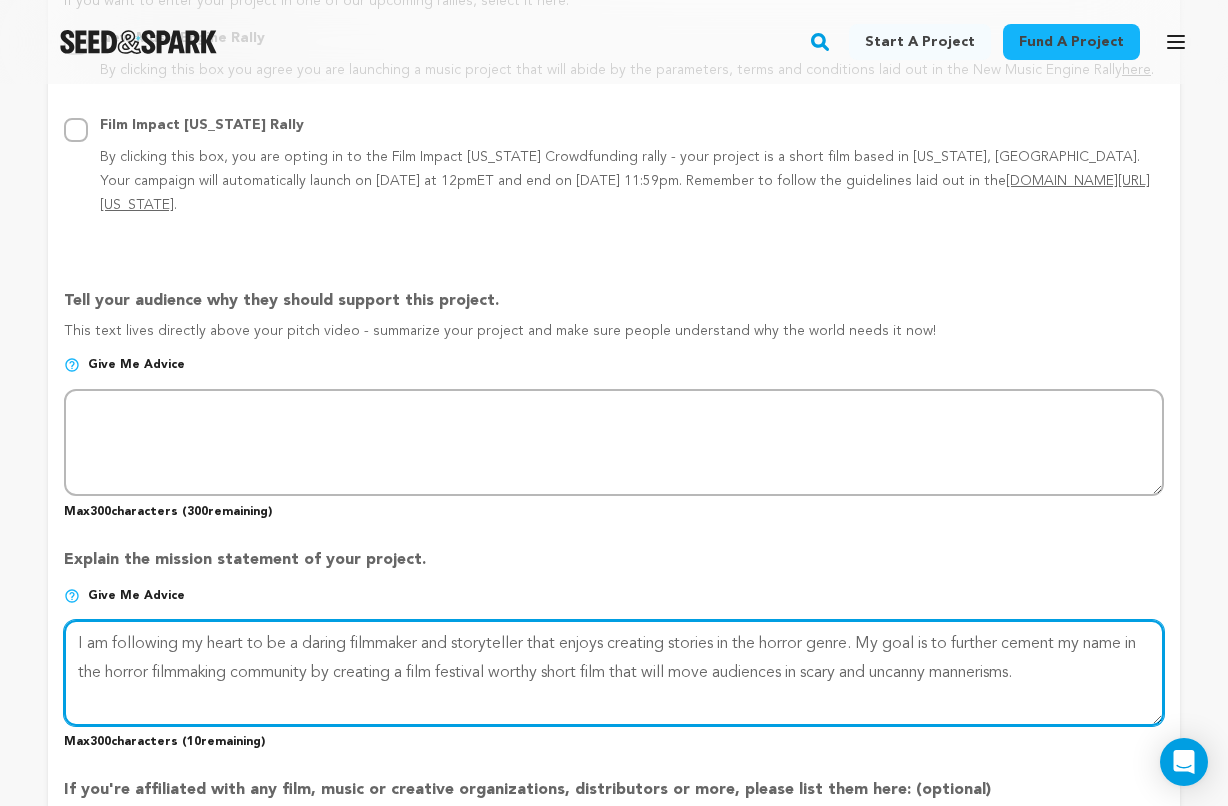 type on "I am following my heart to be a daring filmmaker and storyteller that enjoys creating stories in the horror genre. My goal is to further cement my name in the horror filmmaking community by creating a film festival worthy short film that will move audiences in scary and uncanny mannerisms." 